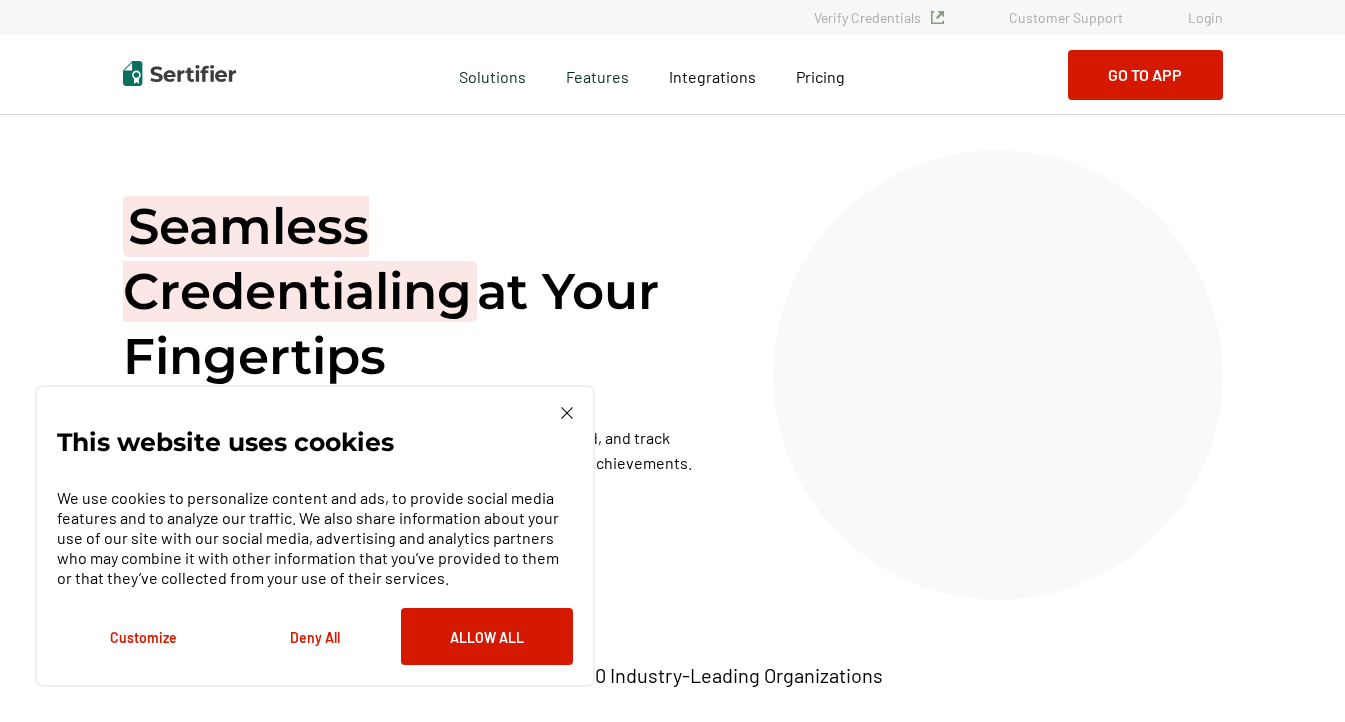 scroll, scrollTop: 0, scrollLeft: 0, axis: both 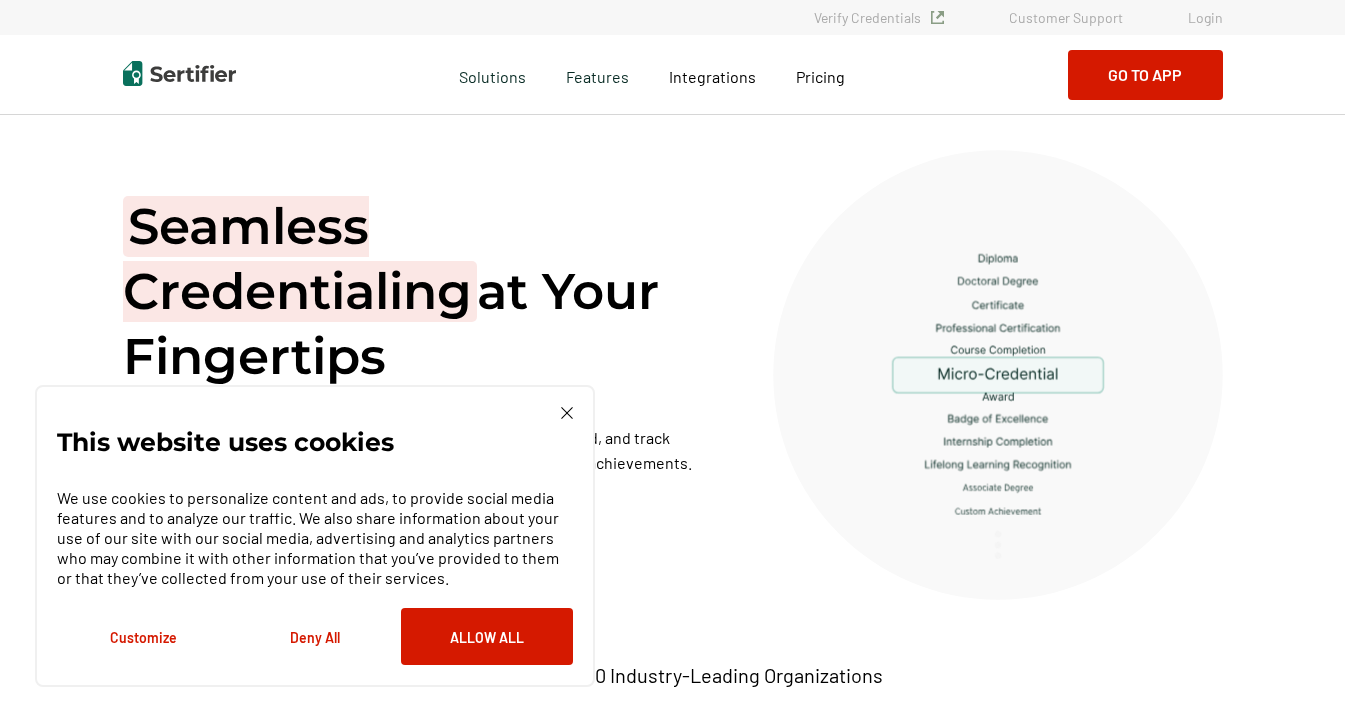 click on "Login" at bounding box center (1205, 17) 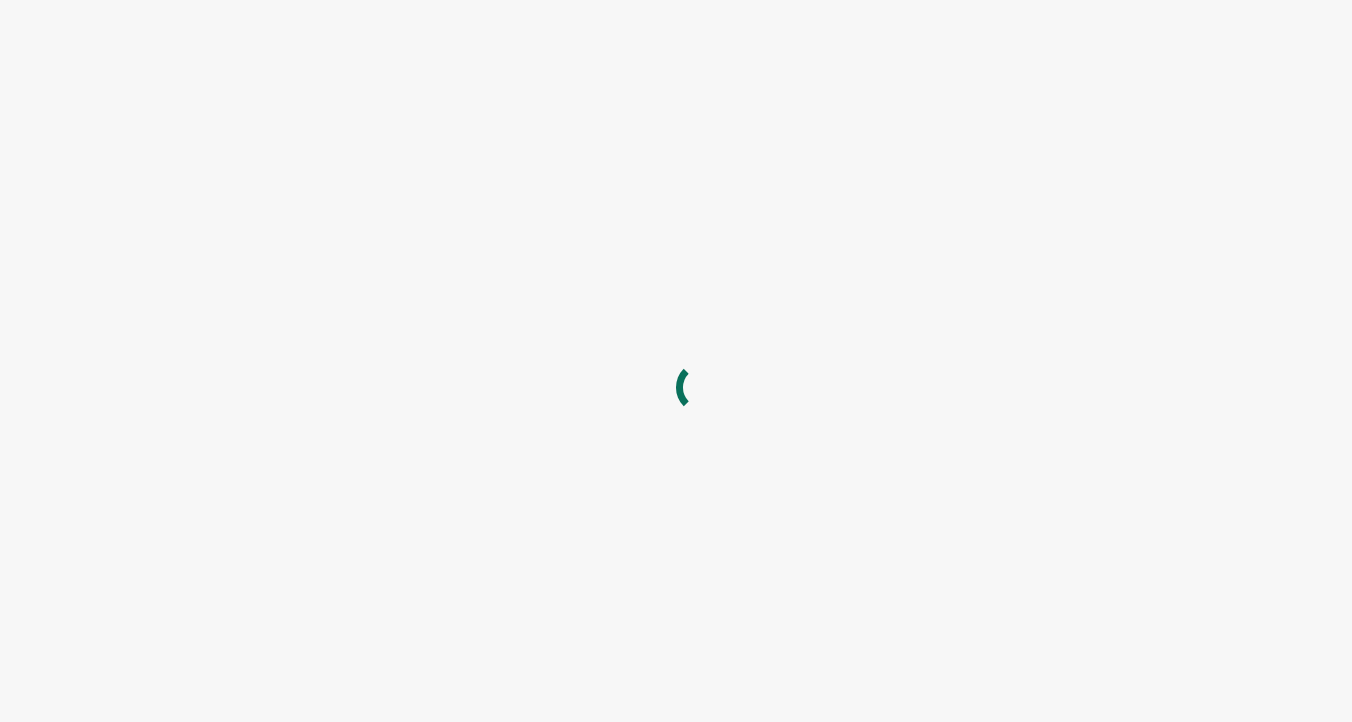 scroll, scrollTop: 0, scrollLeft: 0, axis: both 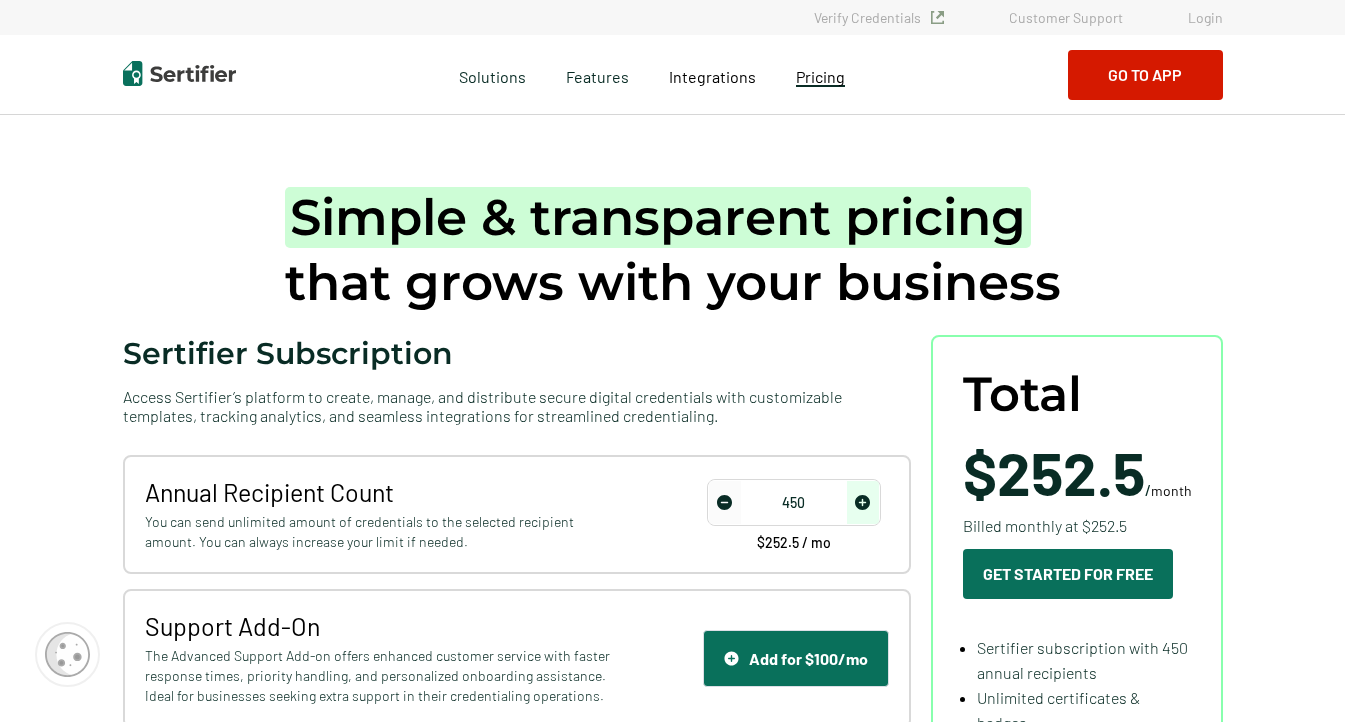 click on "Pricing" at bounding box center (820, 76) 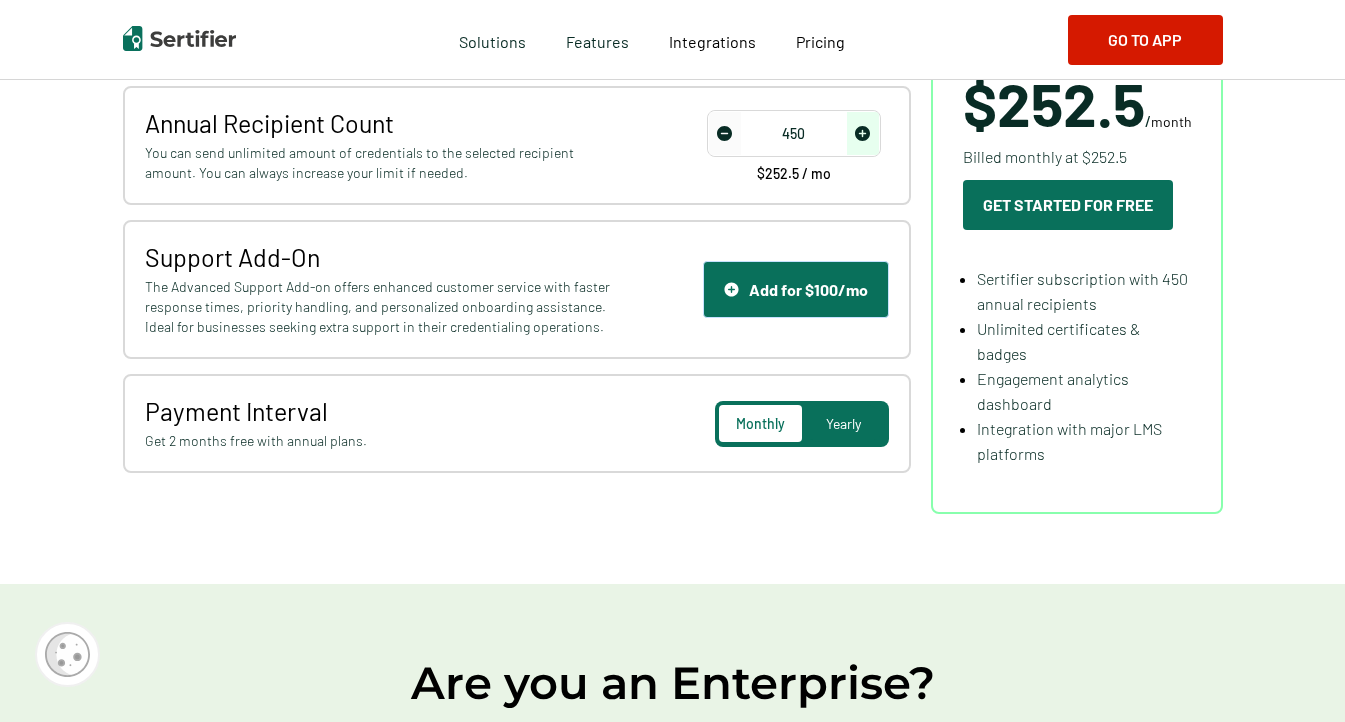 scroll, scrollTop: 366, scrollLeft: 0, axis: vertical 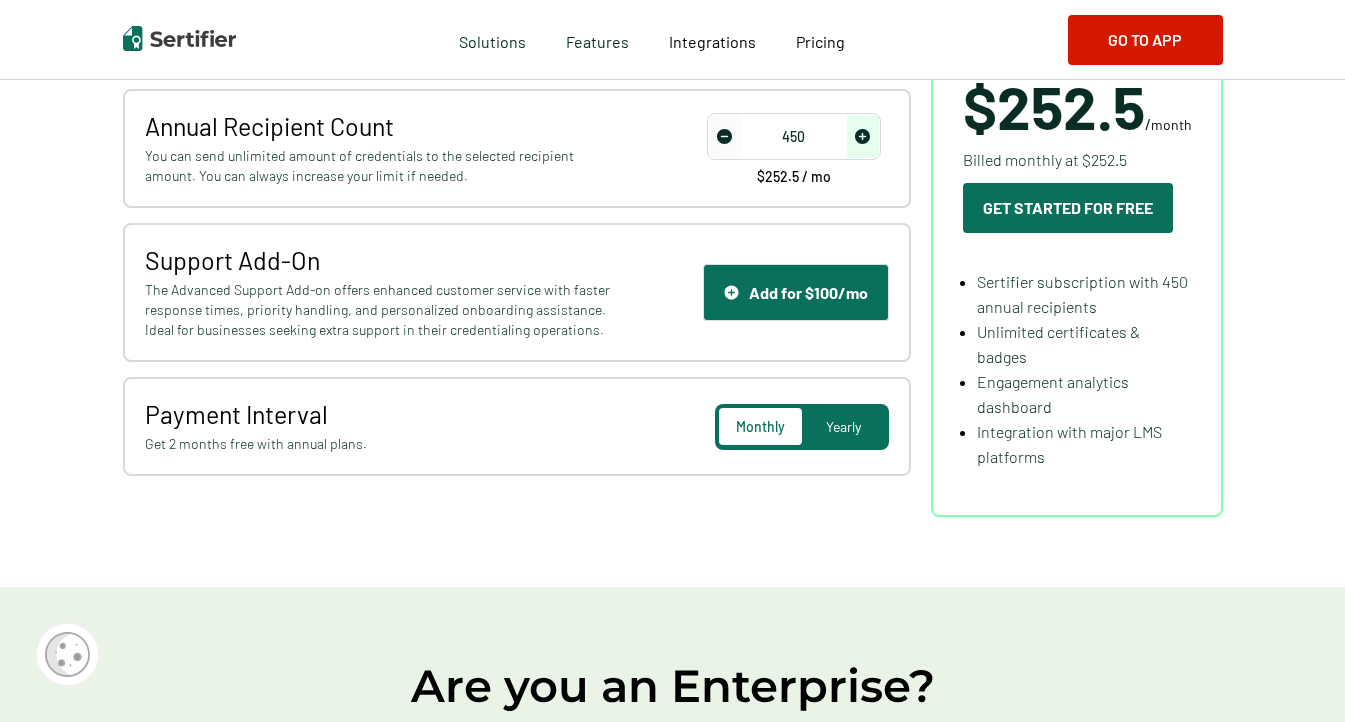 click on "Monthly" at bounding box center (760, 426) 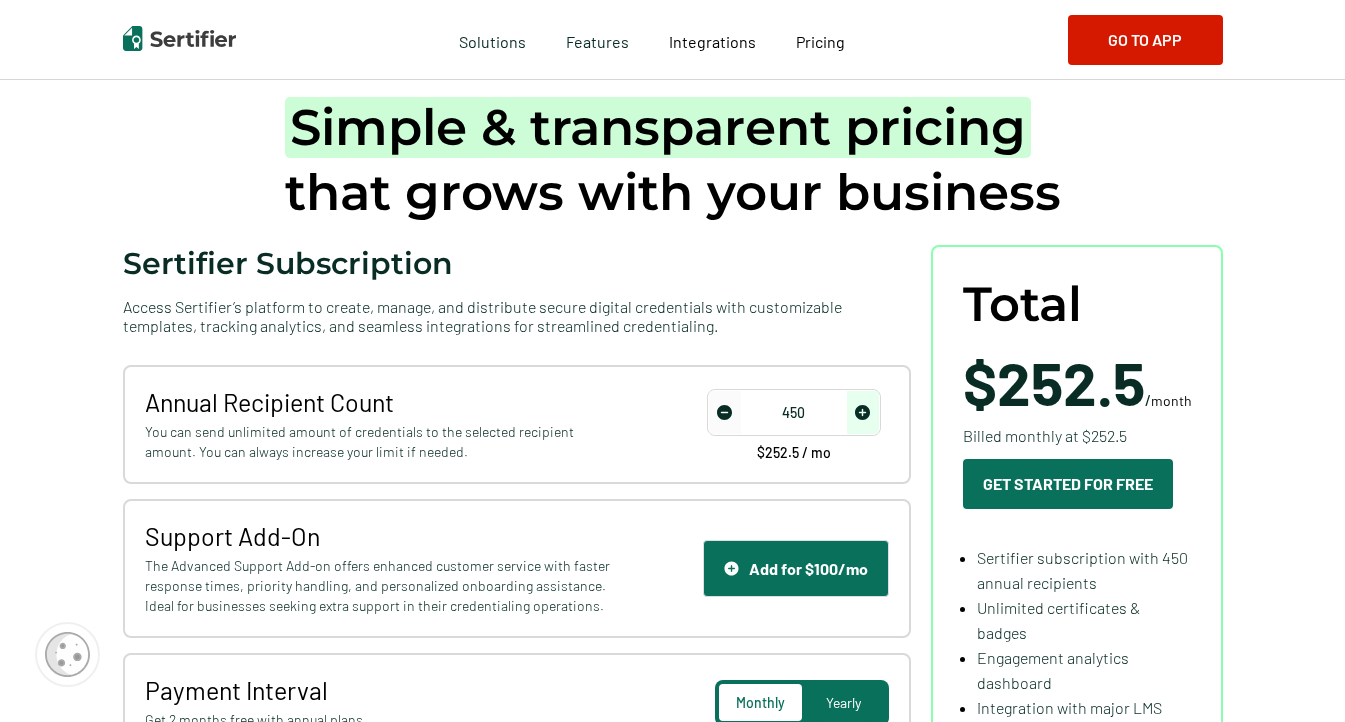 scroll, scrollTop: 55, scrollLeft: 0, axis: vertical 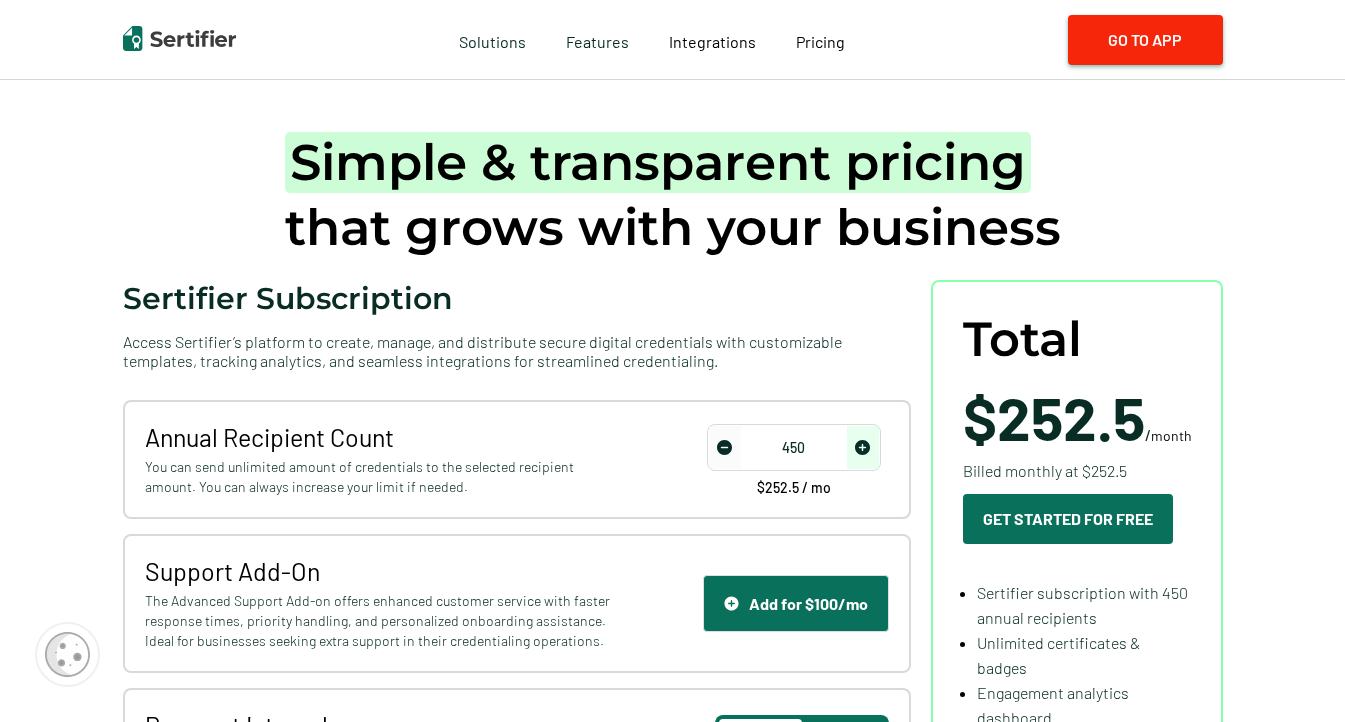 click on "Go to App" at bounding box center [1145, 40] 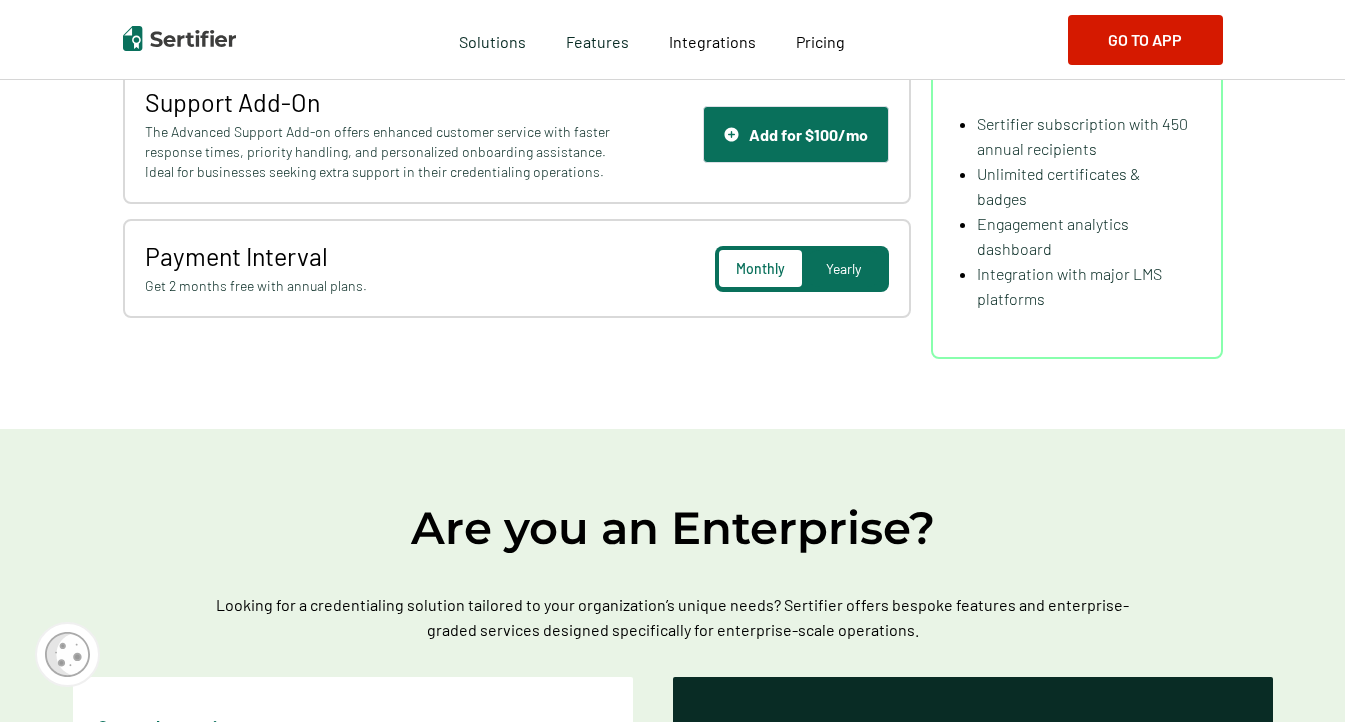 scroll, scrollTop: 0, scrollLeft: 0, axis: both 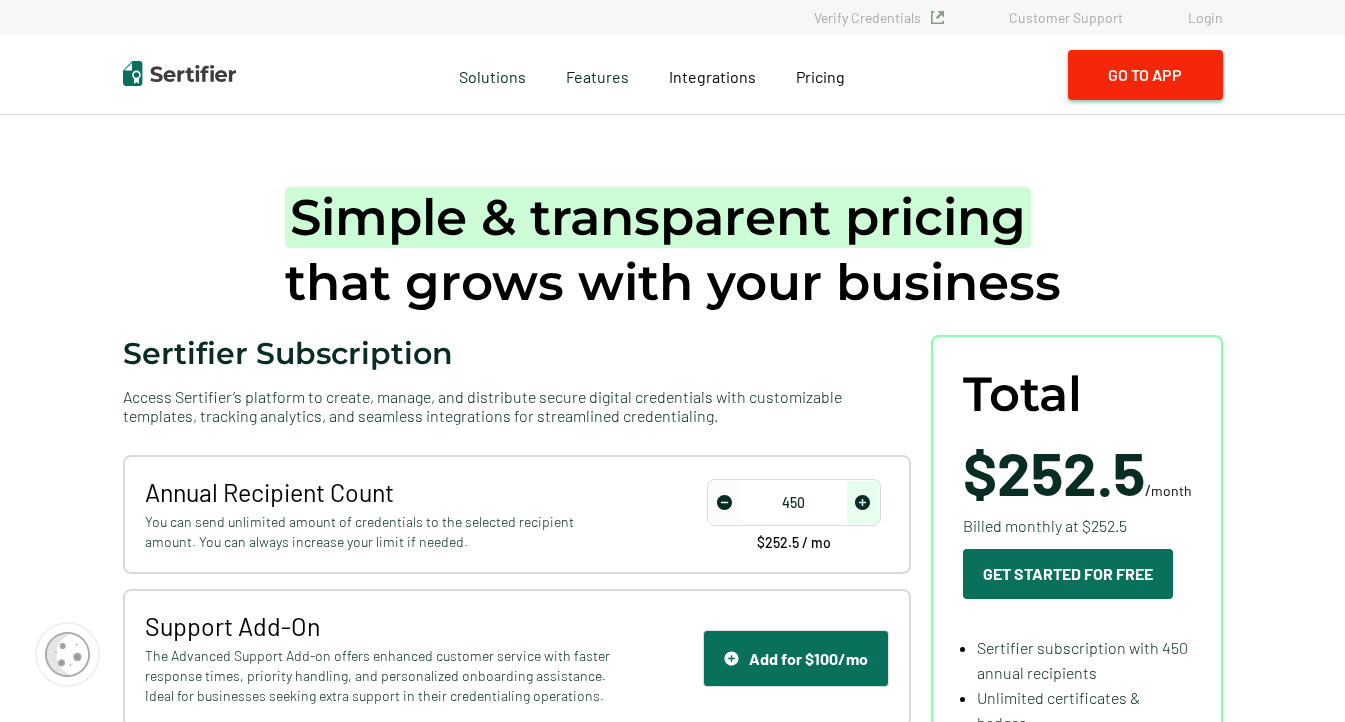 click on "Go to App" at bounding box center (1145, 75) 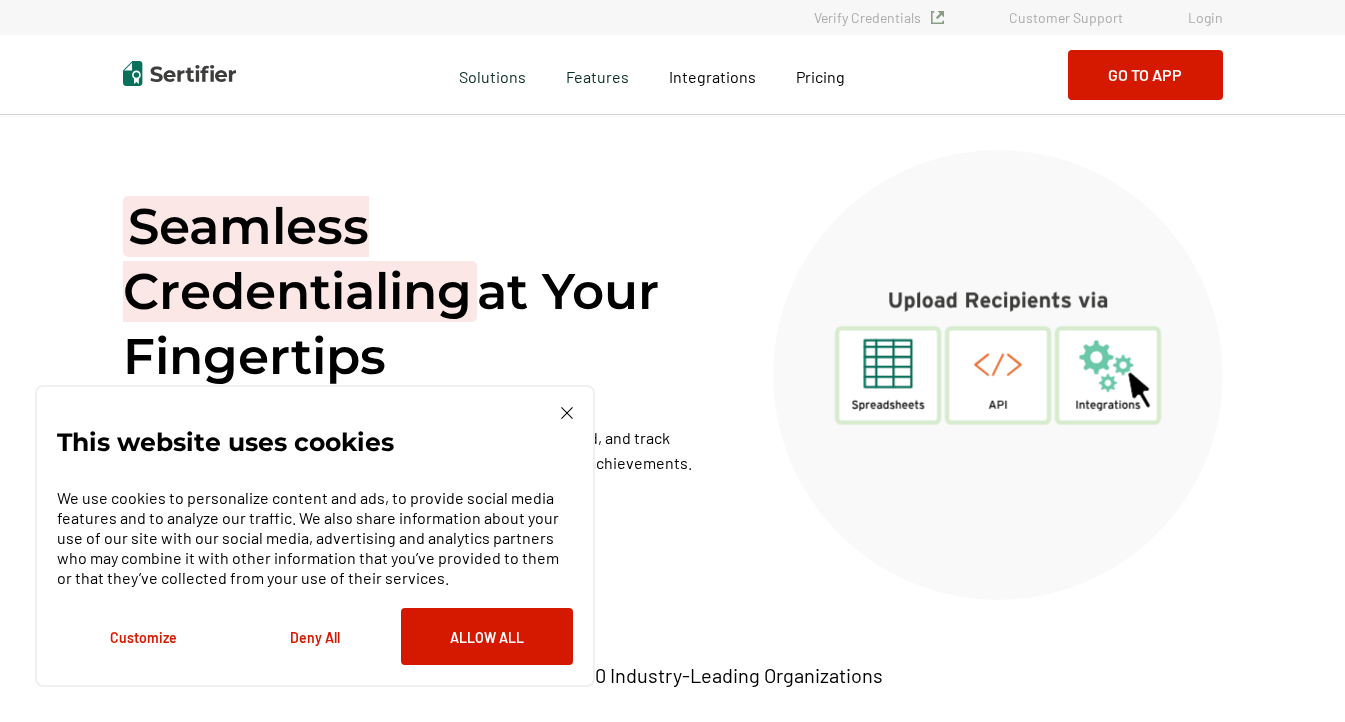 scroll, scrollTop: 0, scrollLeft: 0, axis: both 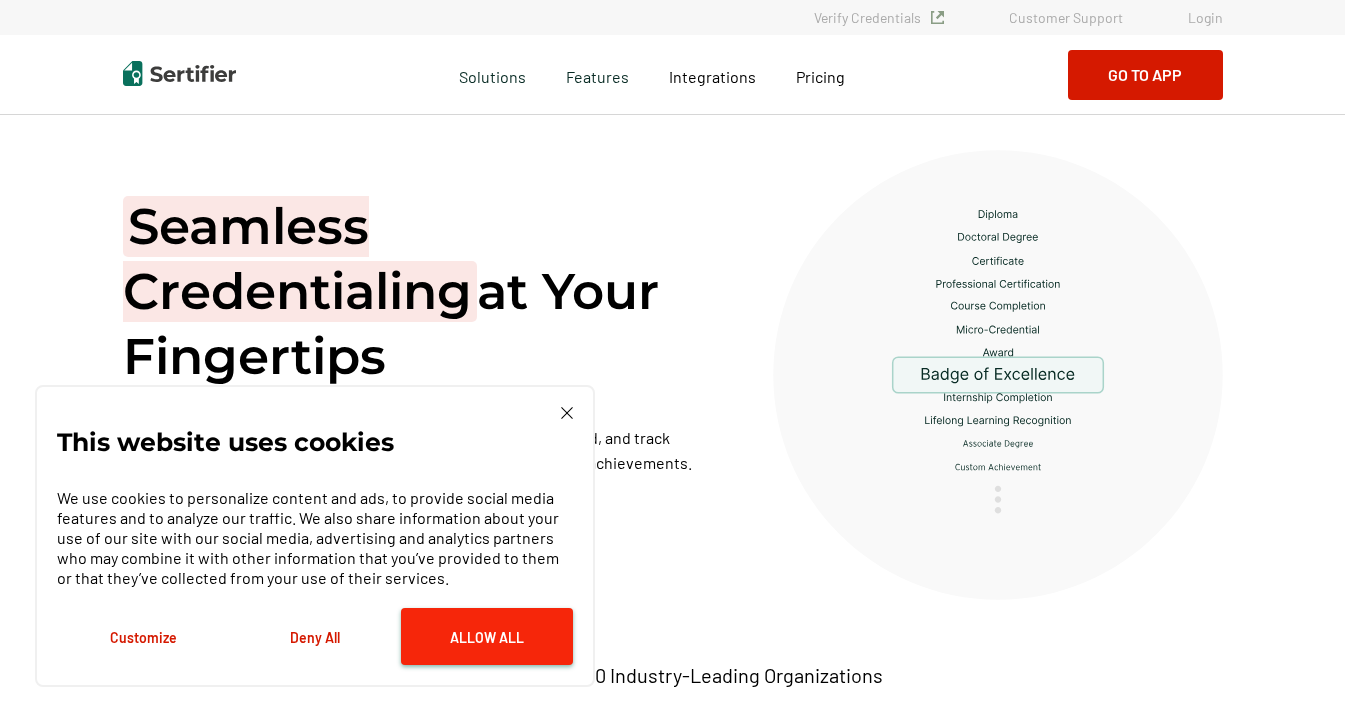 click on "Allow All" at bounding box center [487, 636] 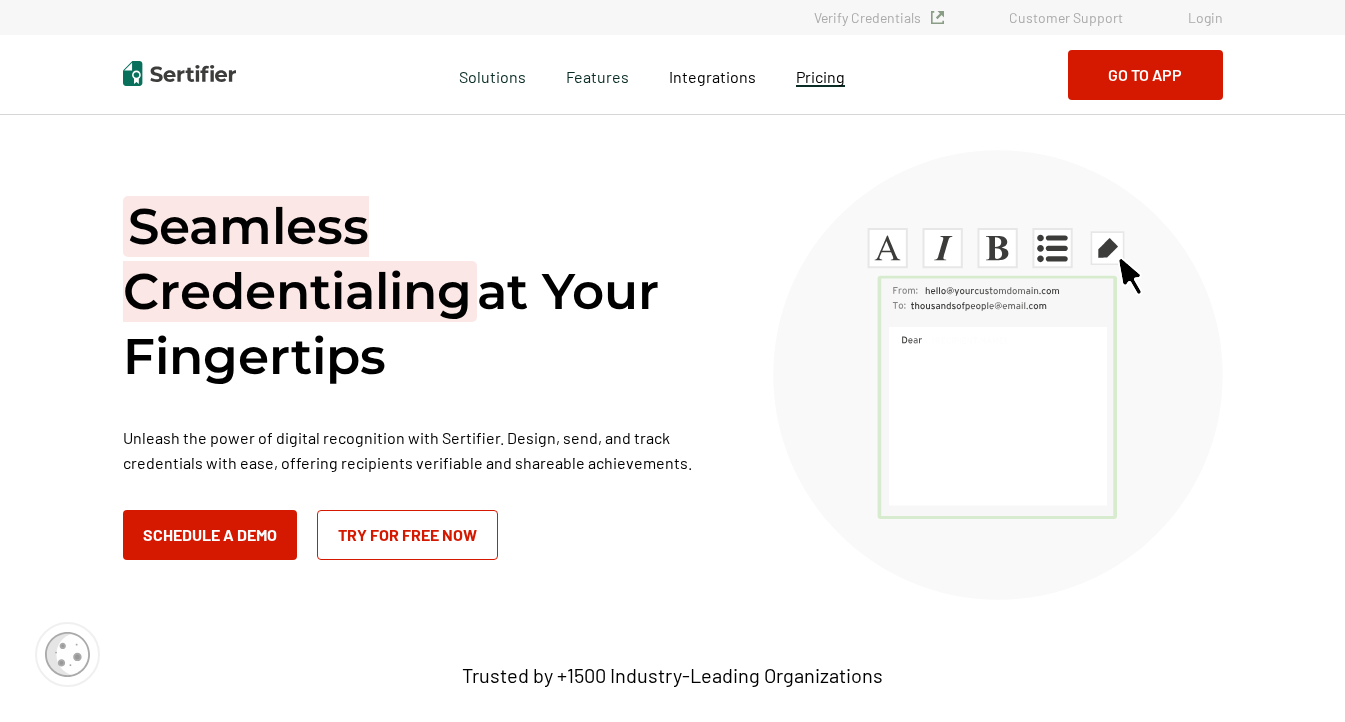 click on "Pricing" at bounding box center (820, 76) 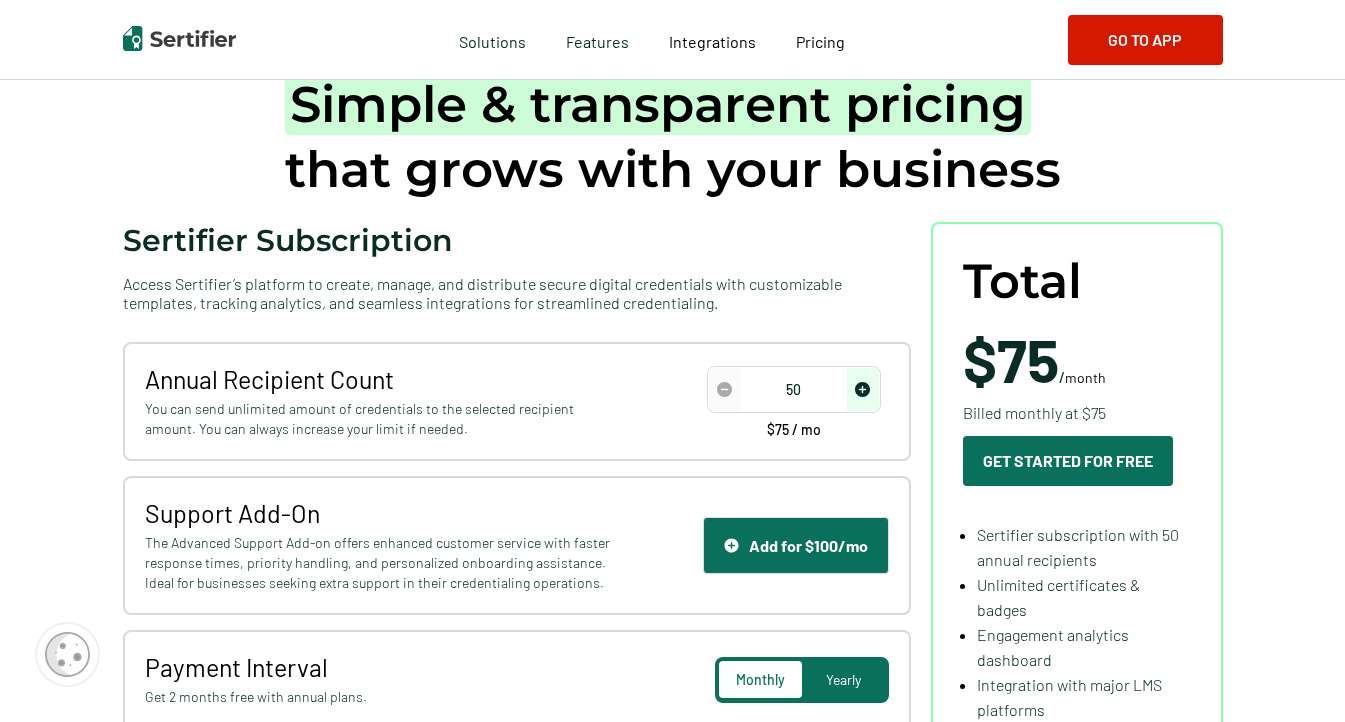 scroll, scrollTop: 143, scrollLeft: 0, axis: vertical 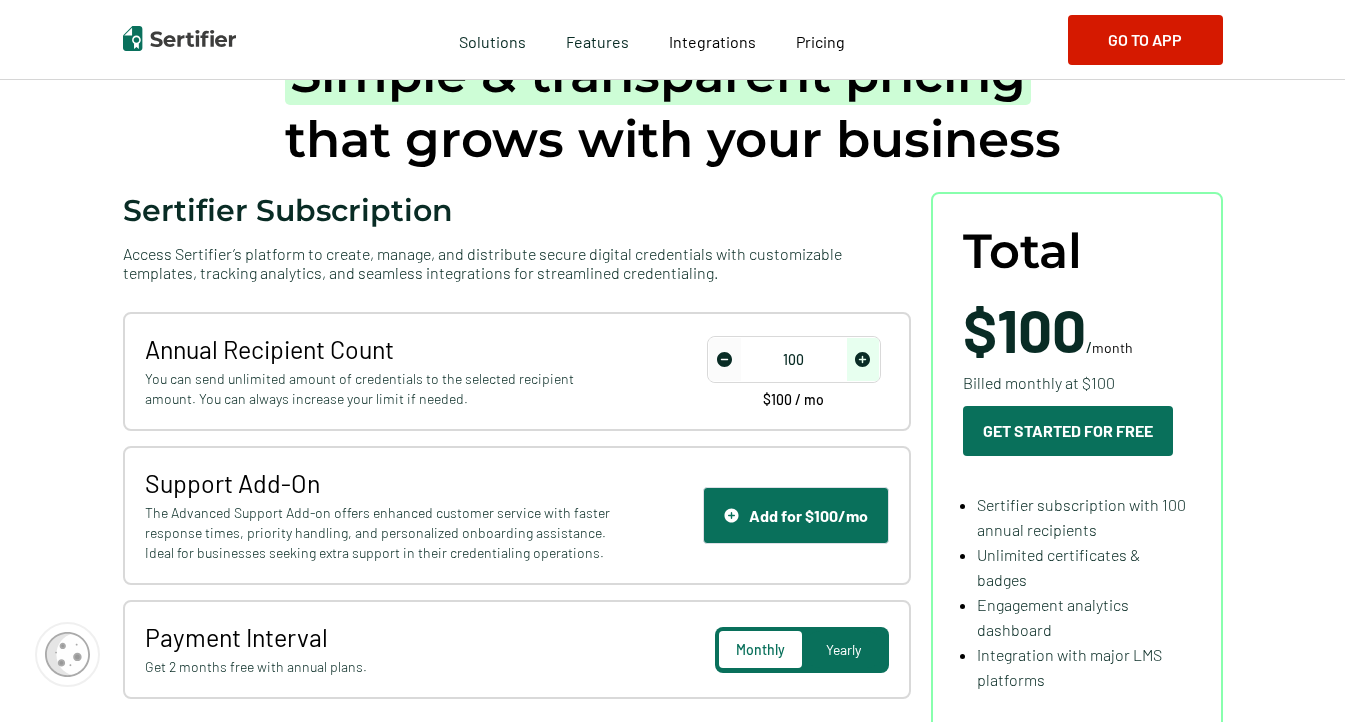click 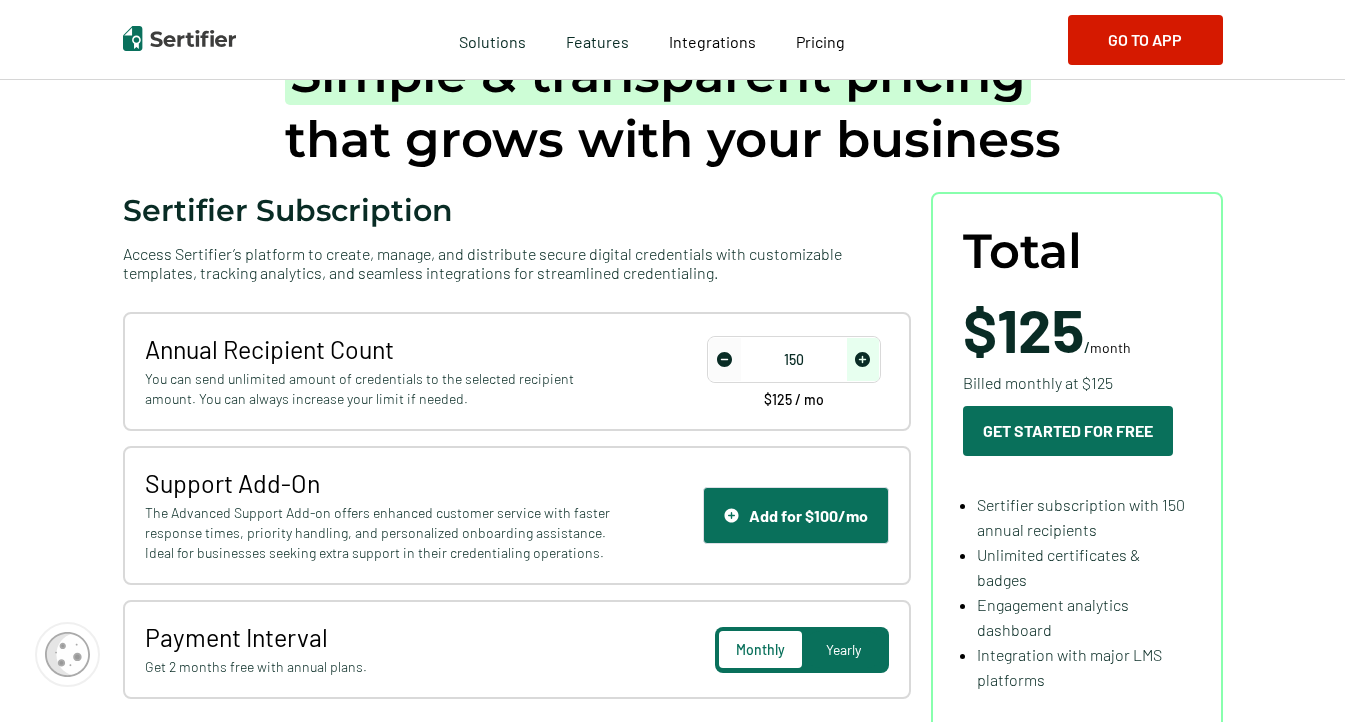 click 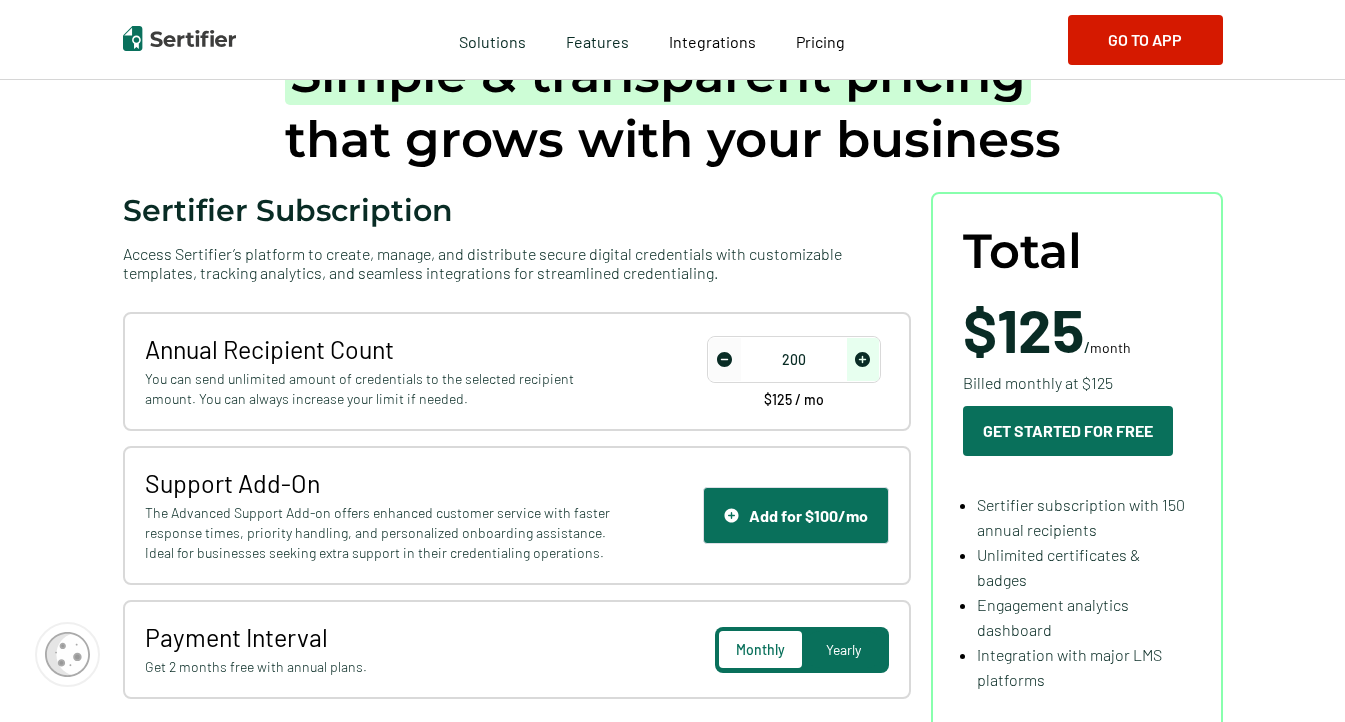 click 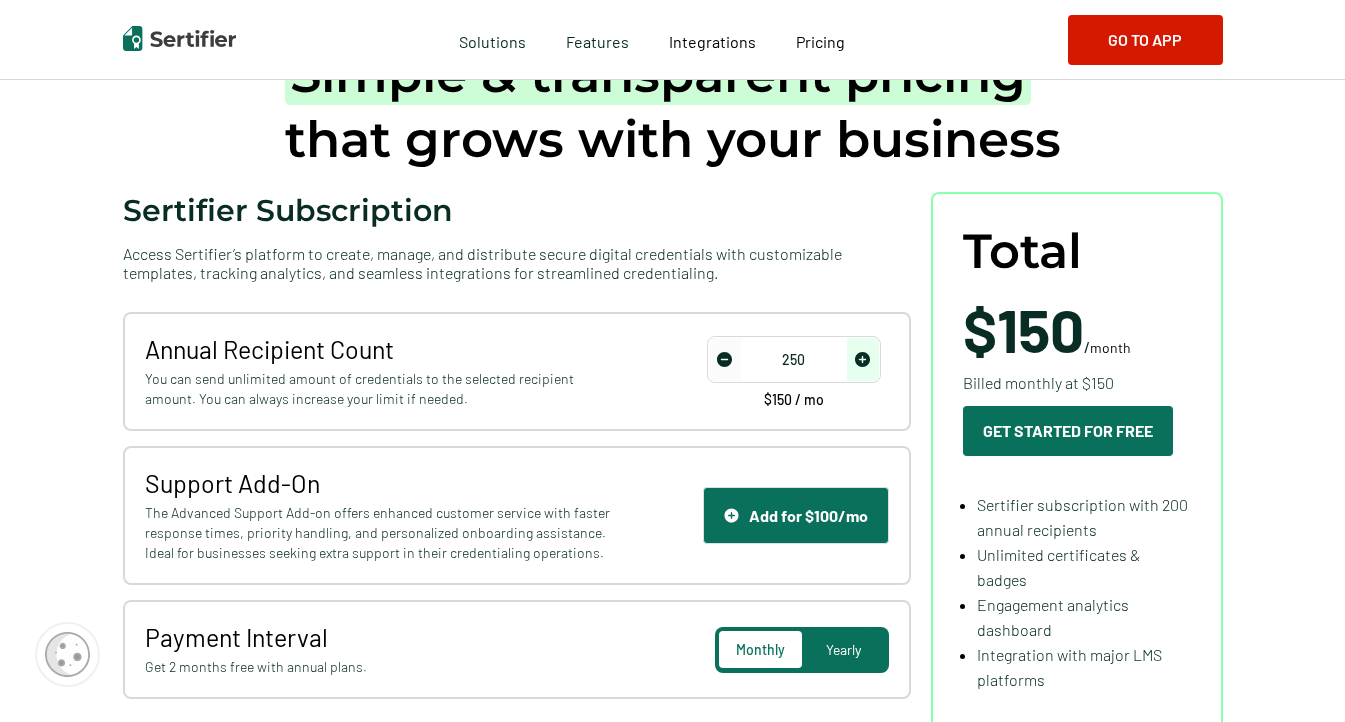 click 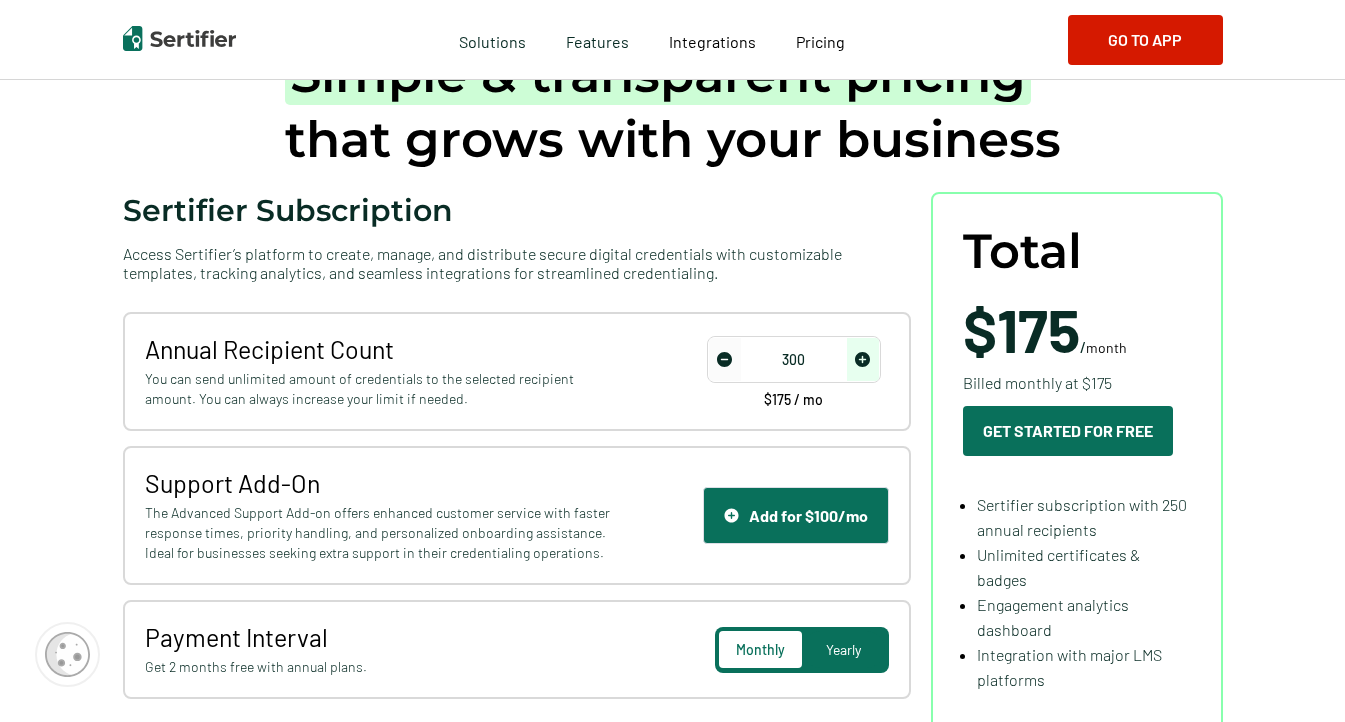 click 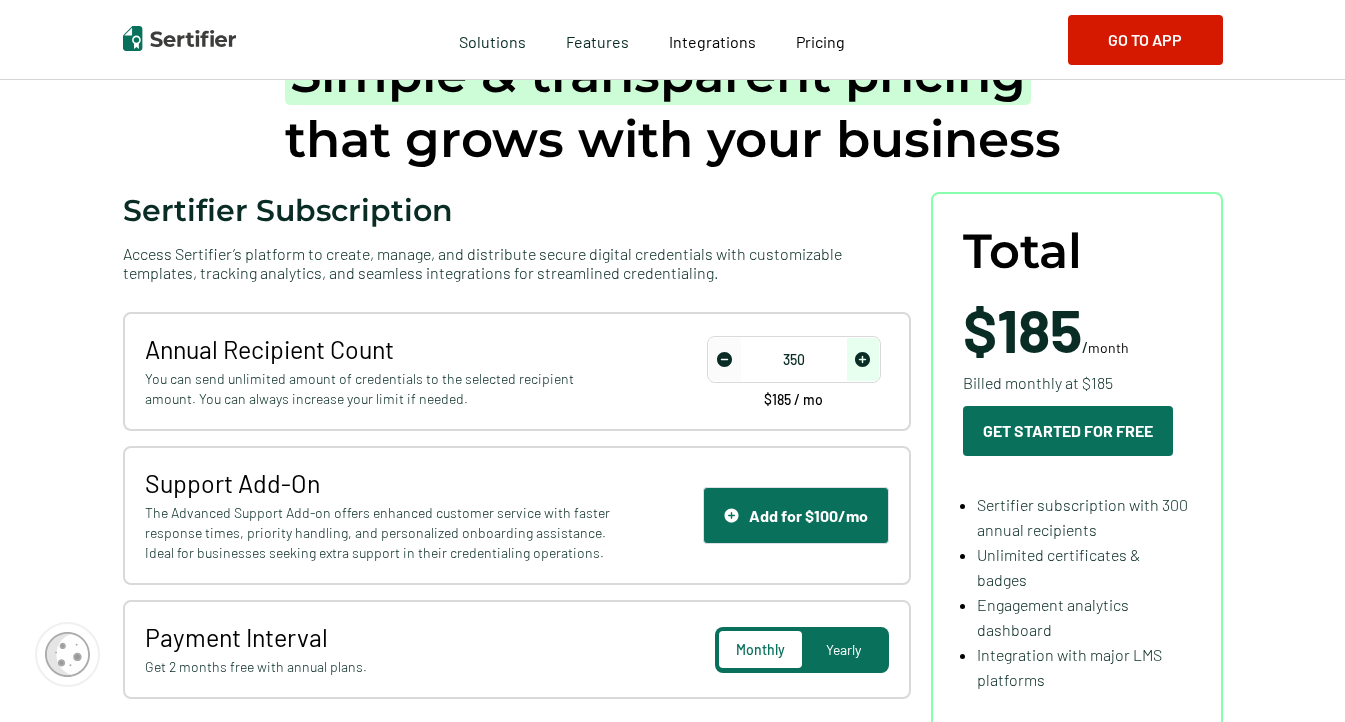 click 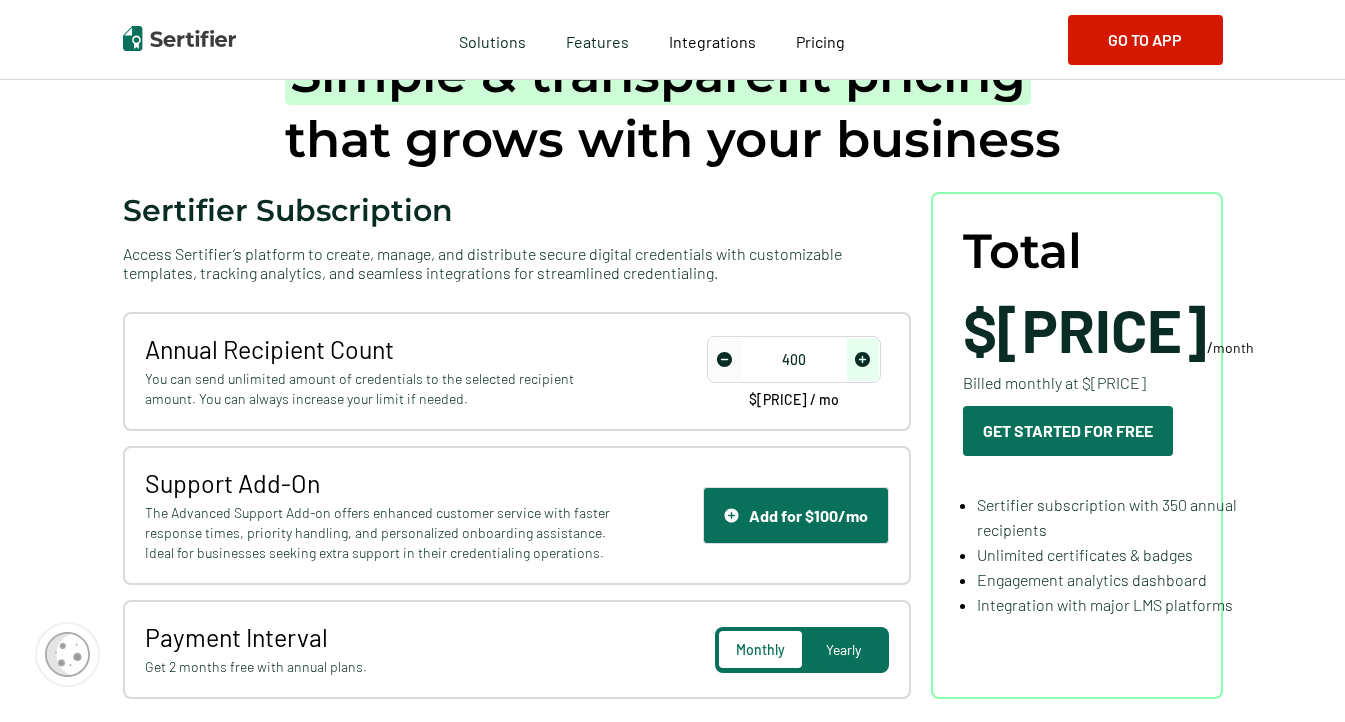 click 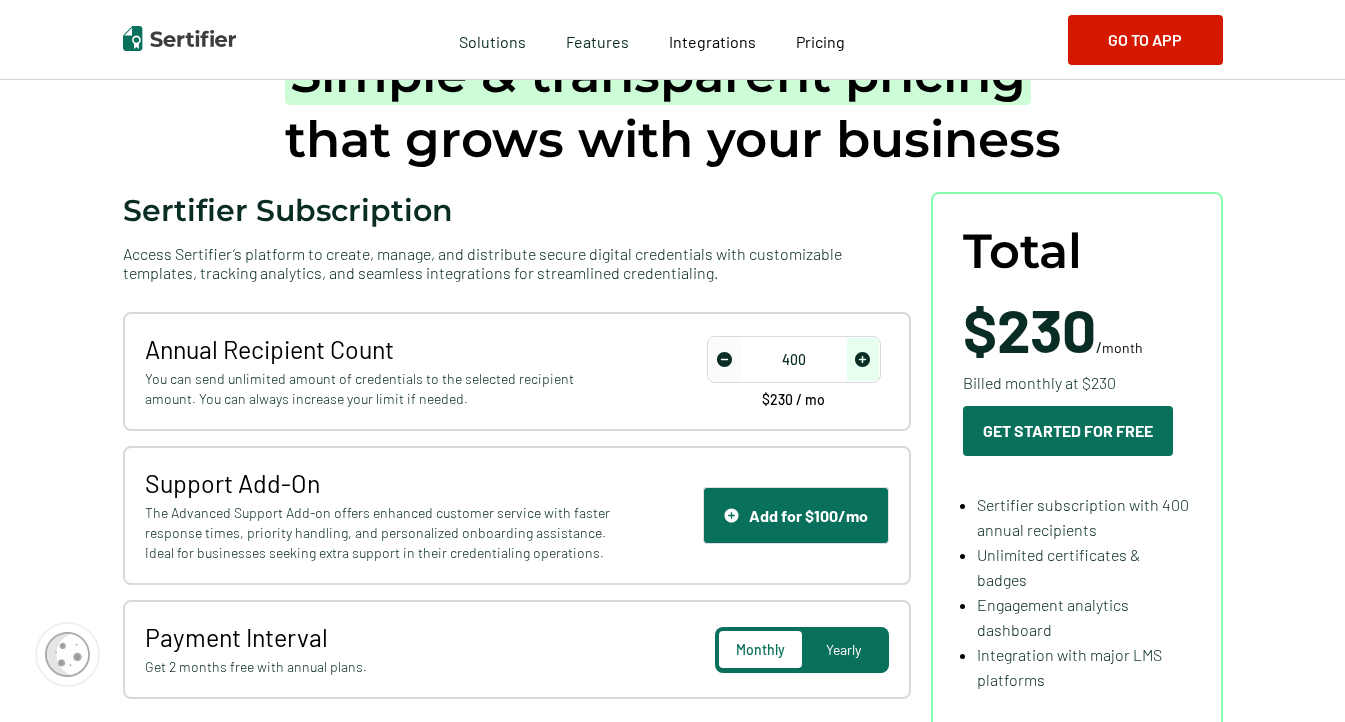 type on "450" 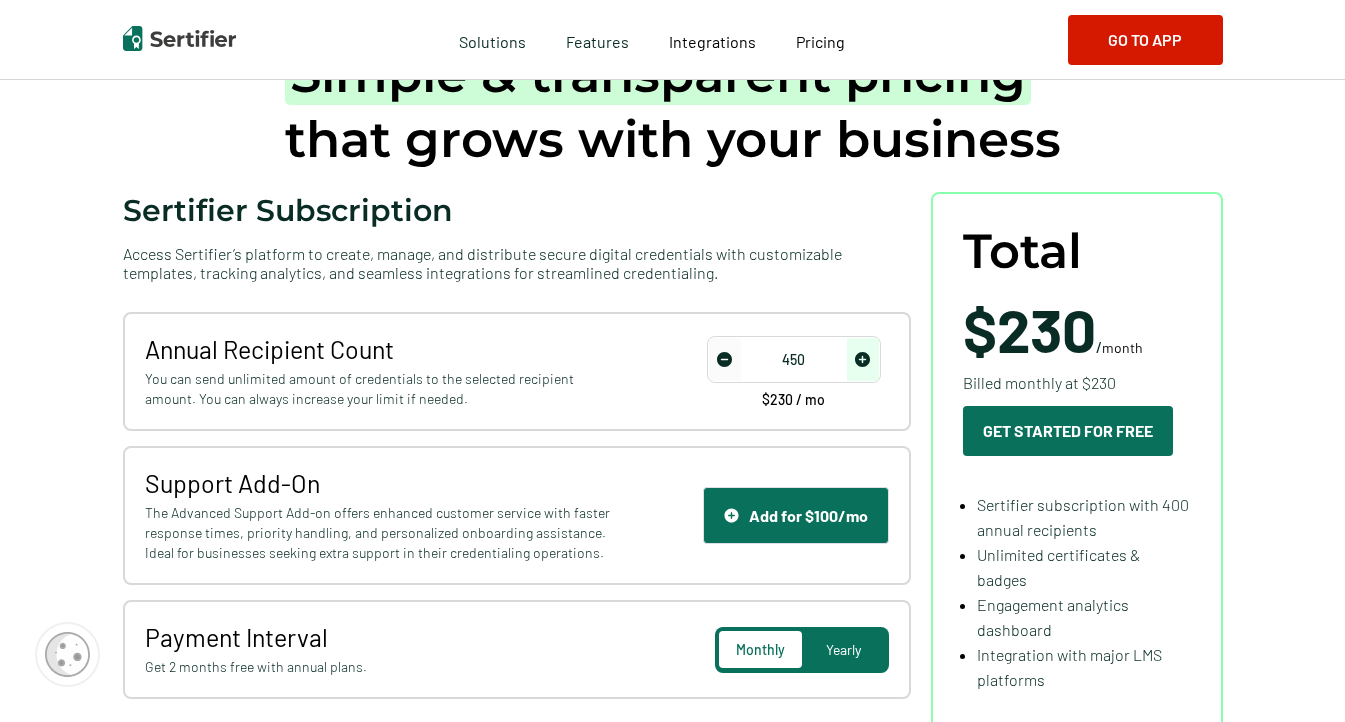 click 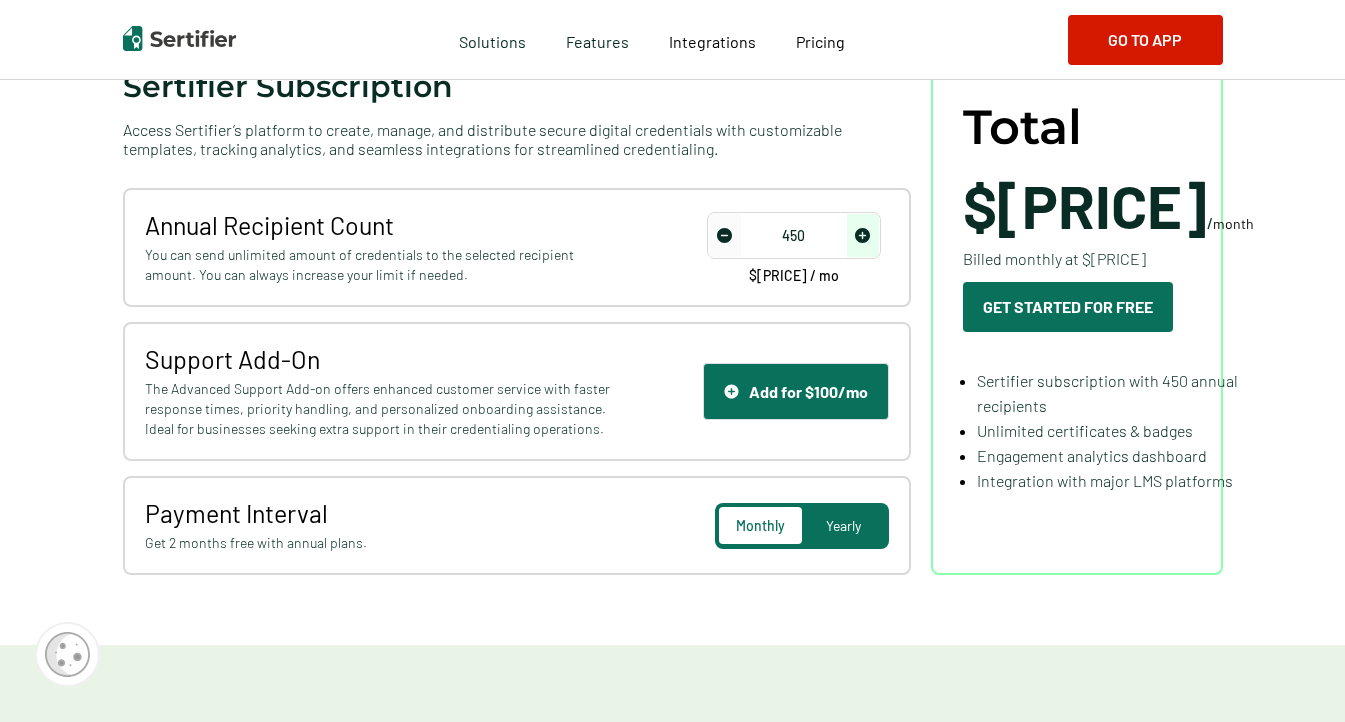 scroll, scrollTop: 266, scrollLeft: 0, axis: vertical 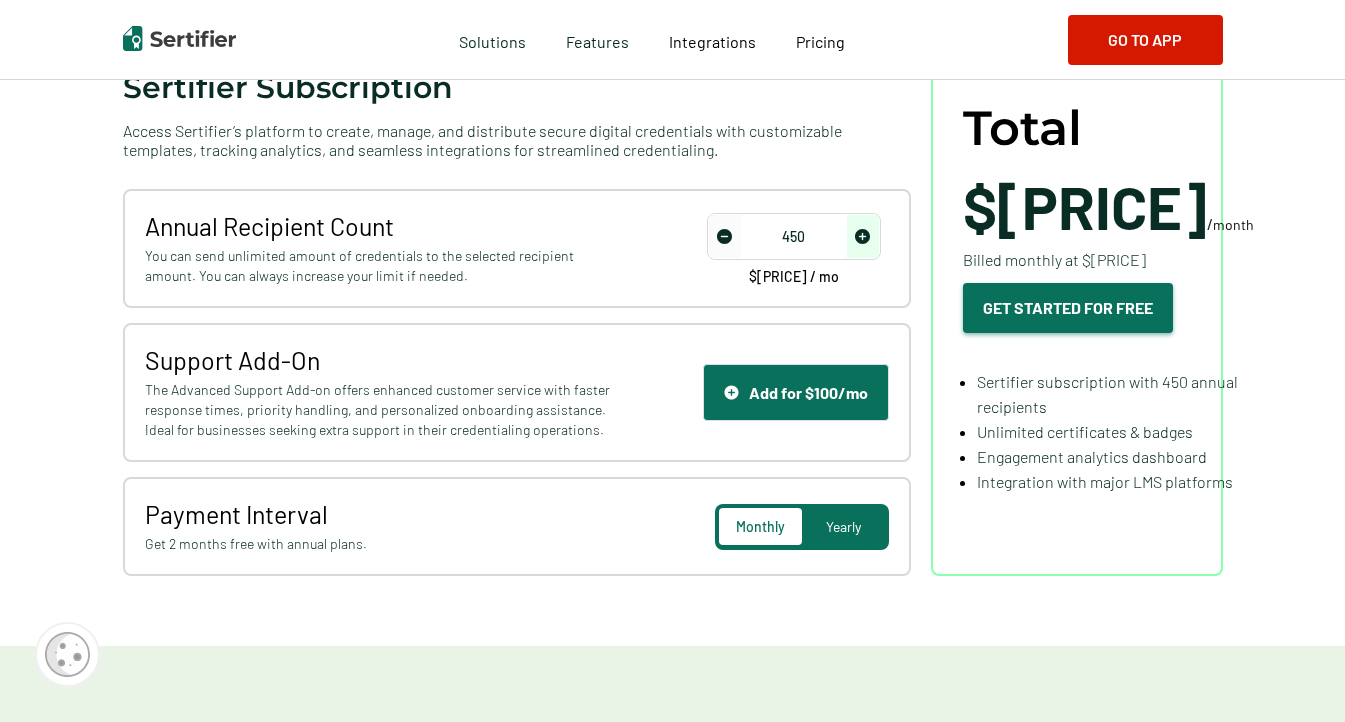 click on "Get Started For Free" at bounding box center (1068, 308) 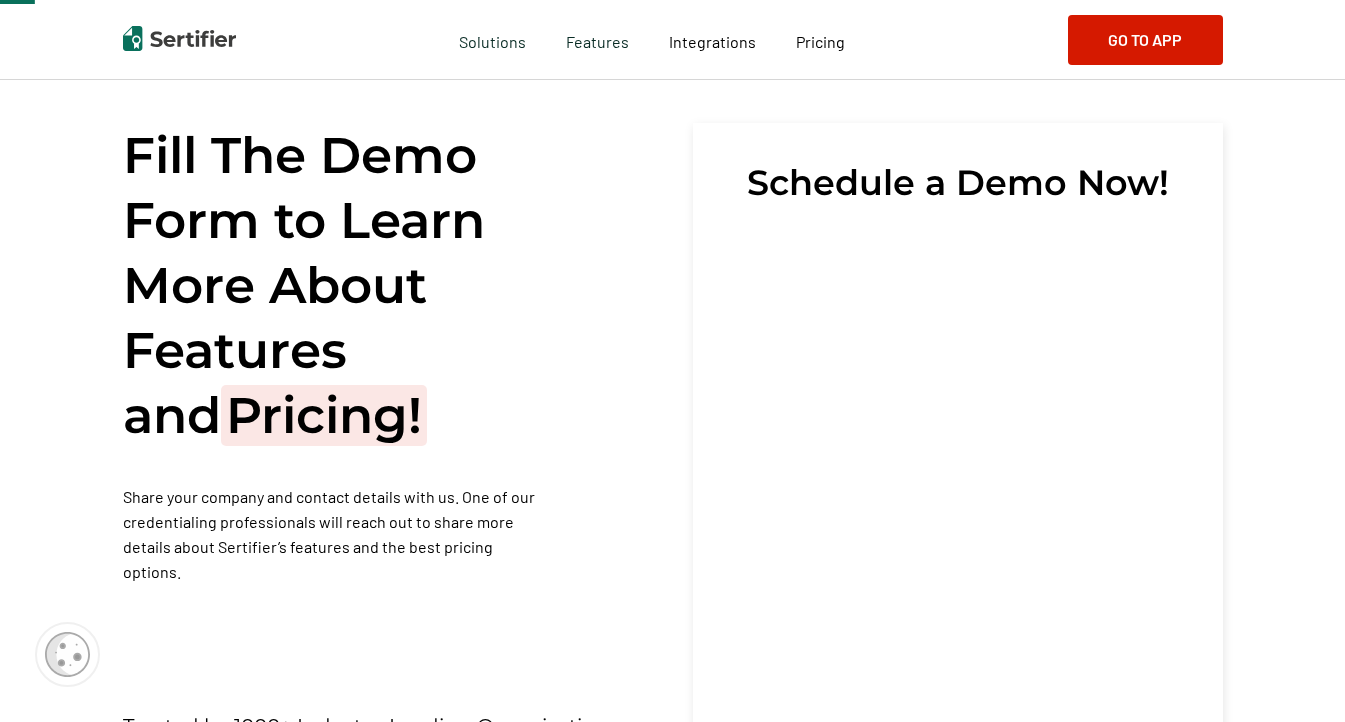 scroll, scrollTop: 35, scrollLeft: 0, axis: vertical 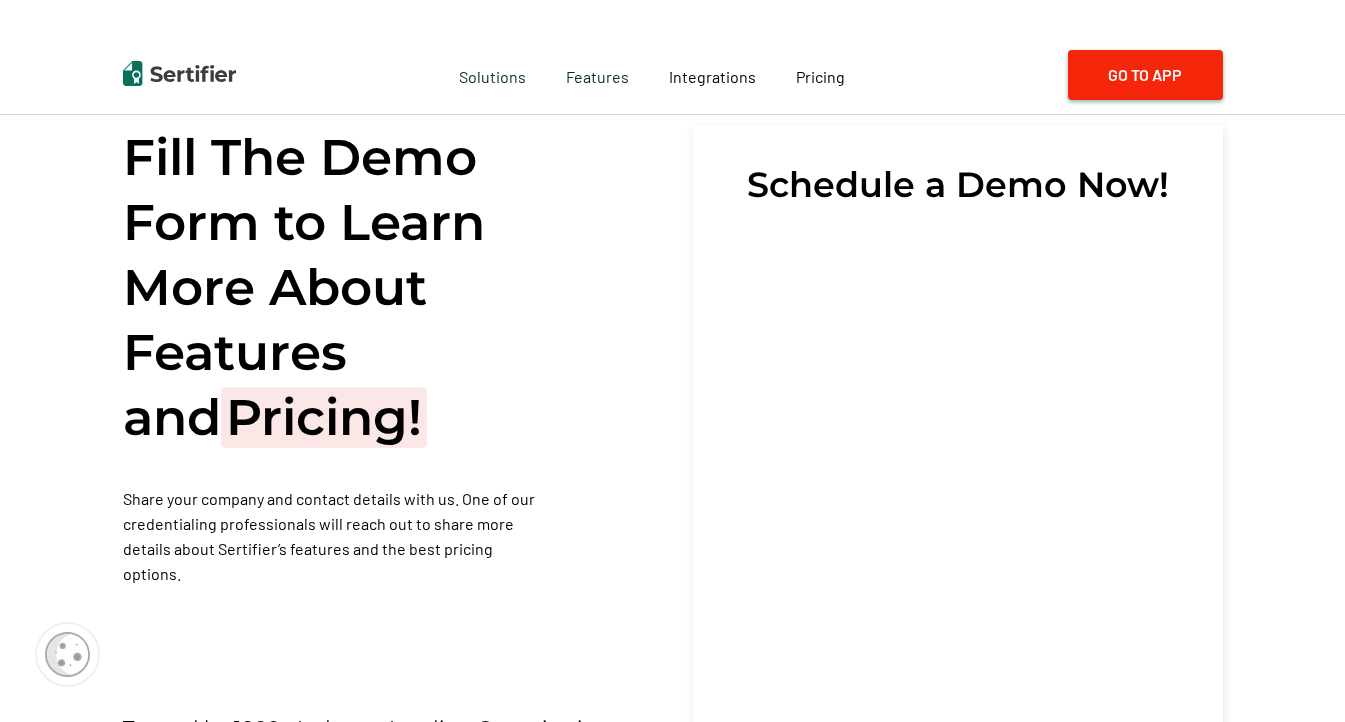click on "Go to App" at bounding box center (1145, 75) 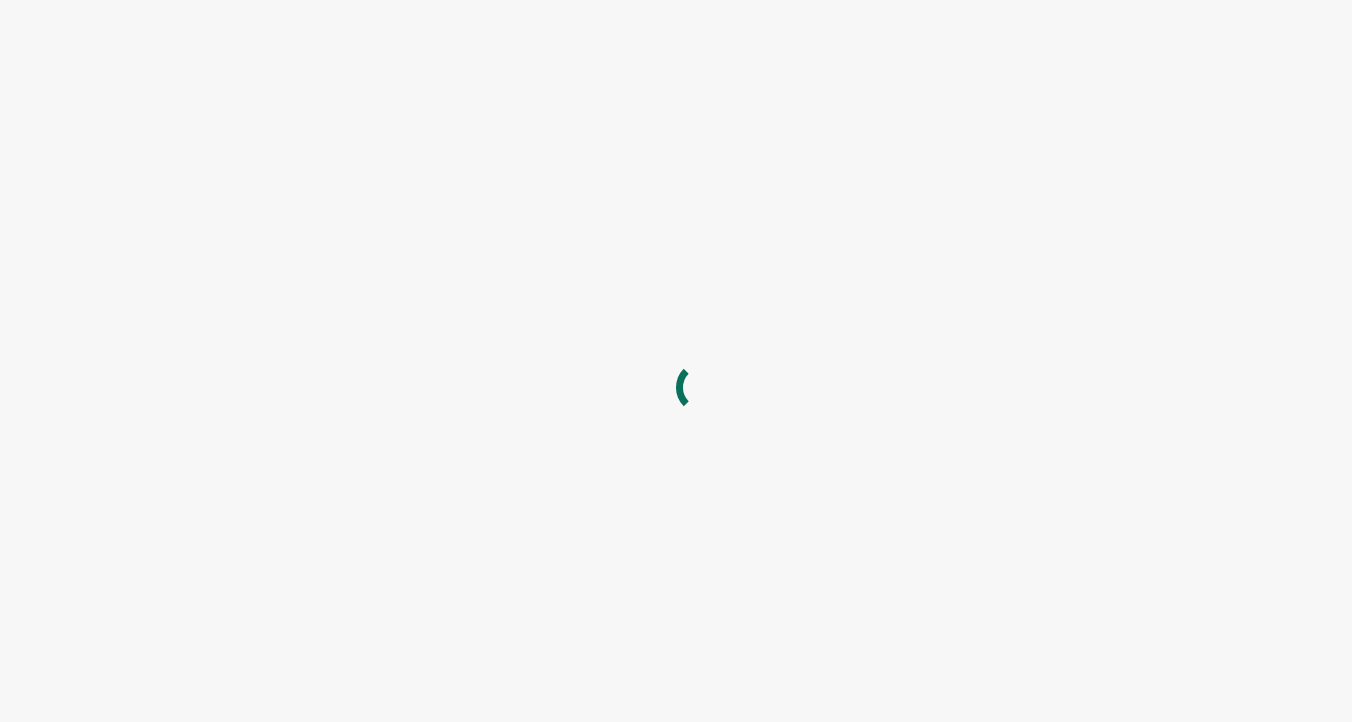 scroll, scrollTop: 0, scrollLeft: 0, axis: both 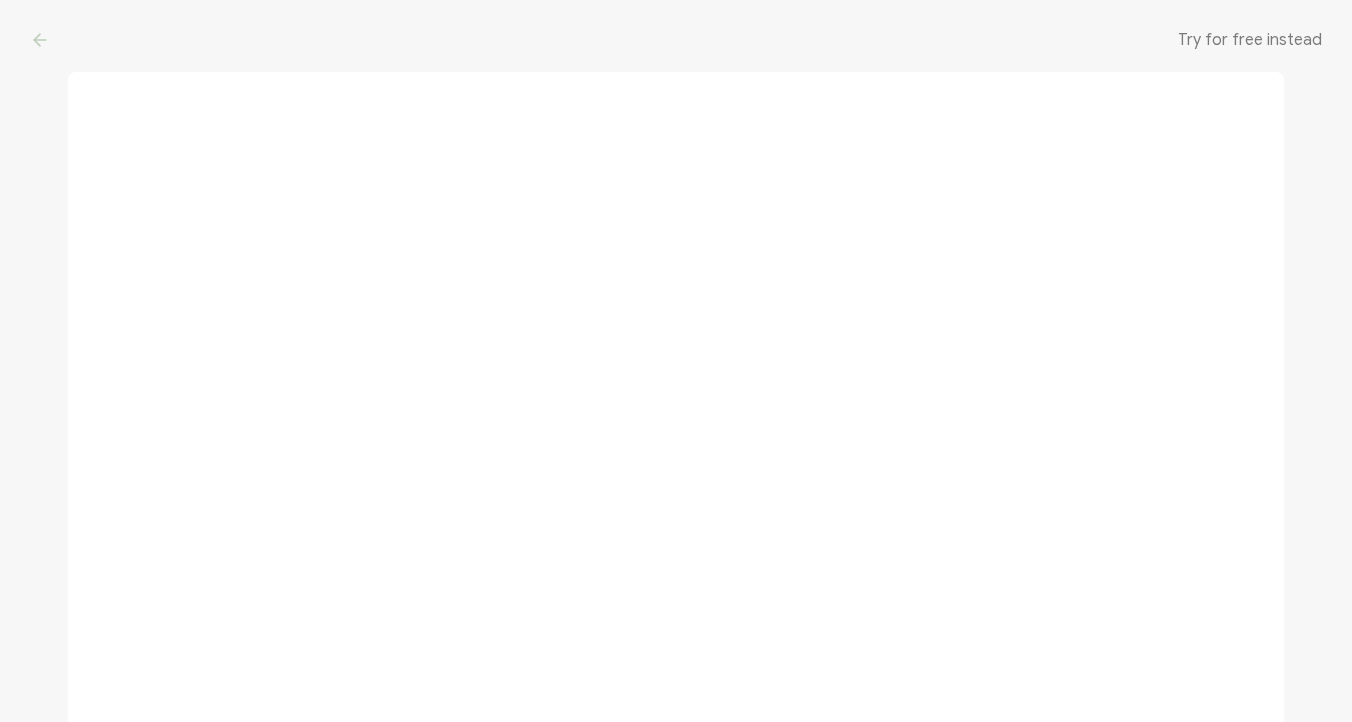 click on "Try for free instead" at bounding box center (1250, 40) 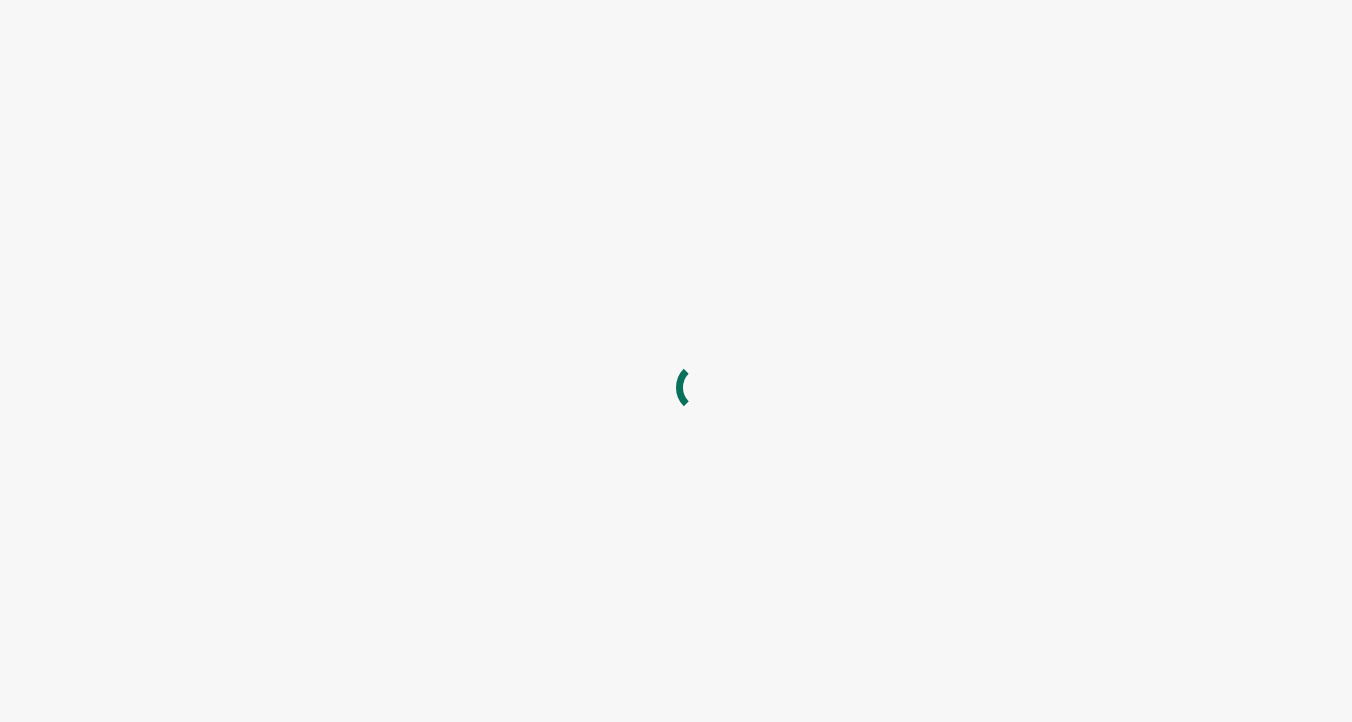 scroll, scrollTop: 0, scrollLeft: 0, axis: both 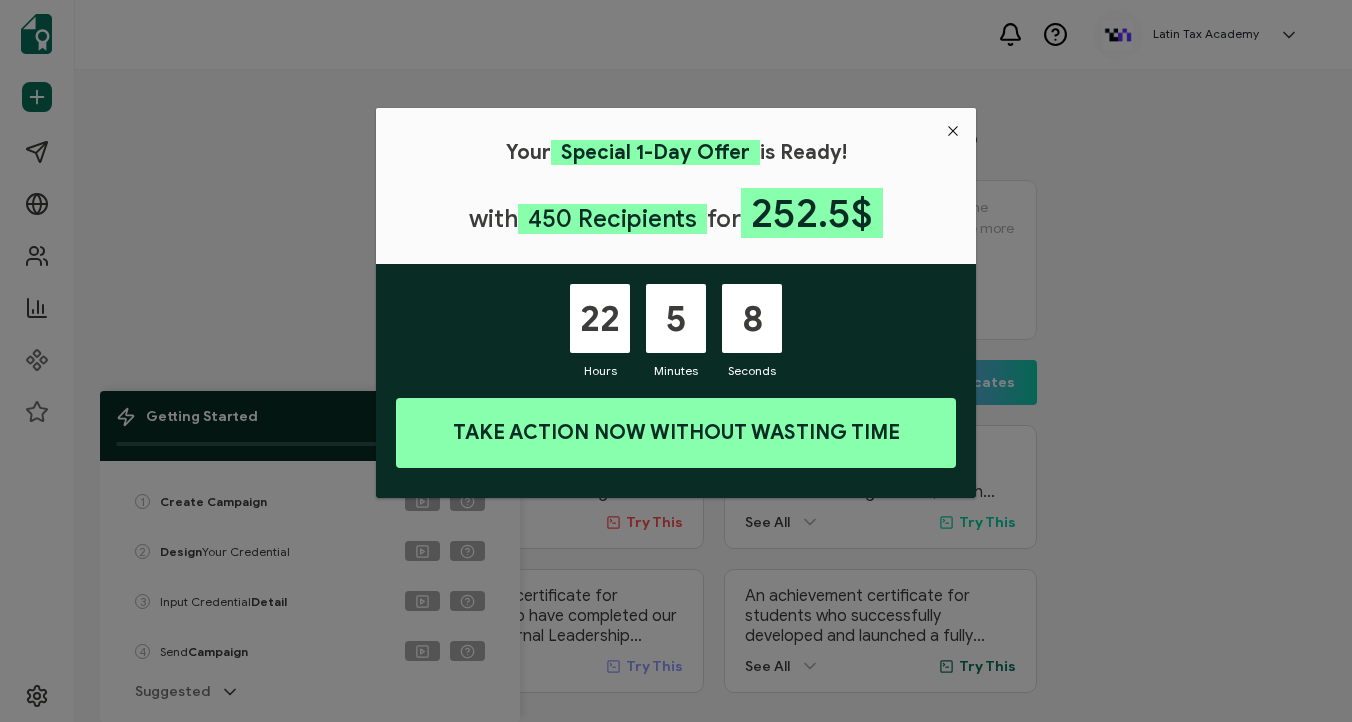 click at bounding box center [953, 131] 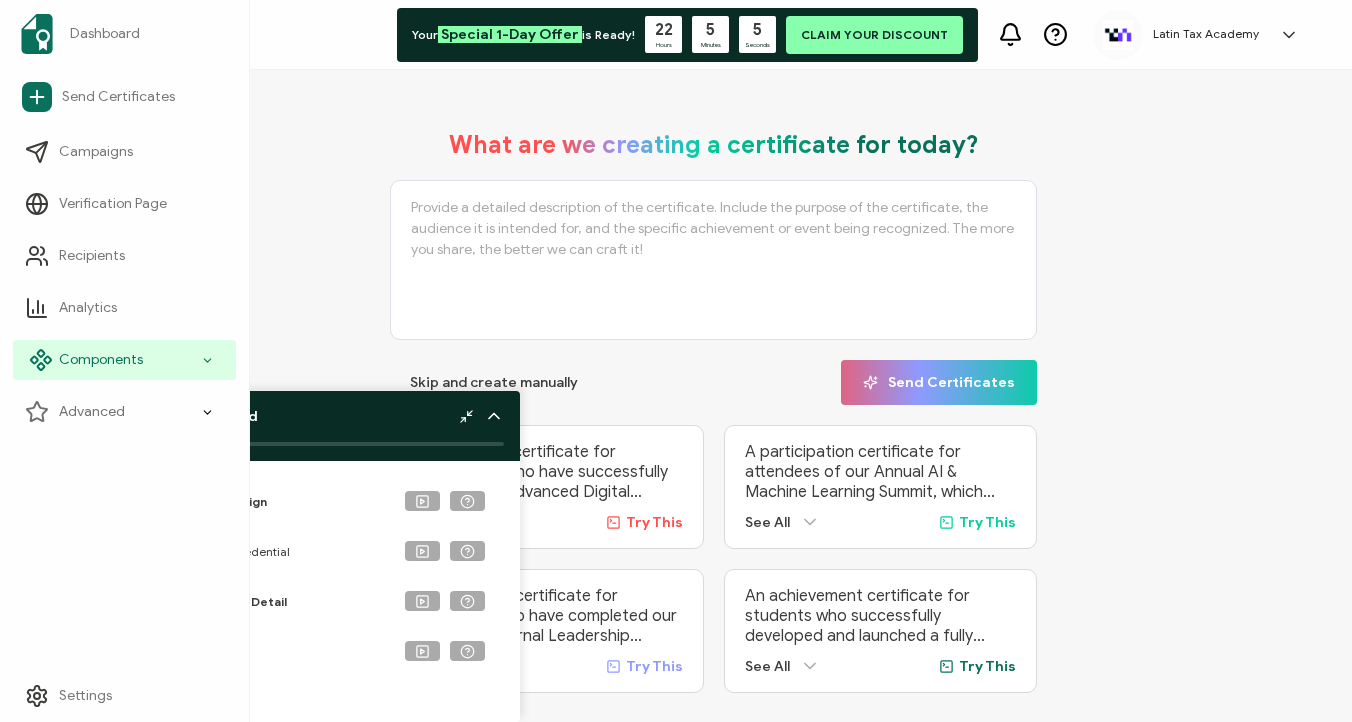 click on "Components" at bounding box center [101, 360] 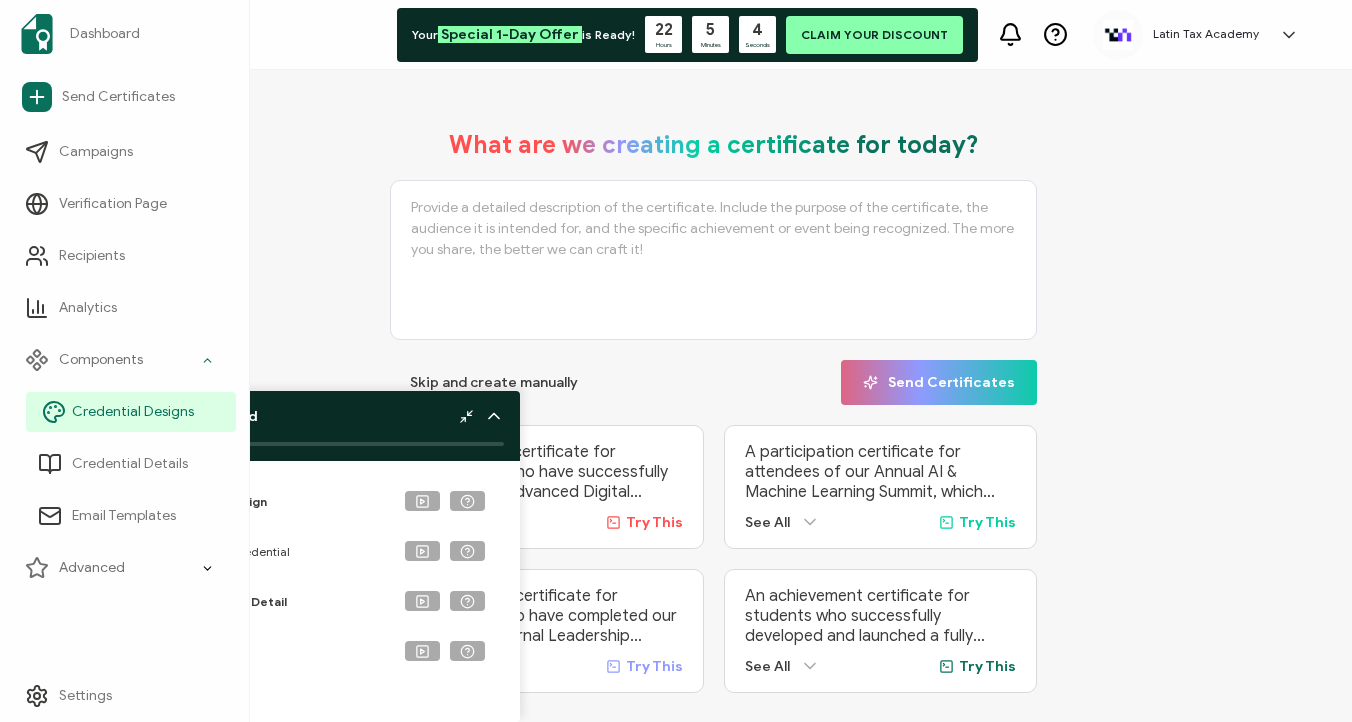 click on "Credential Designs" at bounding box center [133, 412] 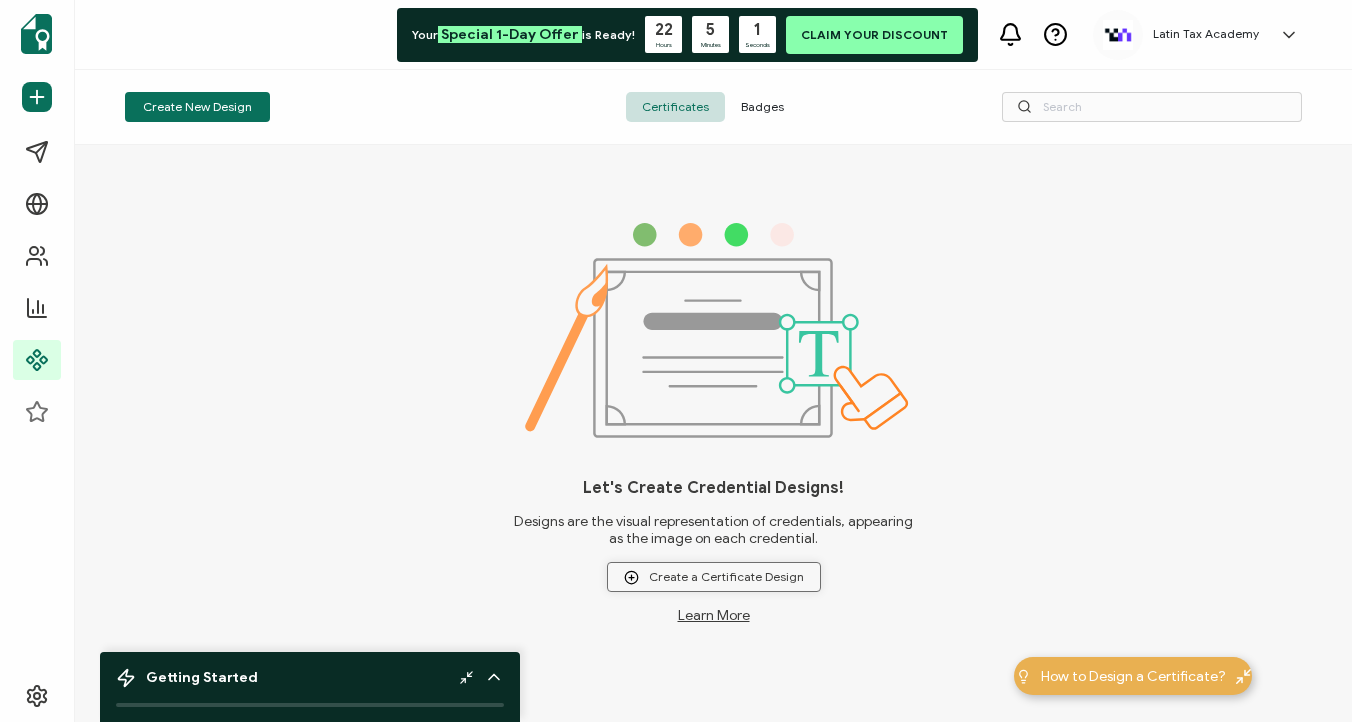 click 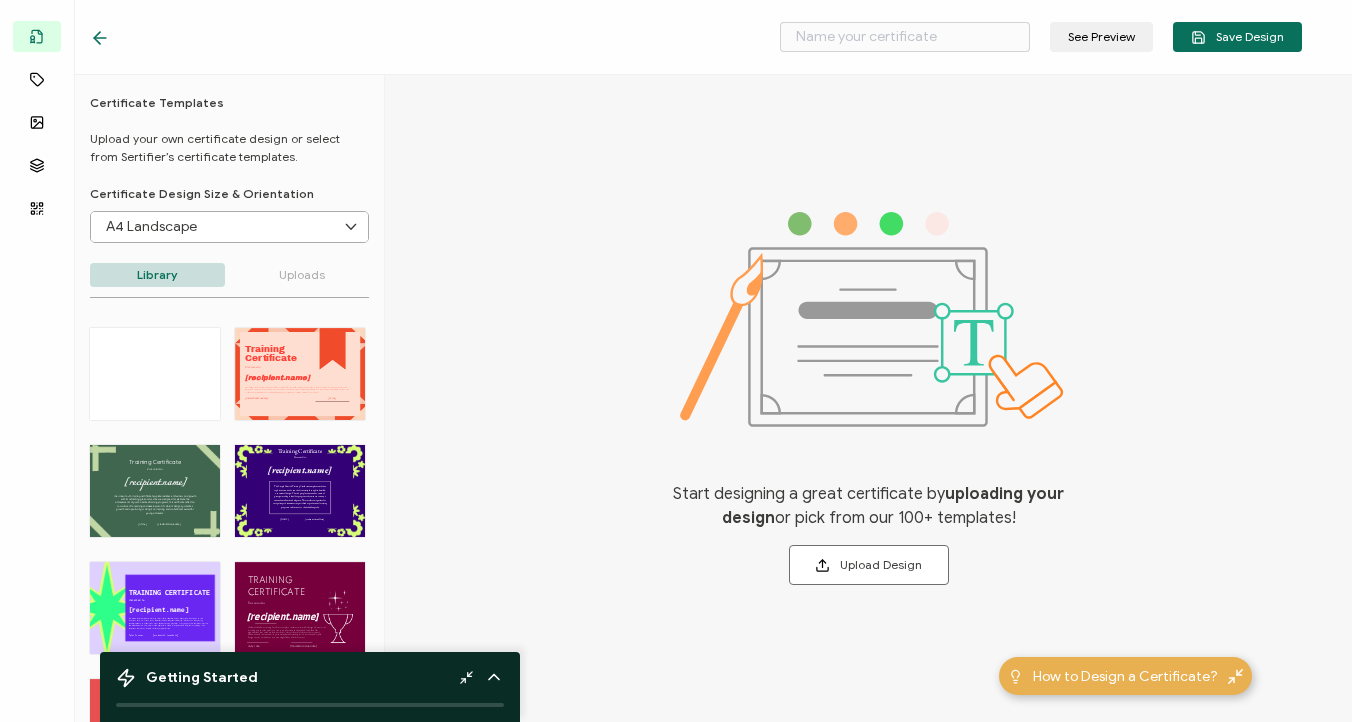 type on "Blank" 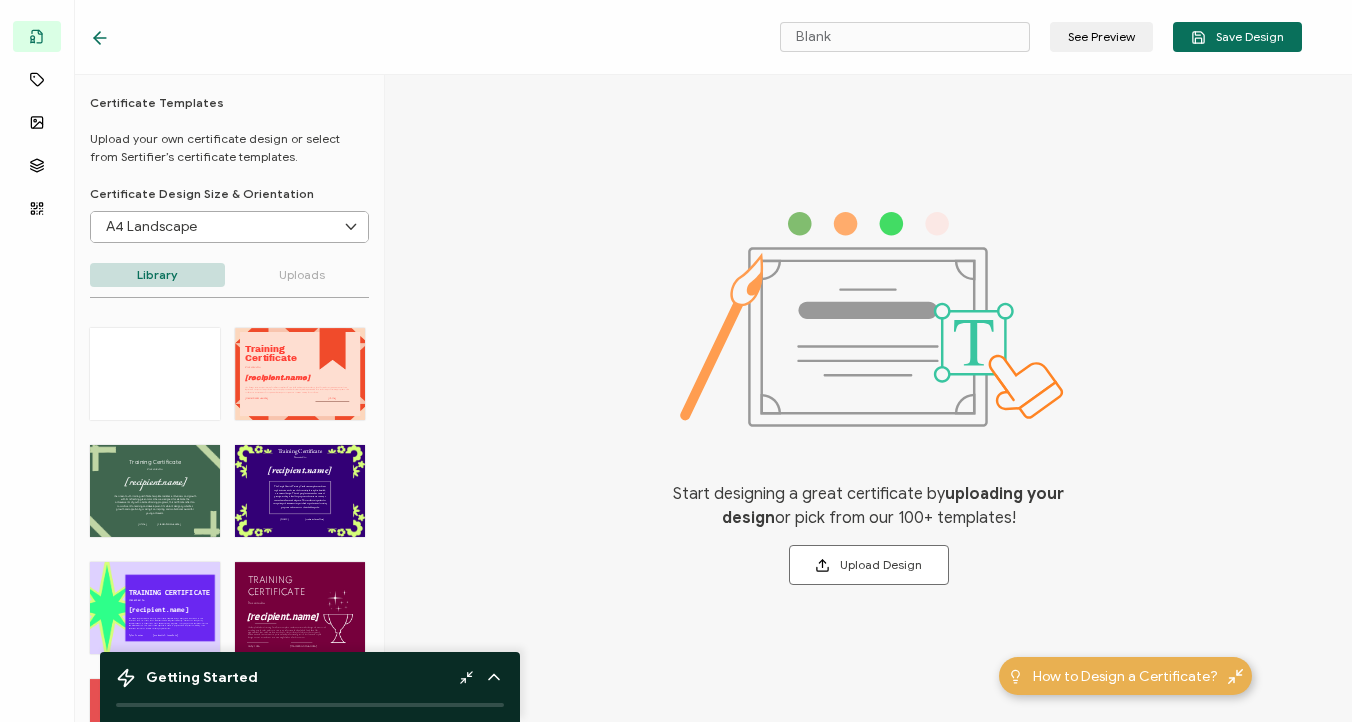 click on "Uploads" at bounding box center [302, 275] 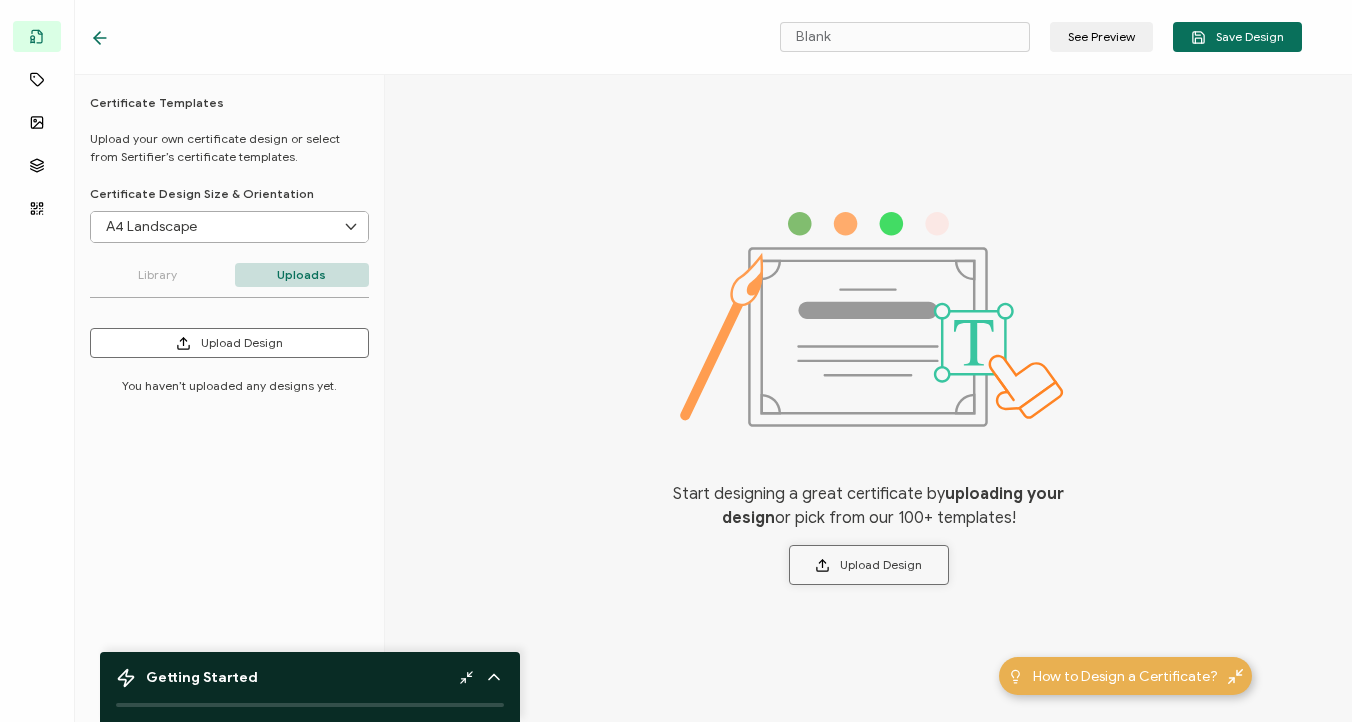 click on "Upload Design" at bounding box center [869, 565] 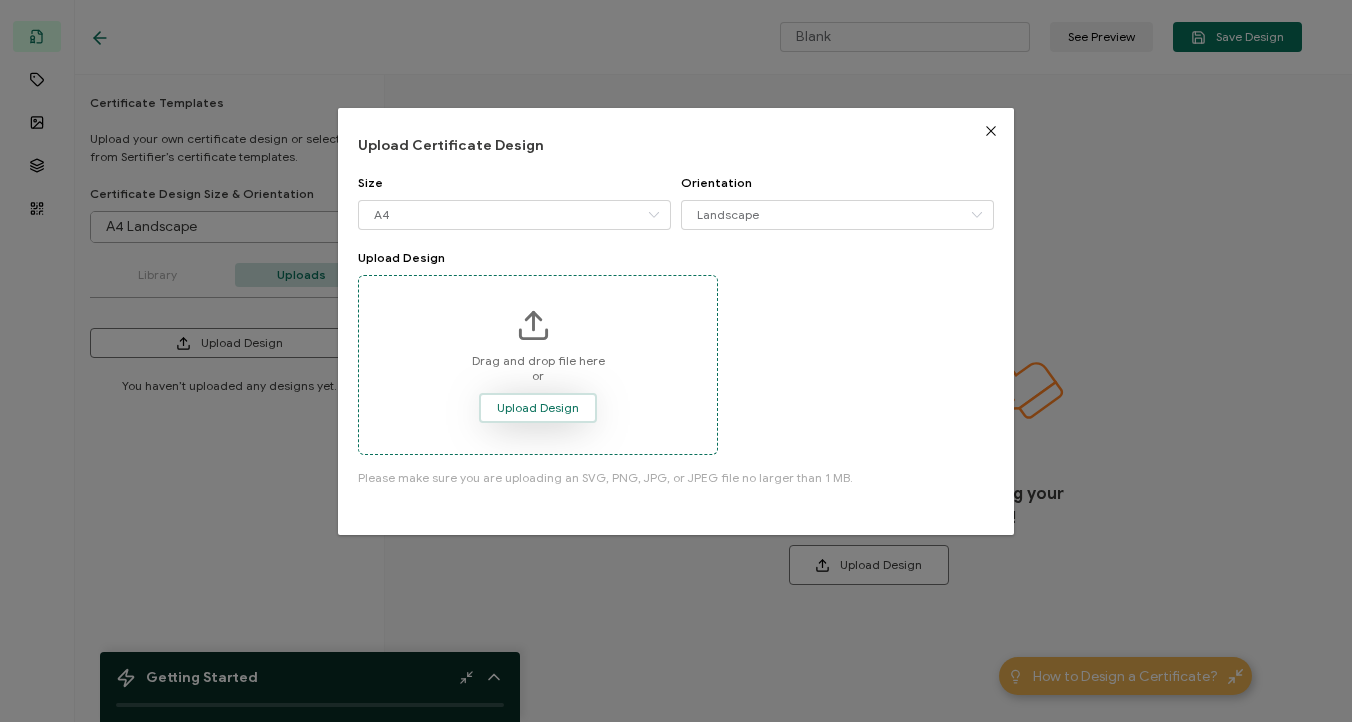 click on "Upload Design" at bounding box center (538, 408) 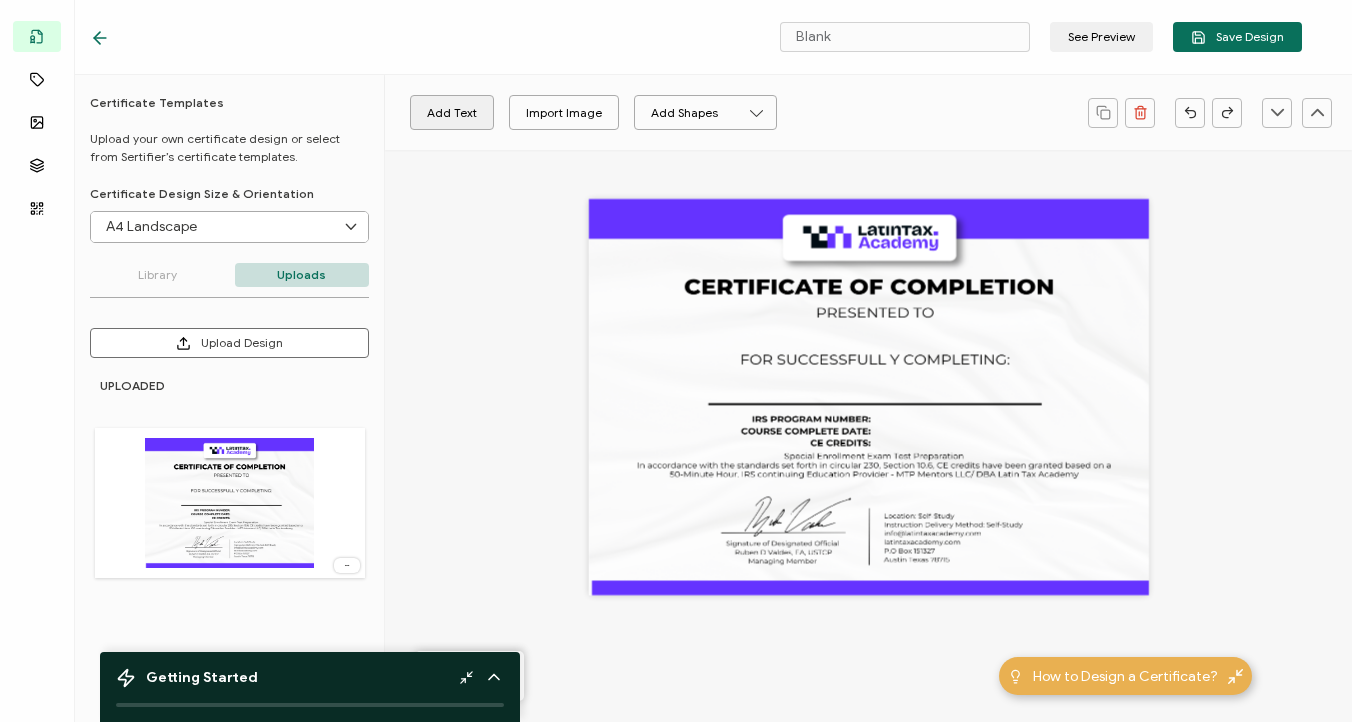 click on "Add Text" at bounding box center (452, 112) 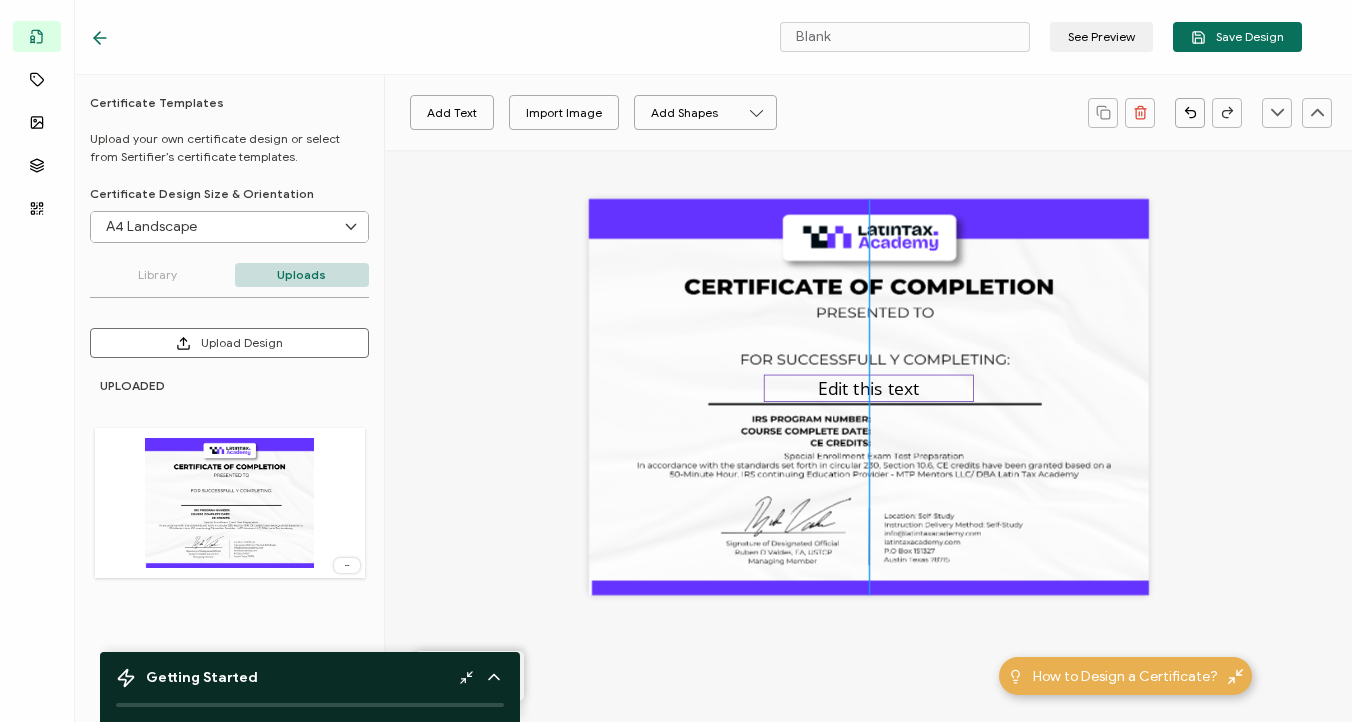 click on "Edit this text" at bounding box center (869, 388) 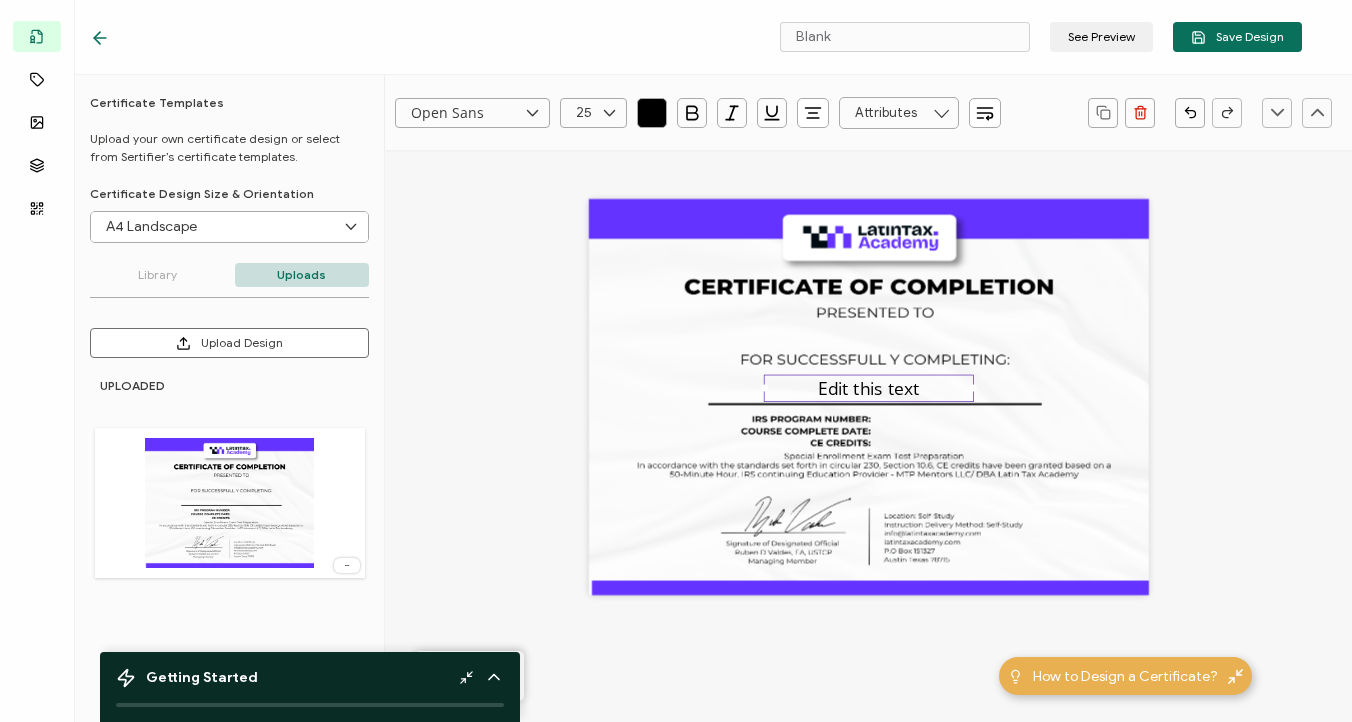 click at bounding box center (899, 113) 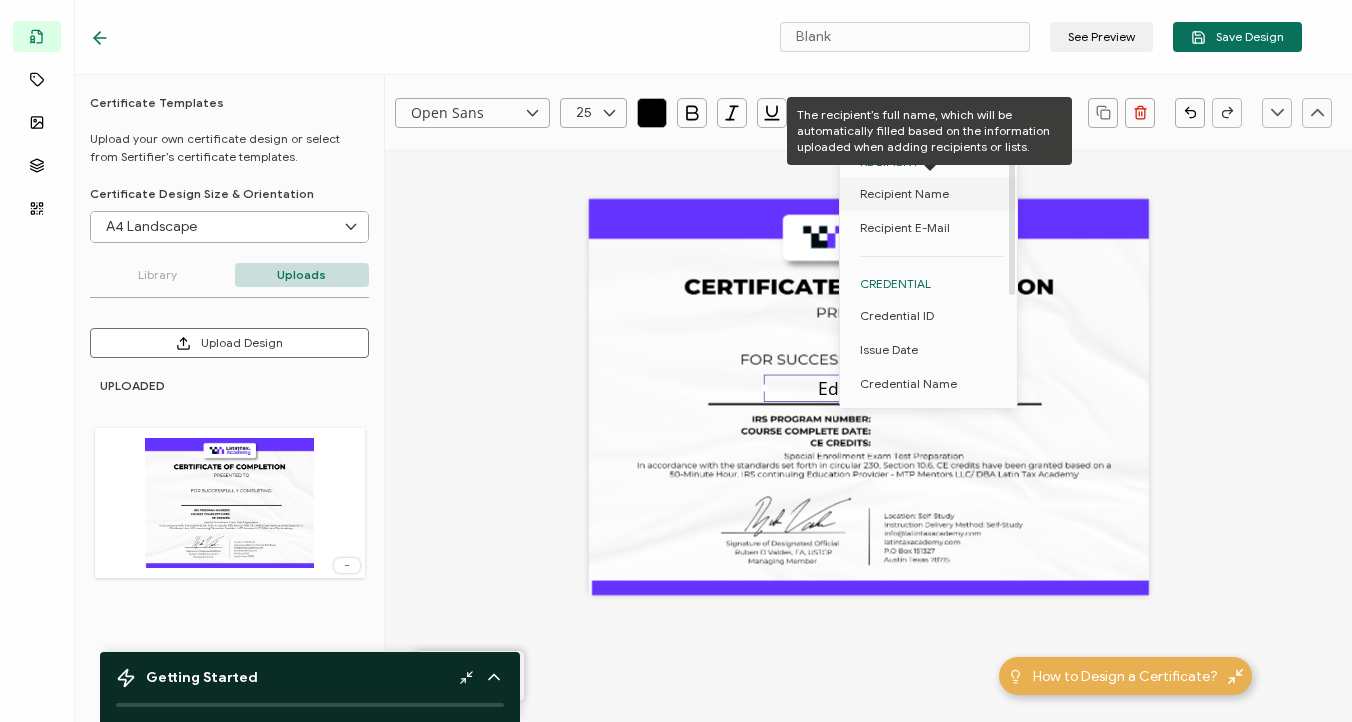 click on "Recipient Name" at bounding box center [904, 194] 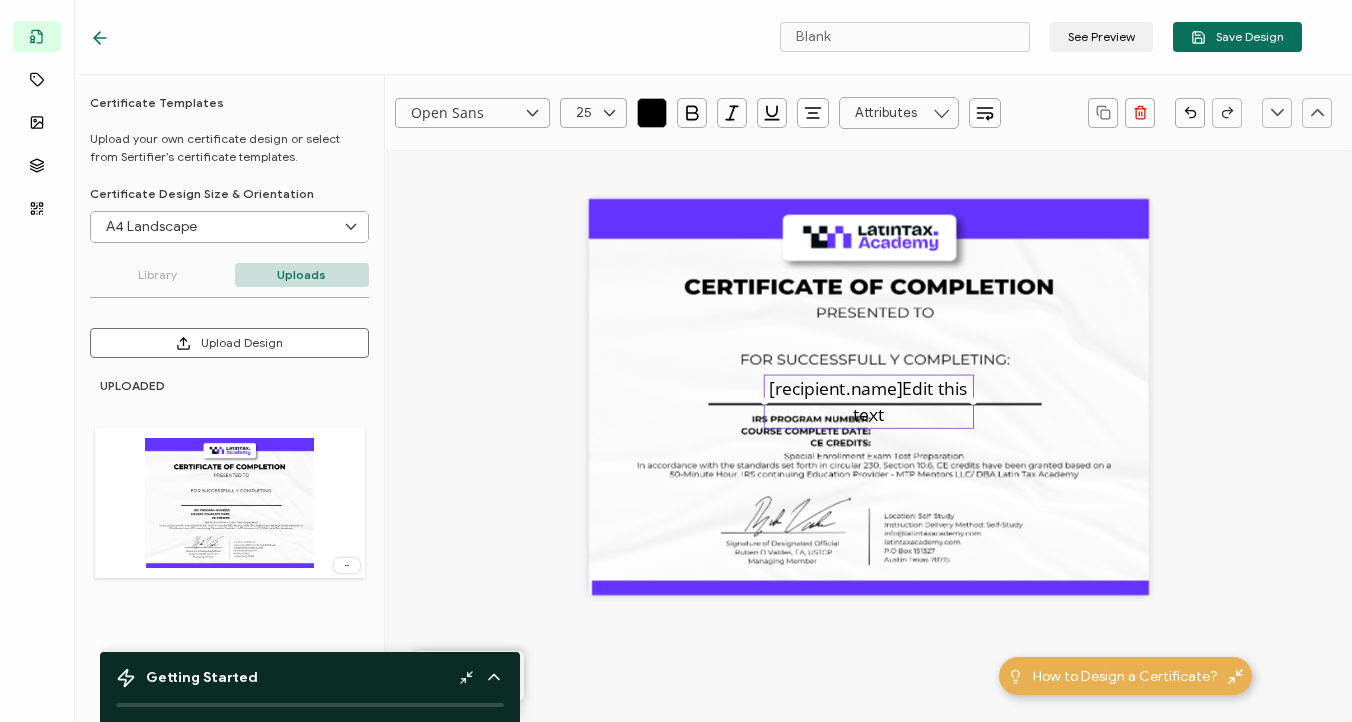 click on "[recipient.name]Edit this text" at bounding box center [869, 401] 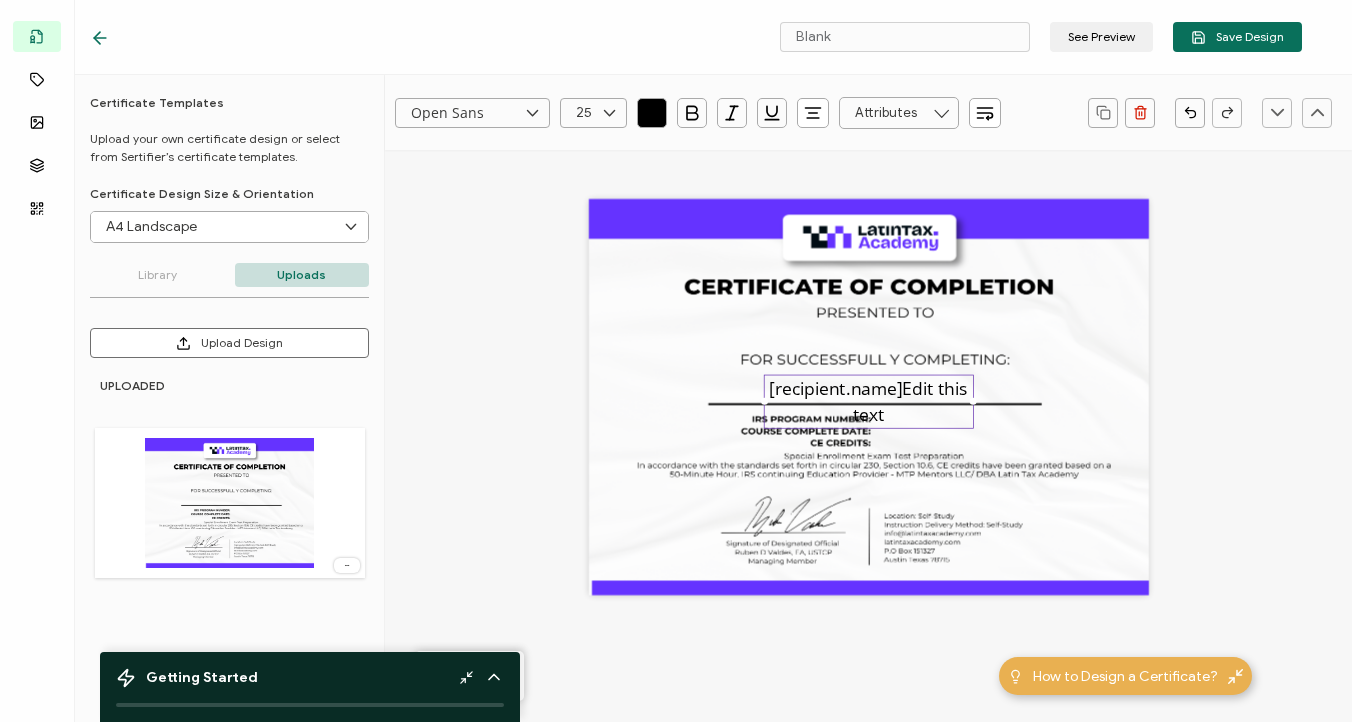 type 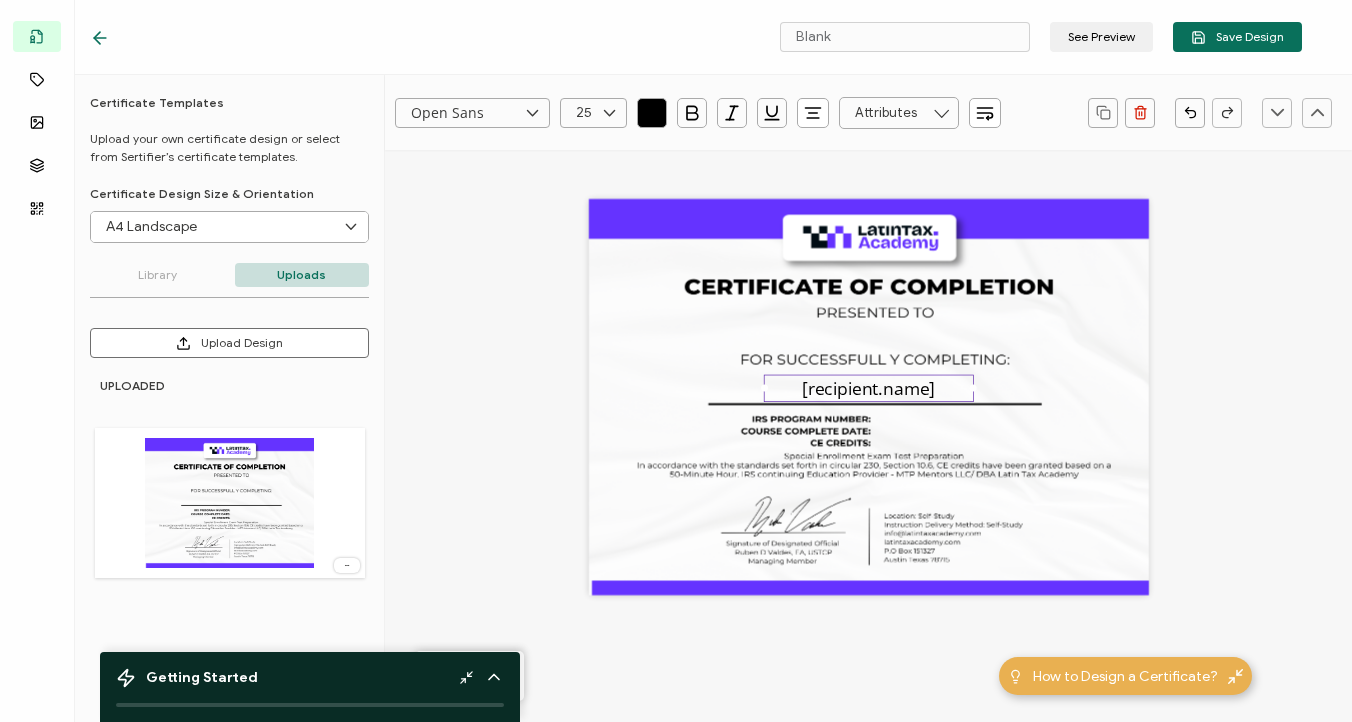 click at bounding box center (941, 113) 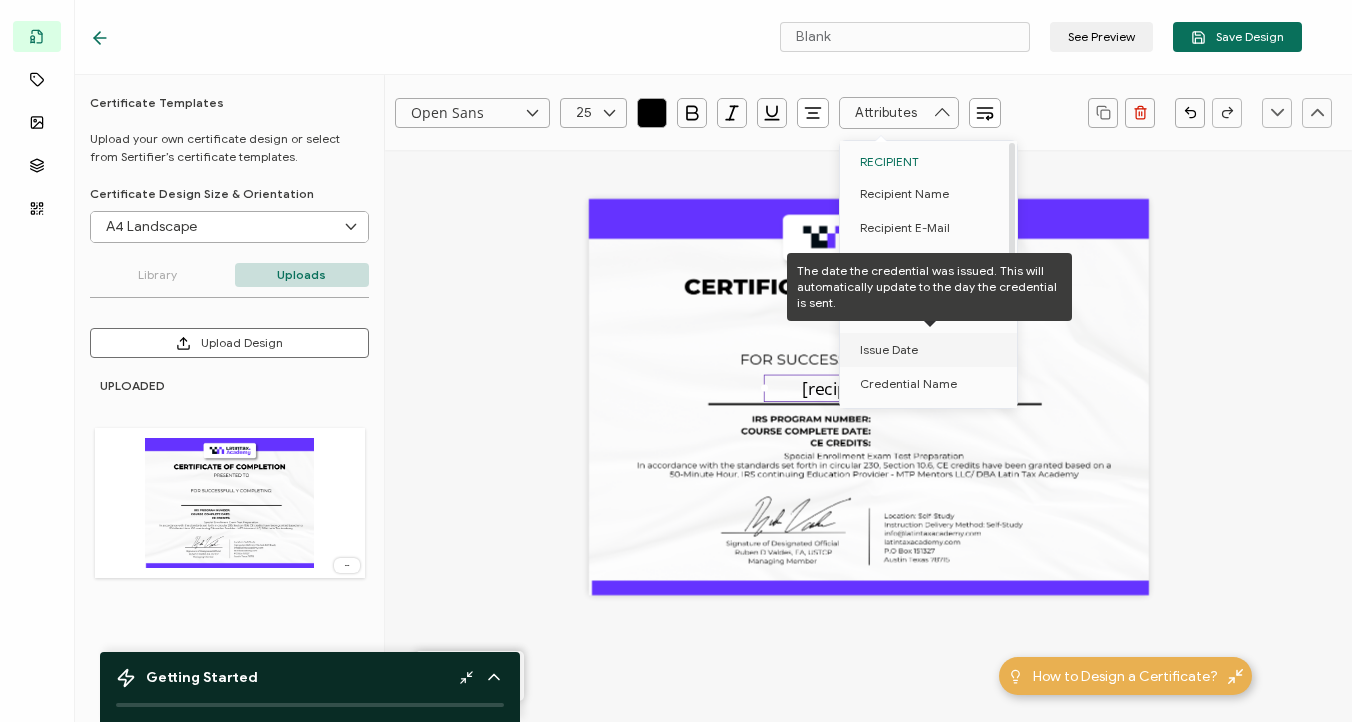 click on "Issue Date" at bounding box center [932, 350] 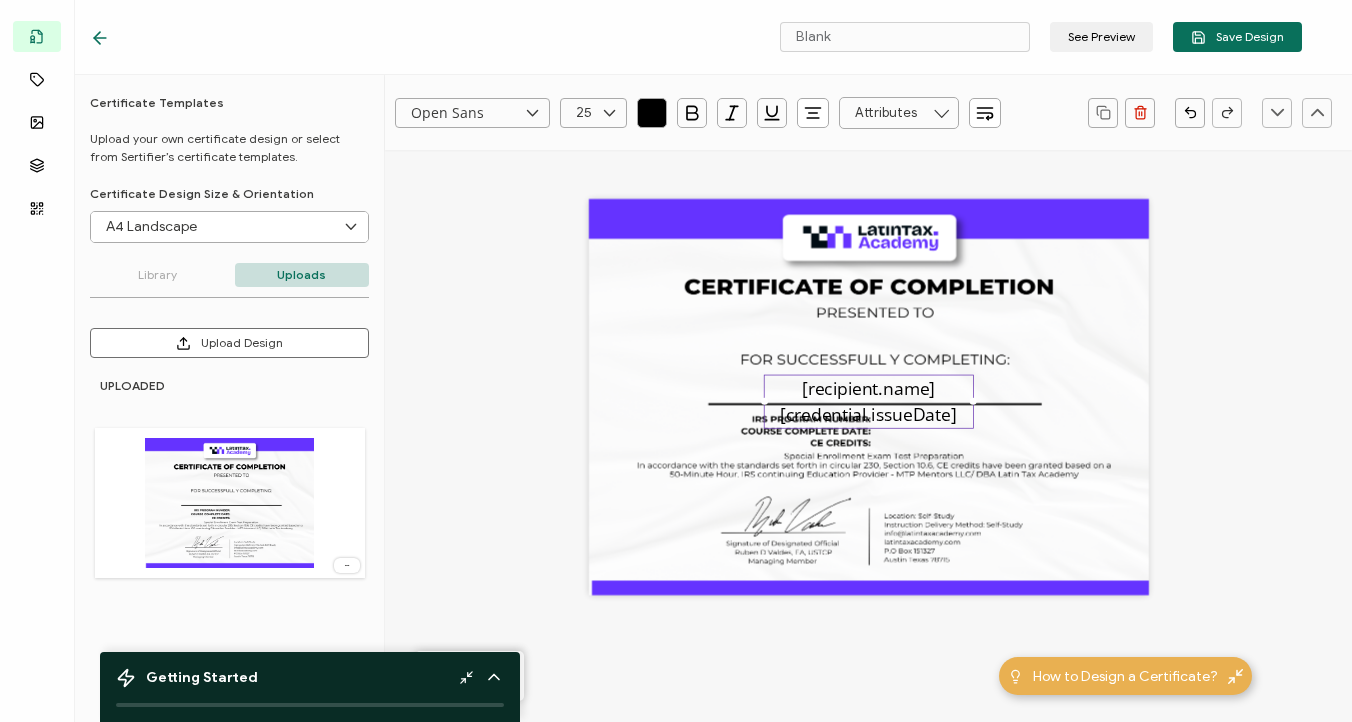 click on "[recipient.name][credential.issueDate]" at bounding box center (869, 397) 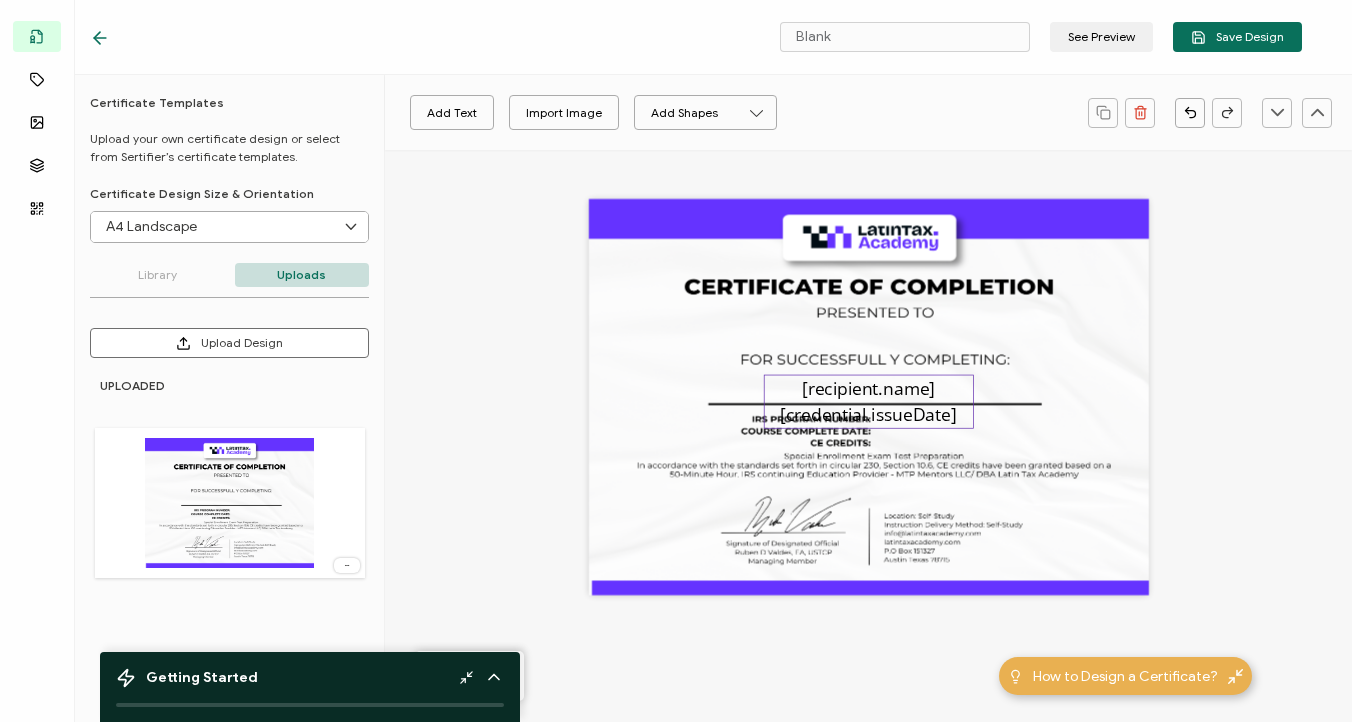 click on "[recipient.name][credential.issueDate]" at bounding box center (869, 401) 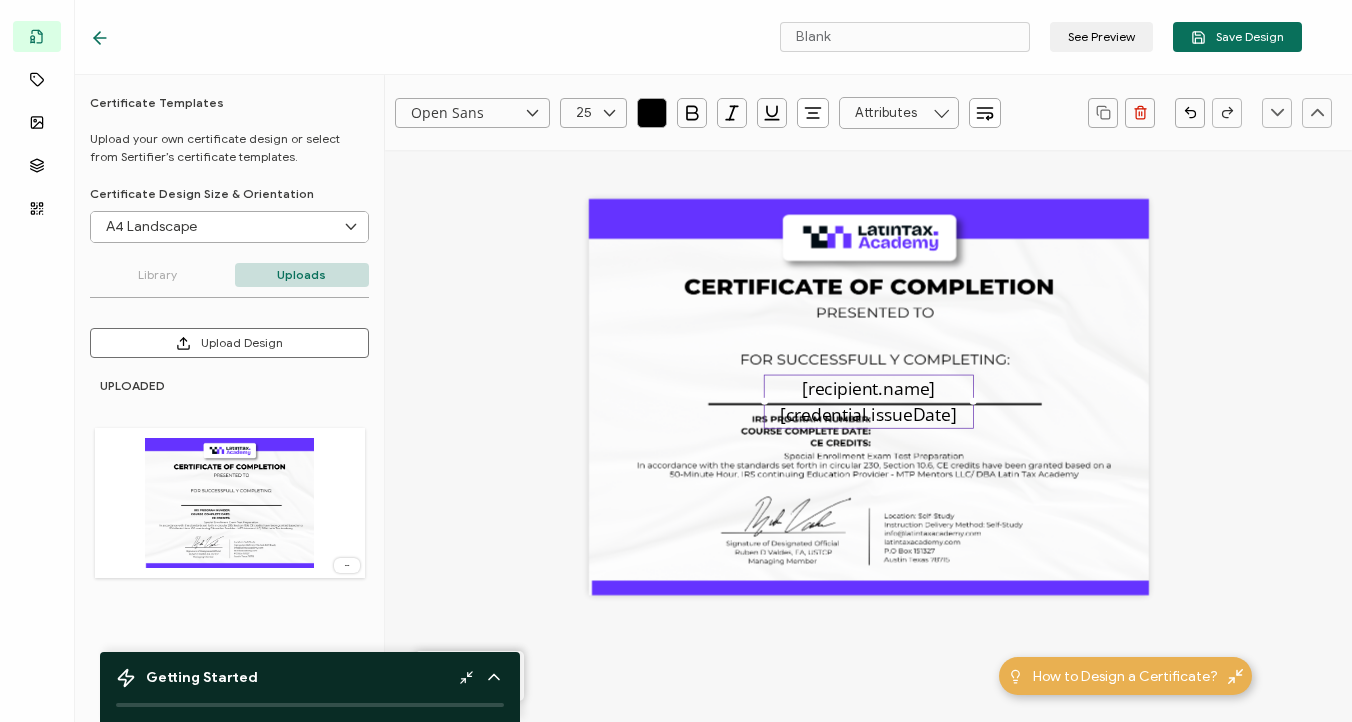 click on "[recipient.name][credential.issueDate]" at bounding box center (868, 401) 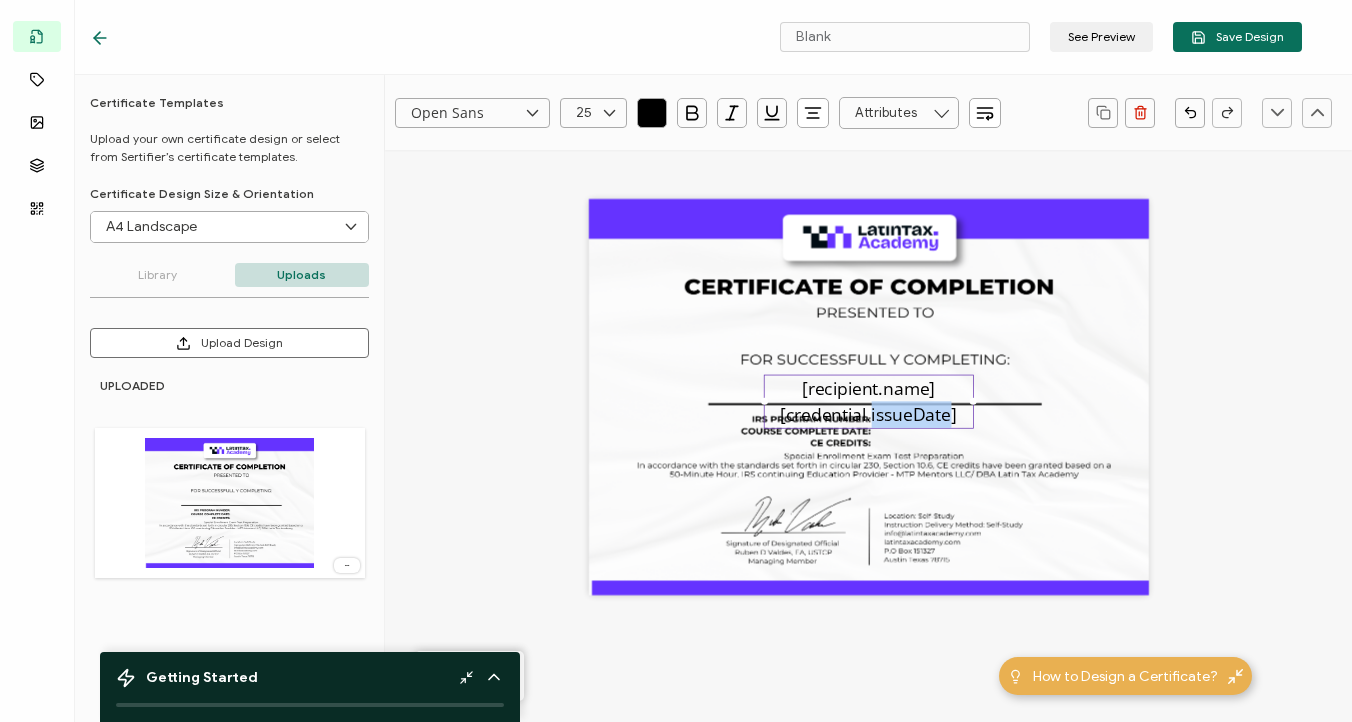click on "[recipient.name][credential.issueDate]" at bounding box center [868, 401] 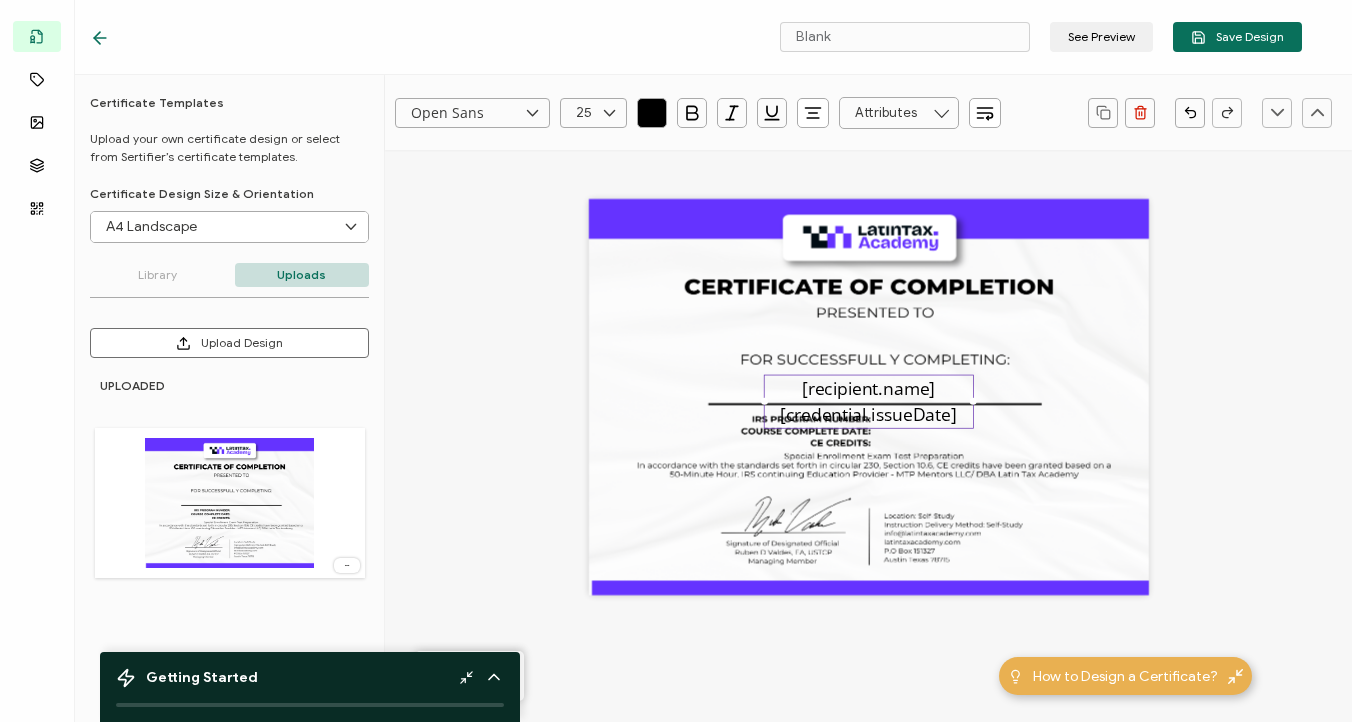 click on "[recipient.name][credential.issueDate]" at bounding box center [869, 401] 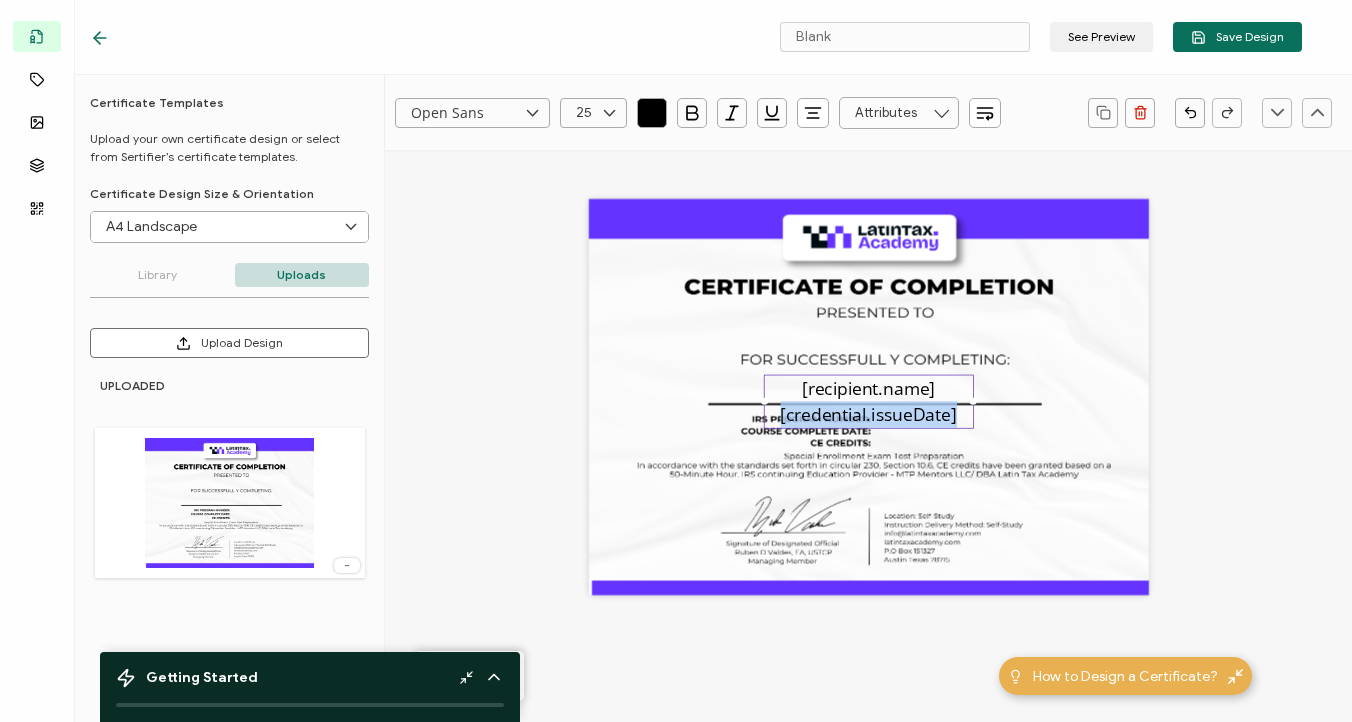 click on "[recipient.name][credential.issueDate]" at bounding box center [869, 401] 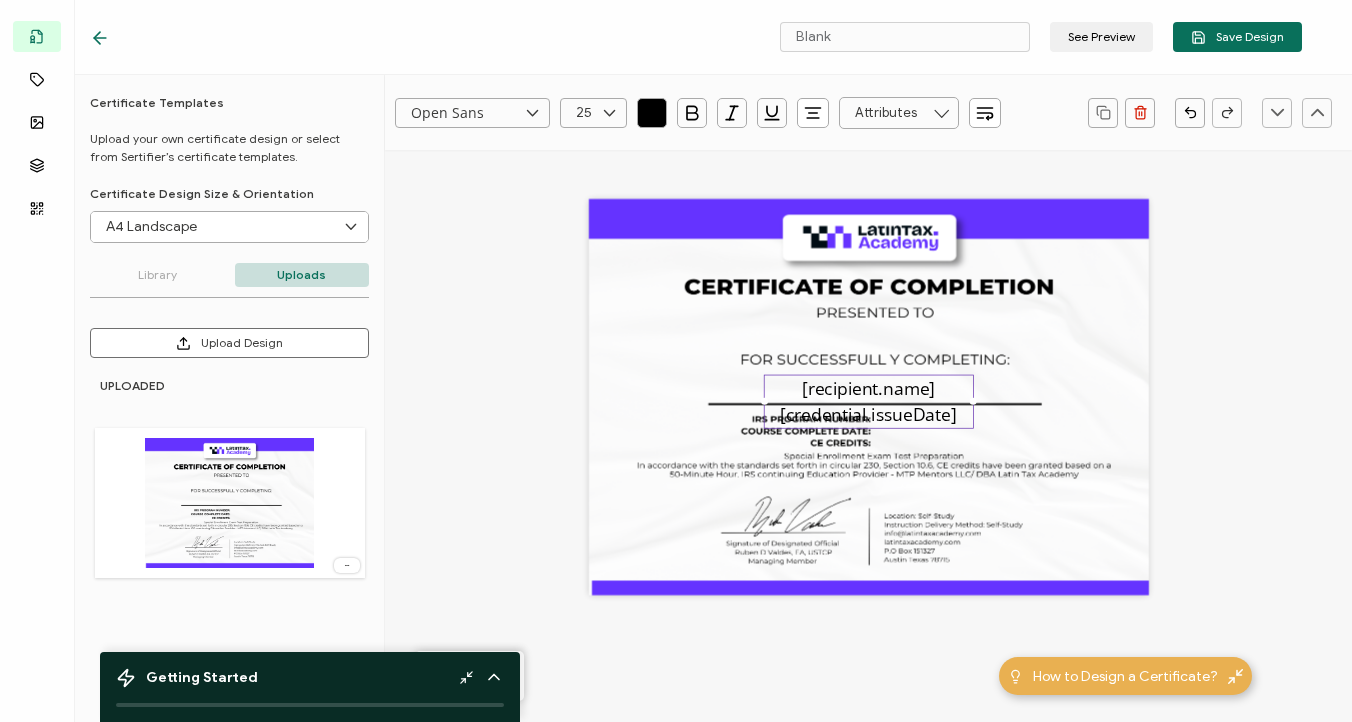 click on "[recipient.name][credential.issueDate]" at bounding box center [868, 401] 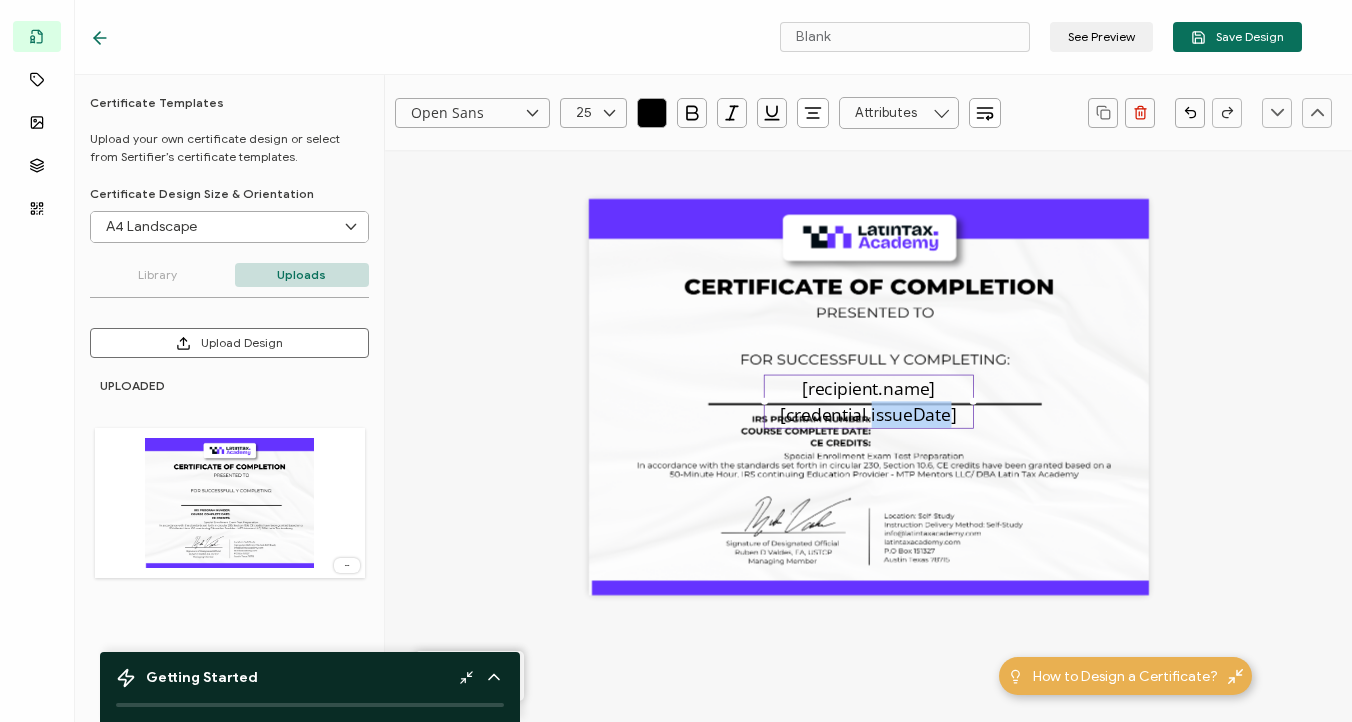 click on "[recipient.name][credential.issueDate]" at bounding box center (868, 401) 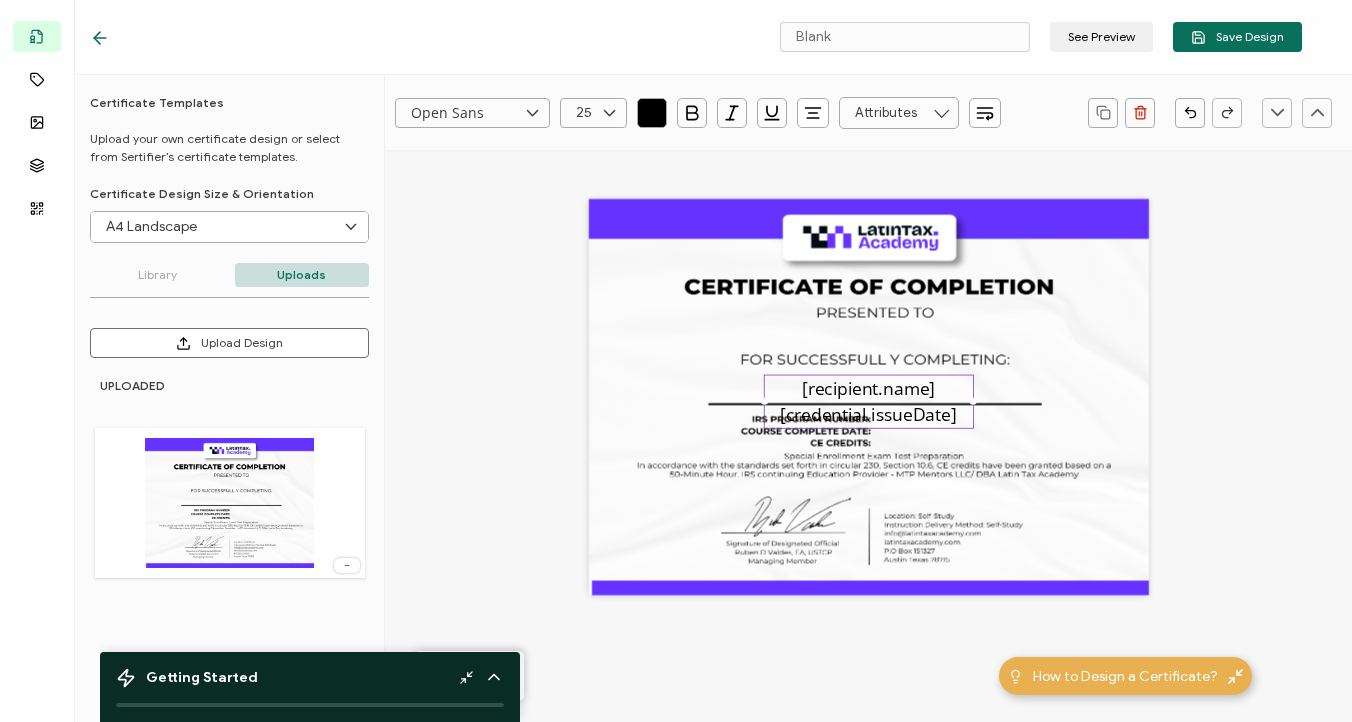 click on "[recipient.name][credential.issueDate]" at bounding box center [869, 401] 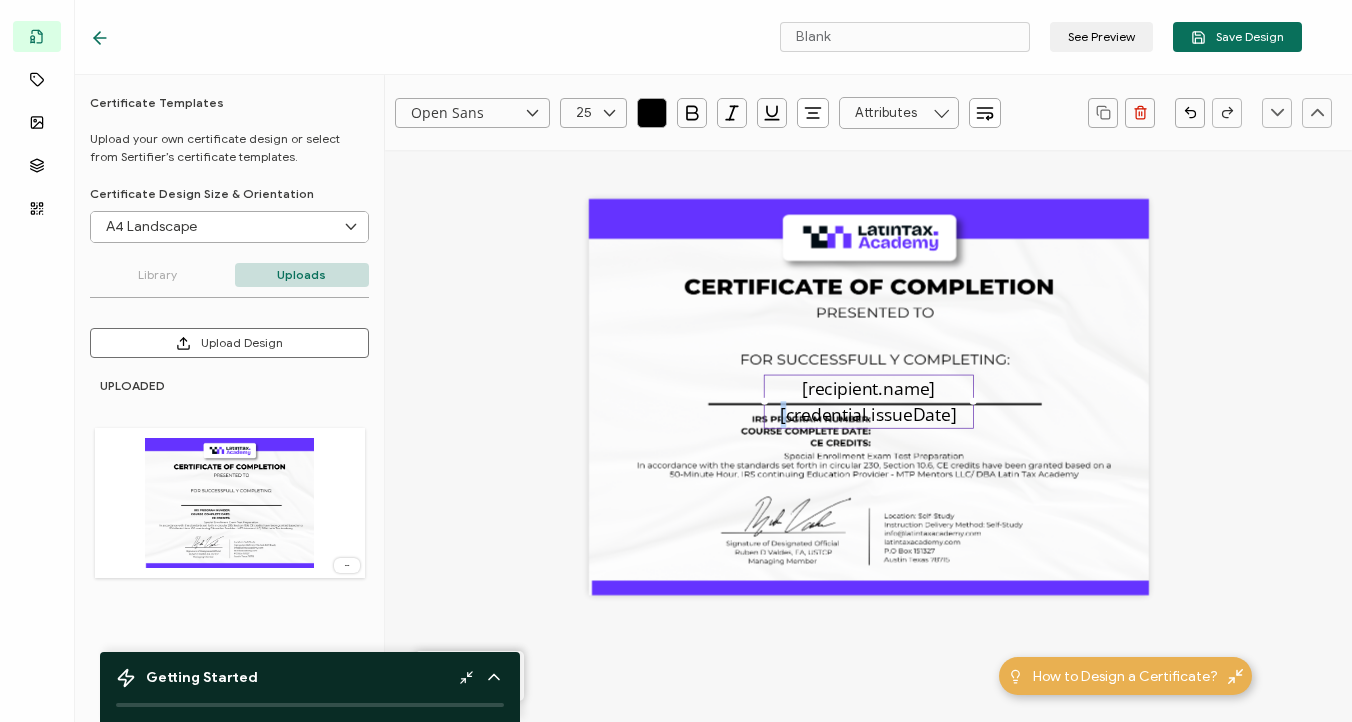 click on "[recipient.name][credential.issueDate]" at bounding box center [869, 401] 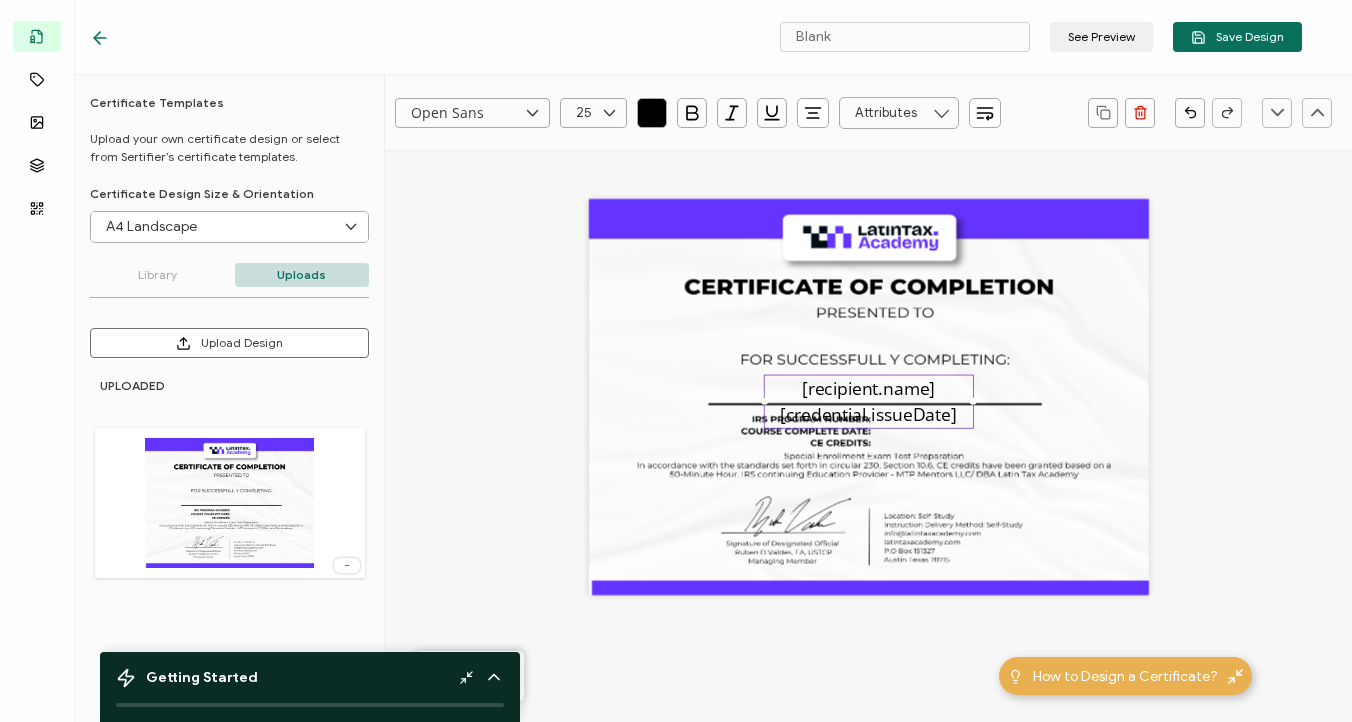 click on "[recipient.name][credential.issueDate]" at bounding box center (868, 401) 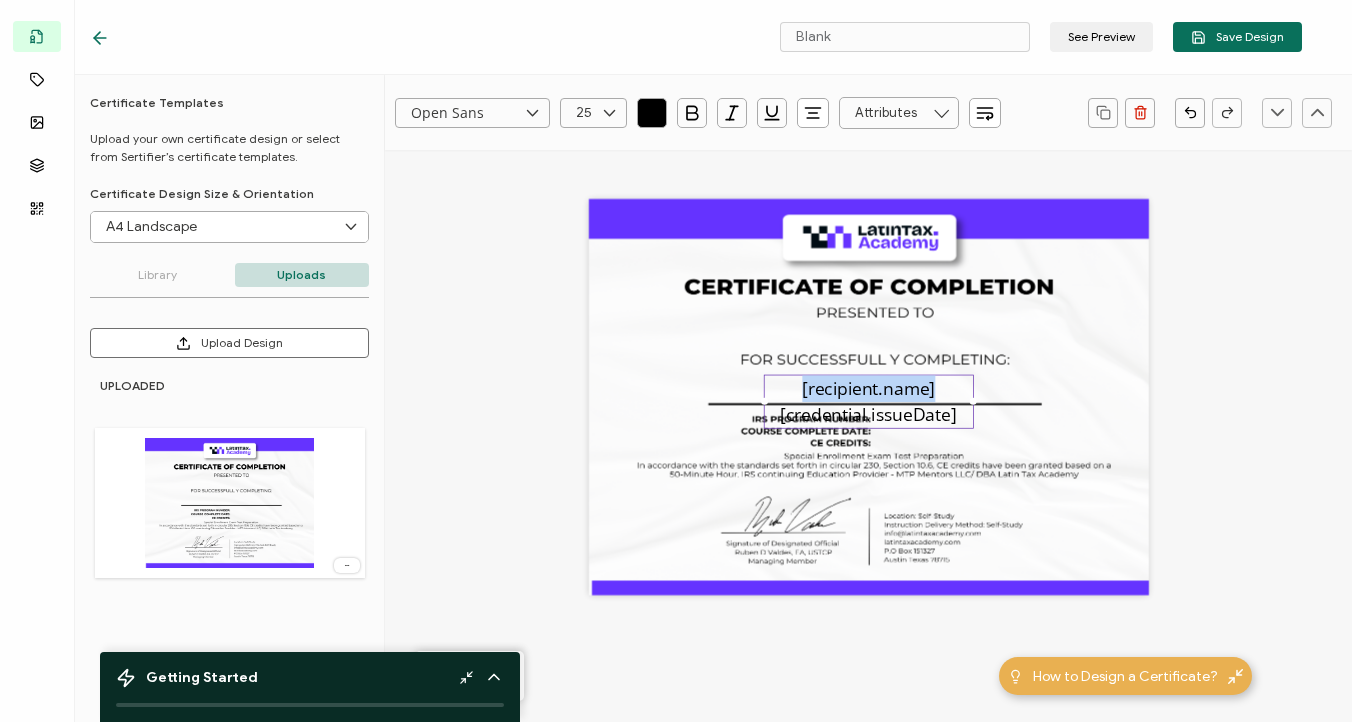 drag, startPoint x: 966, startPoint y: 385, endPoint x: 1000, endPoint y: 344, distance: 53.263496 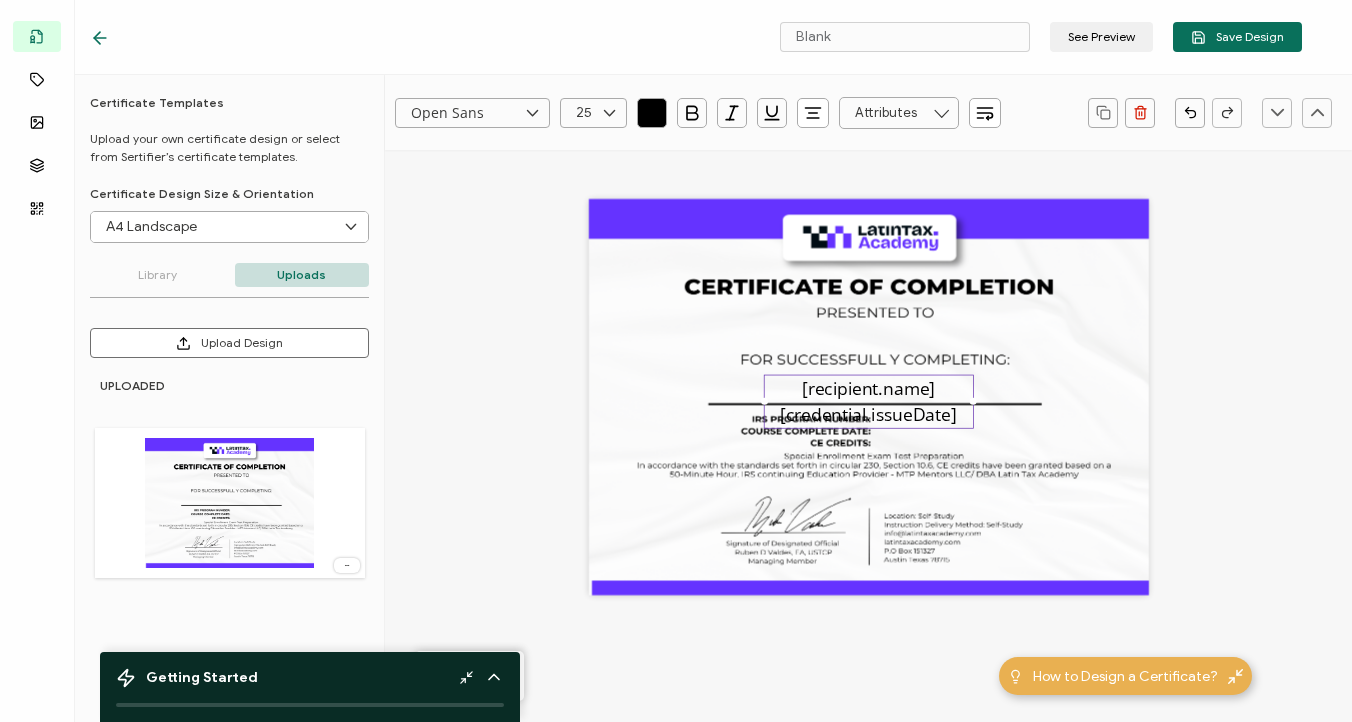 click on "[recipient.name][credential.issueDate]" at bounding box center (869, 397) 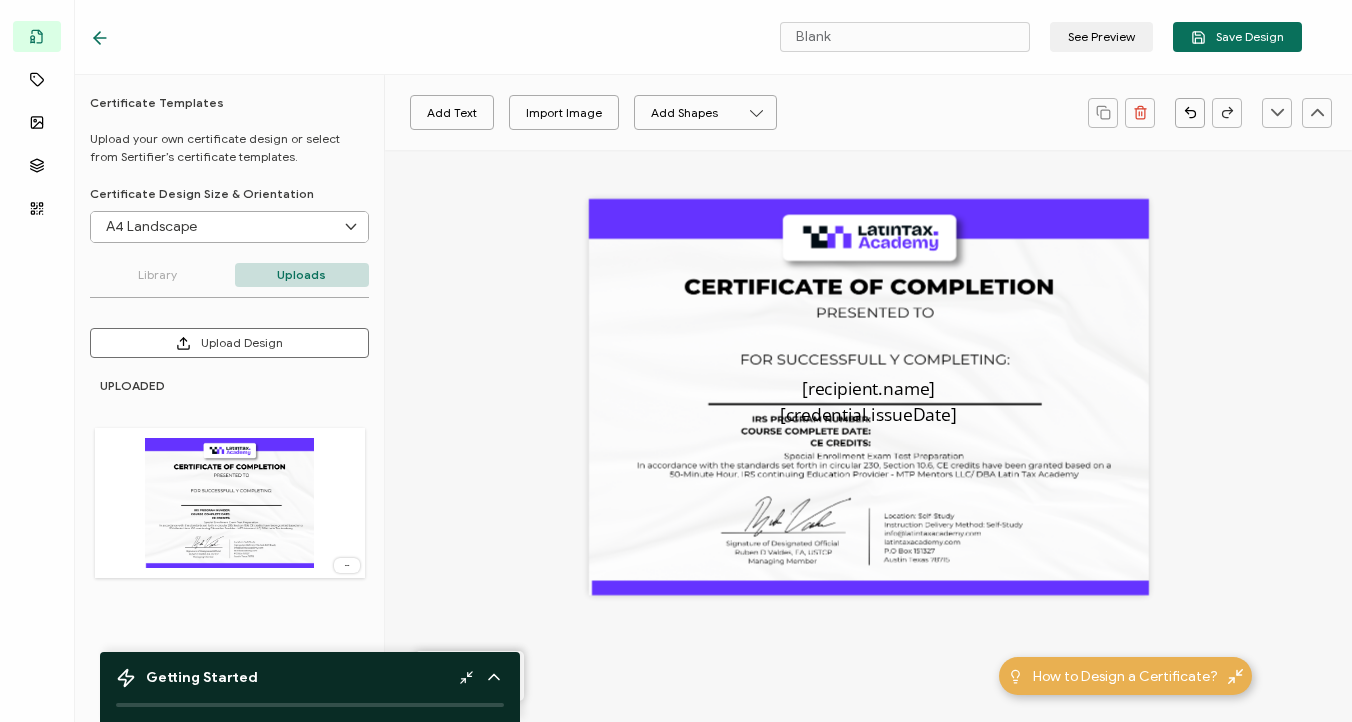 drag, startPoint x: 964, startPoint y: 401, endPoint x: 979, endPoint y: 353, distance: 50.289165 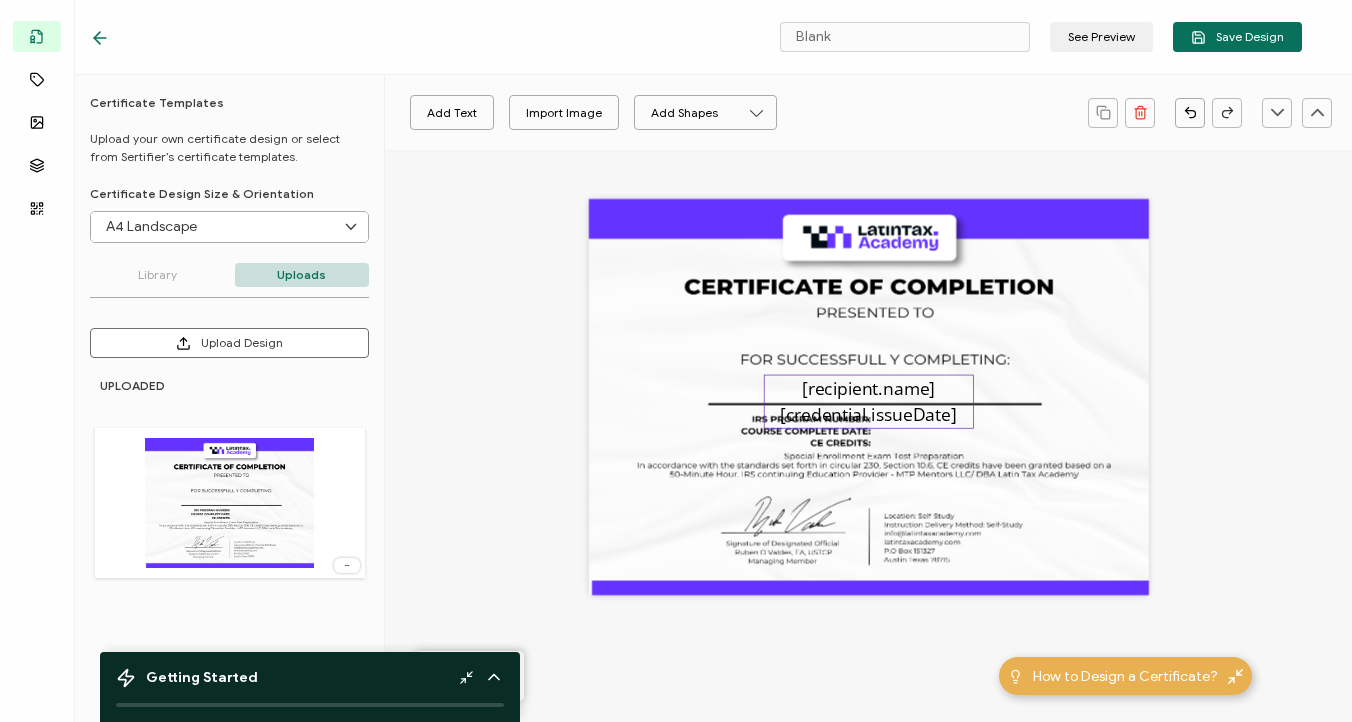 click on "[recipient.name][credential.issueDate]" at bounding box center (868, 401) 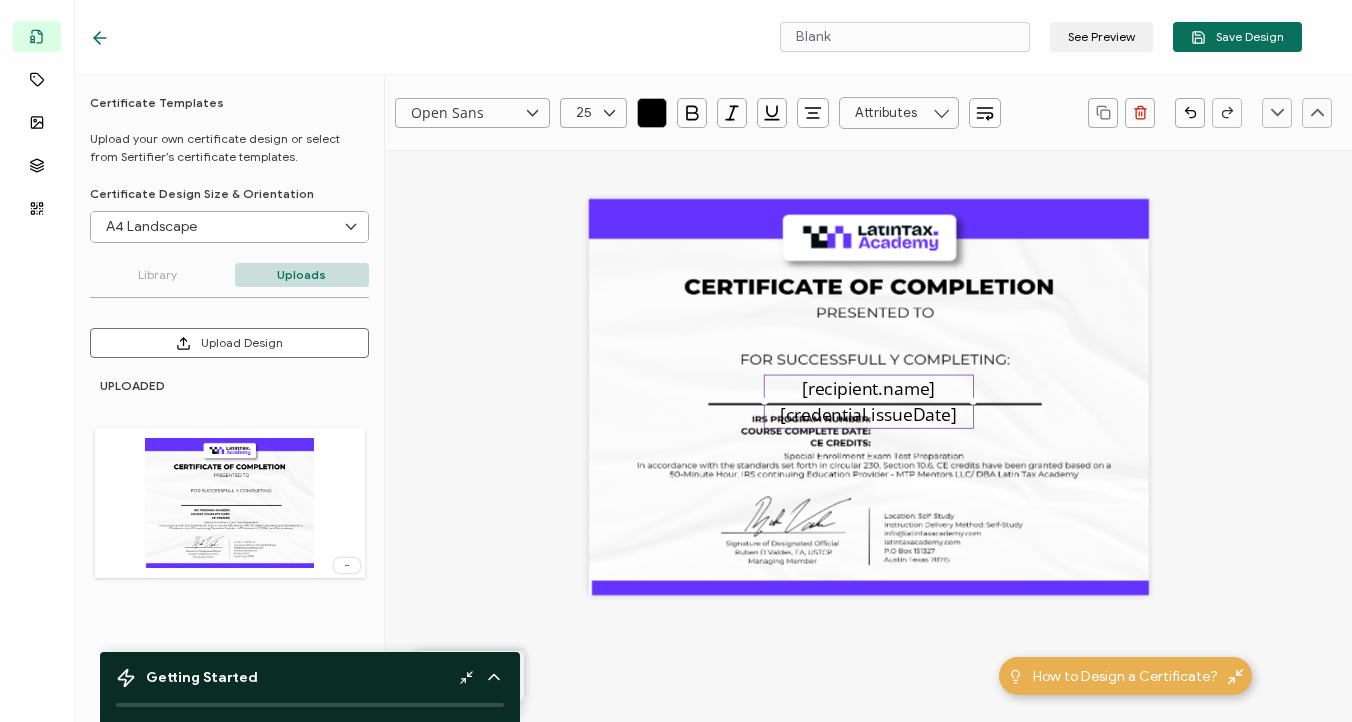 click on "[recipient.name][credential.issueDate]" at bounding box center [868, 401] 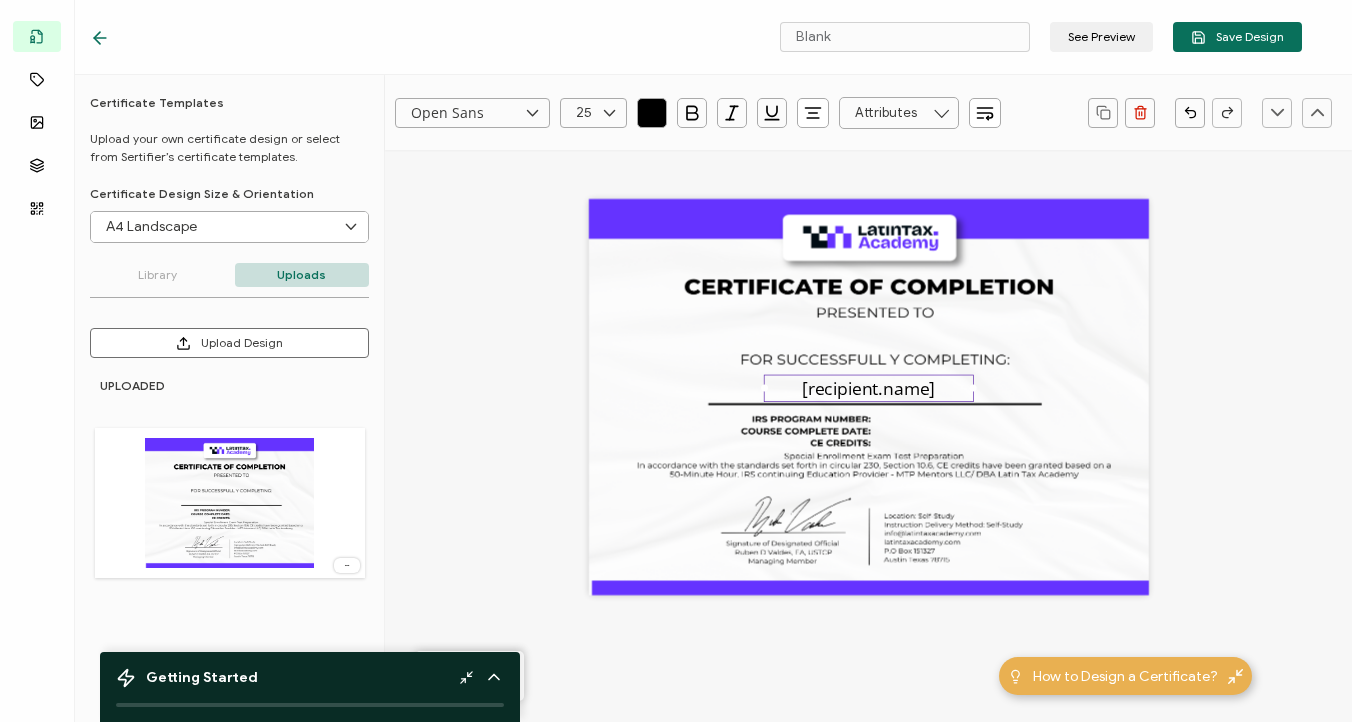 click on "Open Sans Alright Sans Amita Archivo Black Arial Arimo Blinker Caveat Charm Charmonman Cinzel EB Garamond Farro Fira Sans Gelasio Gilroy Great Vibes Grenze Hanken Grotesk Inconsolata Josefin Sans Kolektif House Kufam Lato Libre Caslon Text Lora Lugrasimo Markazi Text Merienda Merriweather Montserrat Muli Noto Sans Noto Serif Nunito Open Sans Open Sans Condensed Orbitron Oswald Playfair Display Poppins PT Sans PT Sans Narrow PT Serif Quicksand Raleway Red Hat Display Roboto Roboto Condensed Roboto Slab Rubik Slabo 27px Source Sans Pro Spartan Tajawal Titillium Web Ubuntu UnifrakturCook UnifrakturMaguntia Work Sans   25 0 1 2 3 4 5 6 7 8 9 10 11 12 13 14 15 16 17 18 19 20 21 22 23 24 25 26 27 28 29 30 31 32 33 34 35 36 37 38 39 40 41 42 43 44 45 46 47 48 49 50 51 52 53 54 55 56 57 58 59 60 61 62 63 64 65 66 67 68 69 70 71 72 73 74 75 76 77 78 79 80 81 82 83 84 85 86 87 88 89 90 91 92 93 94 95 96 97 98 99                                             RECIPIENT     CREDENTIAL           ISSUER" at bounding box center (868, 538) 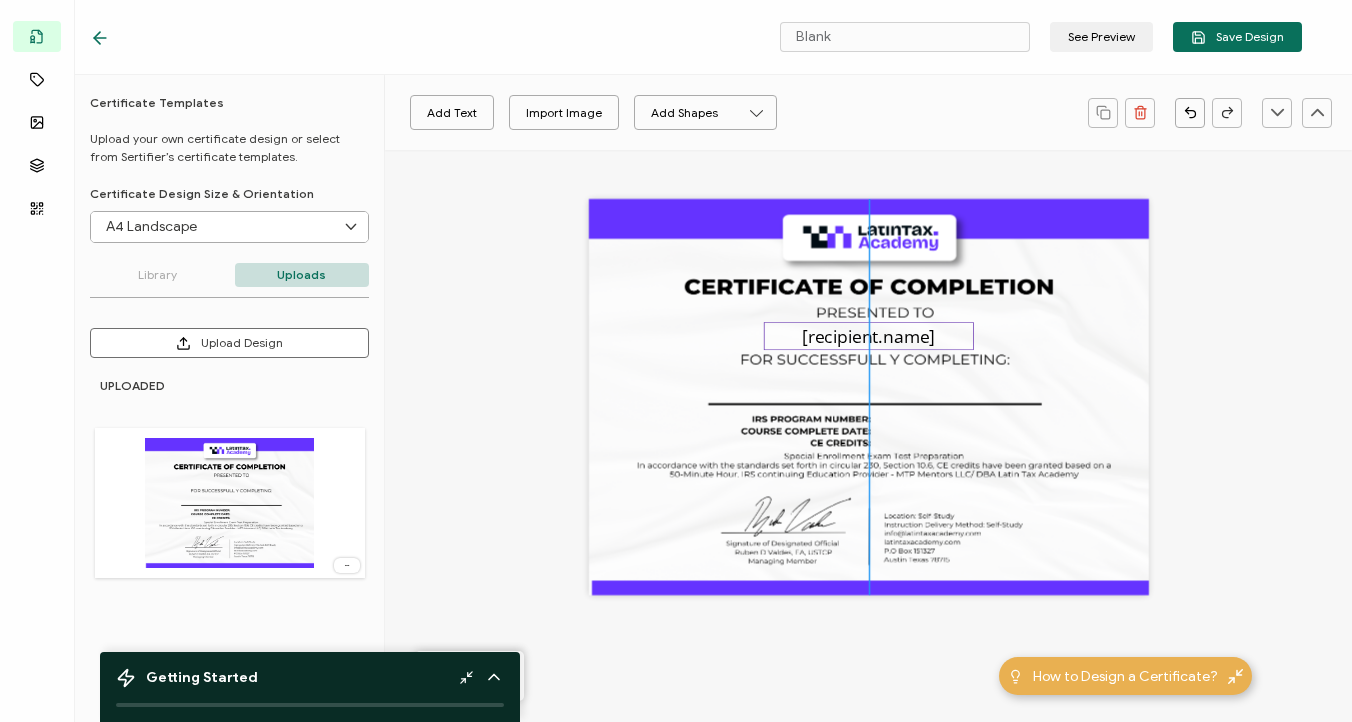 drag, startPoint x: 881, startPoint y: 392, endPoint x: 880, endPoint y: 340, distance: 52.009613 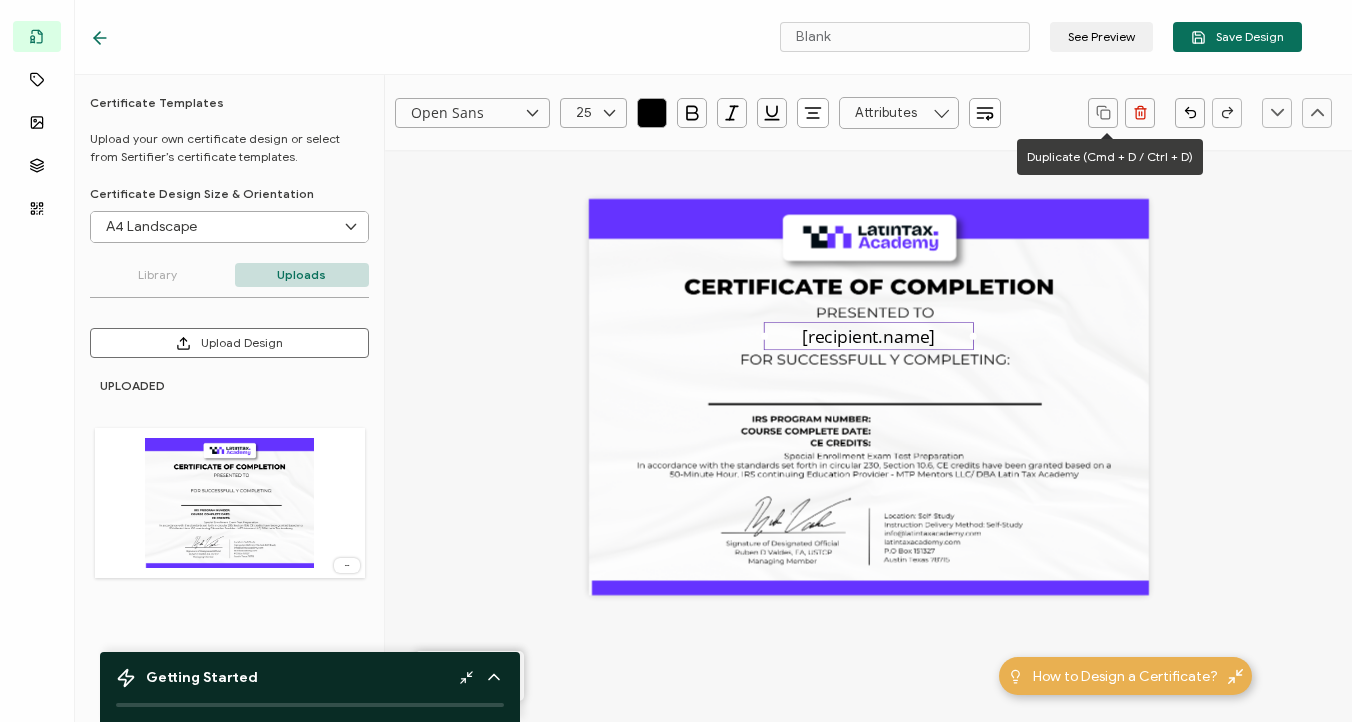 click 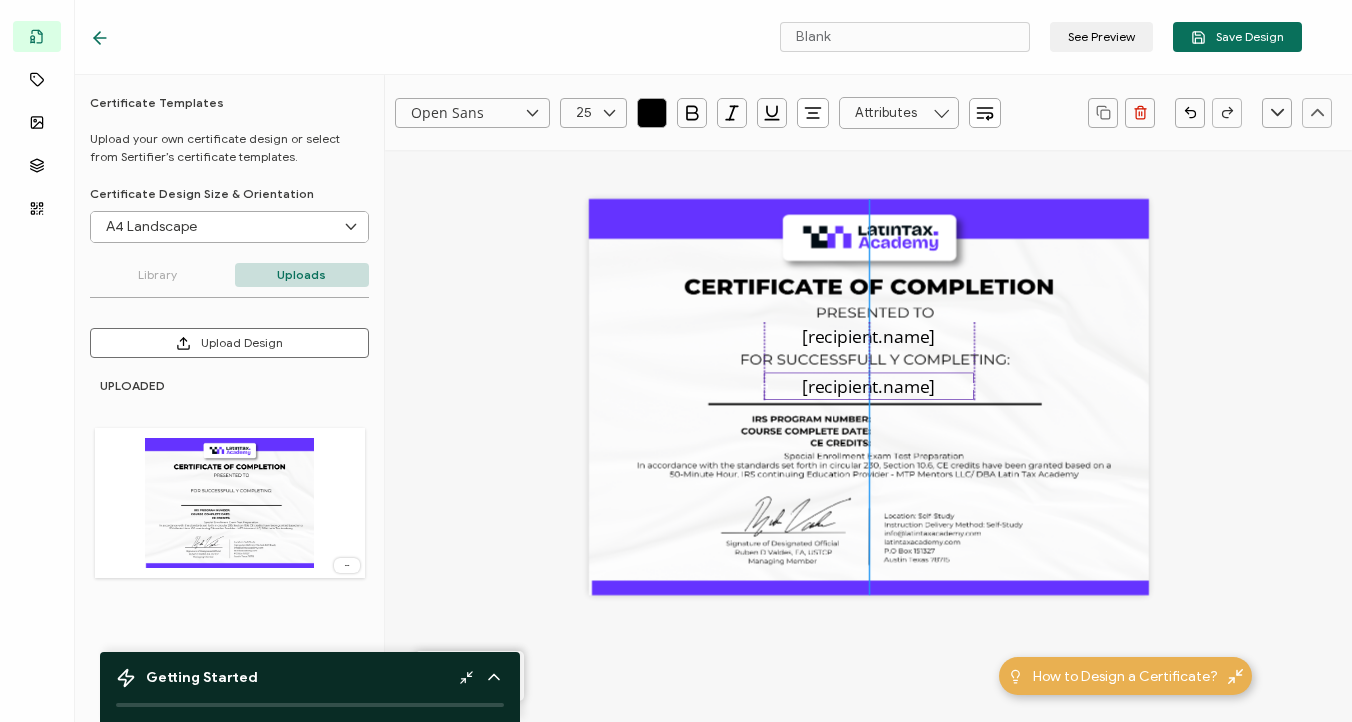 drag, startPoint x: 915, startPoint y: 343, endPoint x: 907, endPoint y: 386, distance: 43.737854 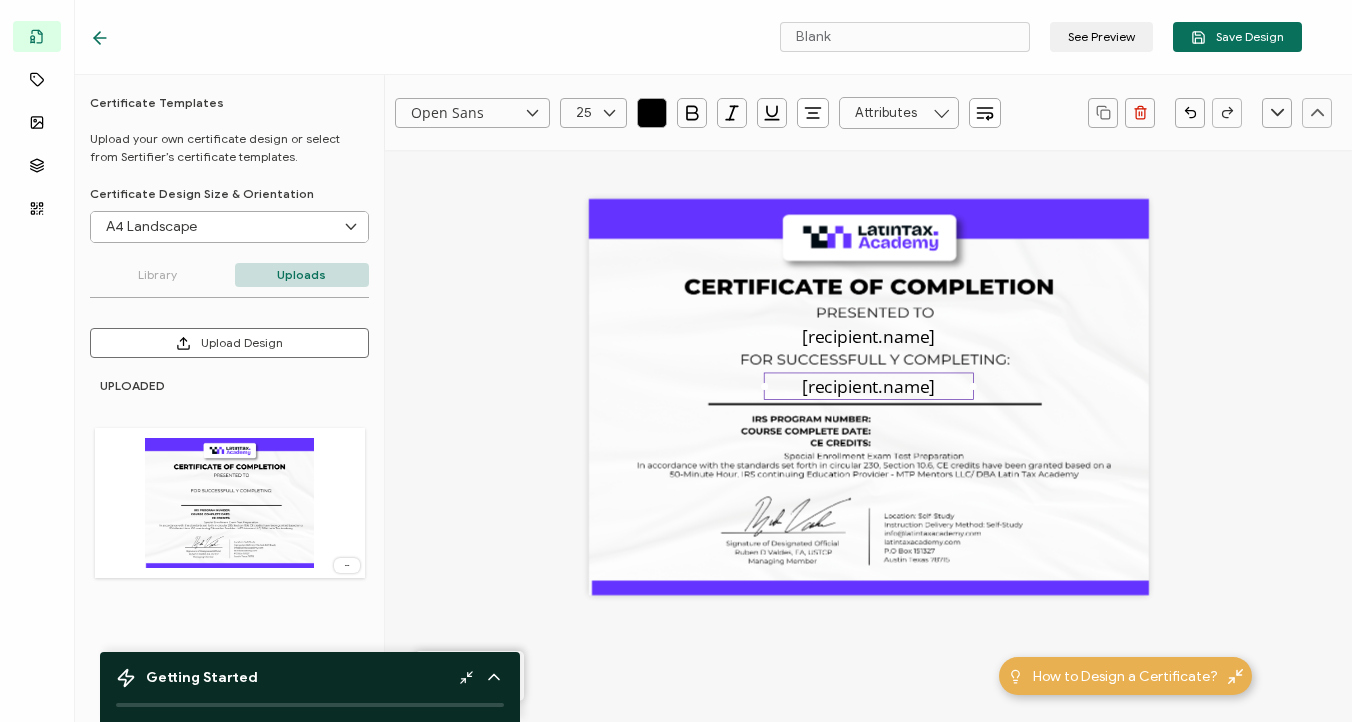 click on "[recipient.name]" at bounding box center [868, 386] 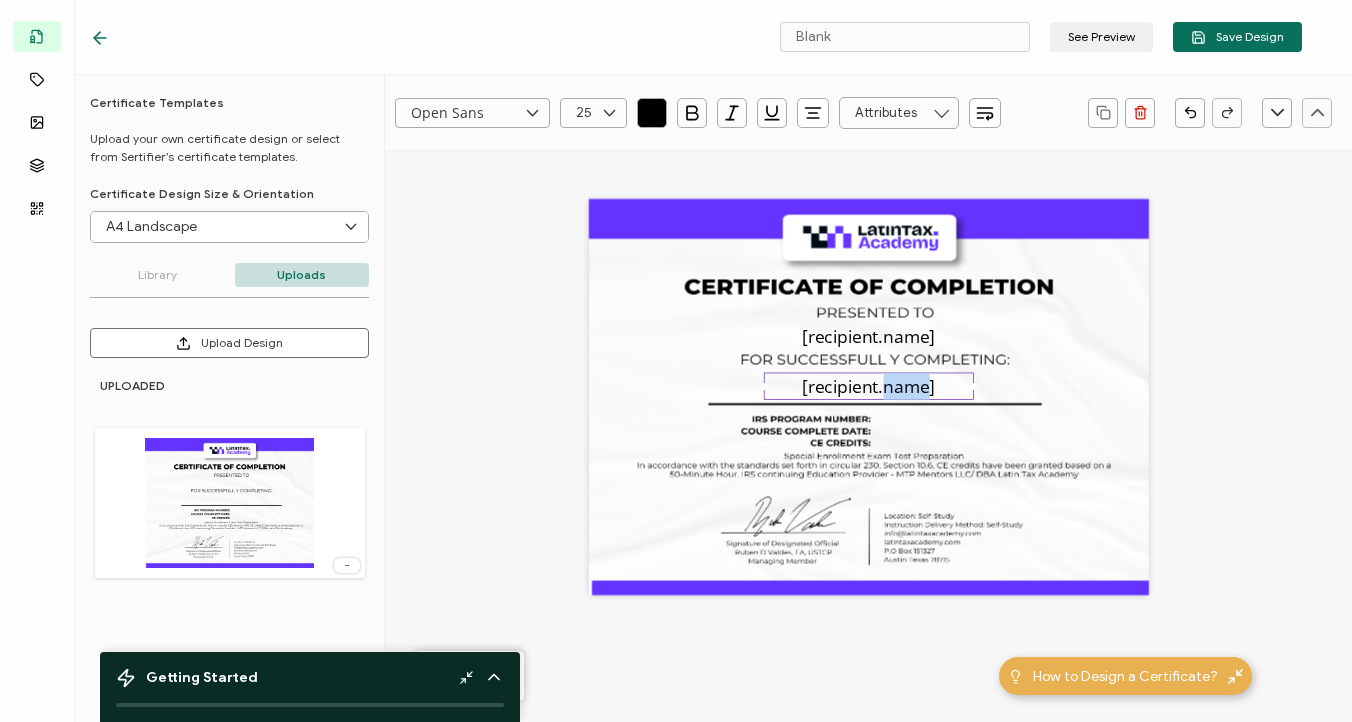 click on "[recipient.name]" at bounding box center [868, 386] 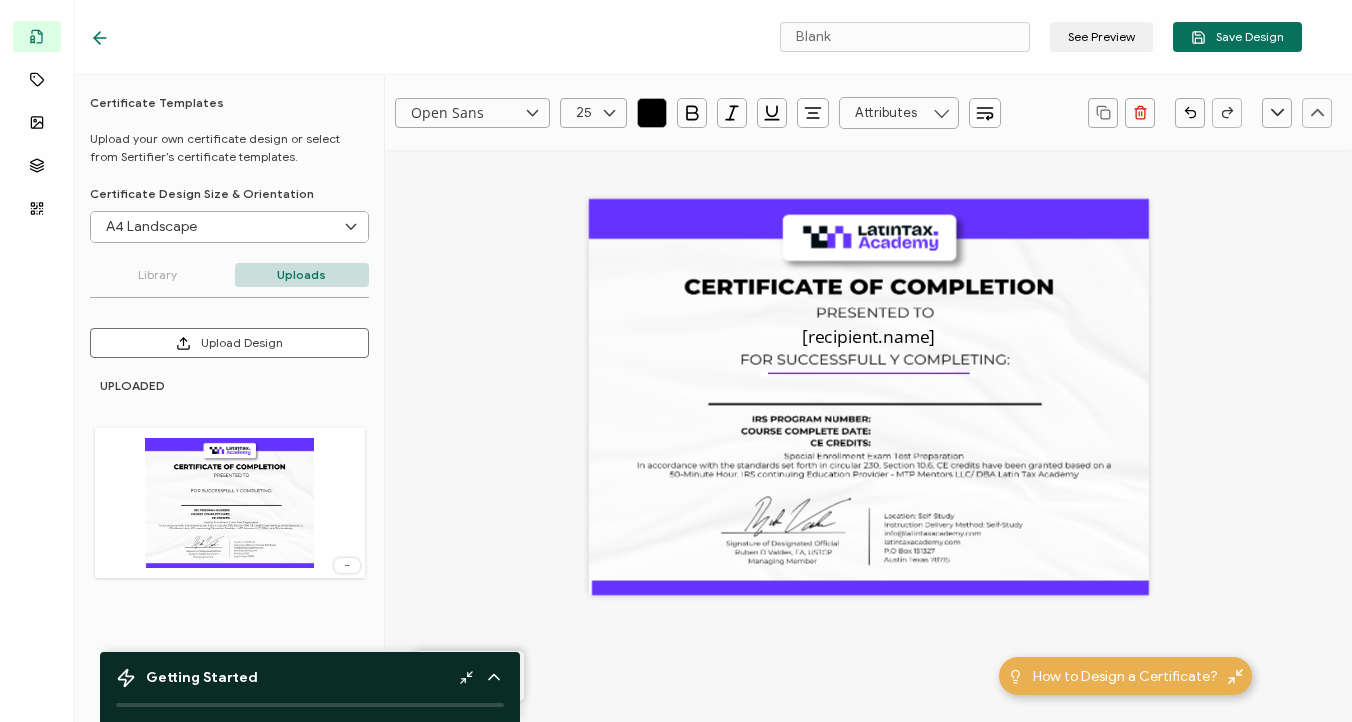 click at bounding box center [941, 113] 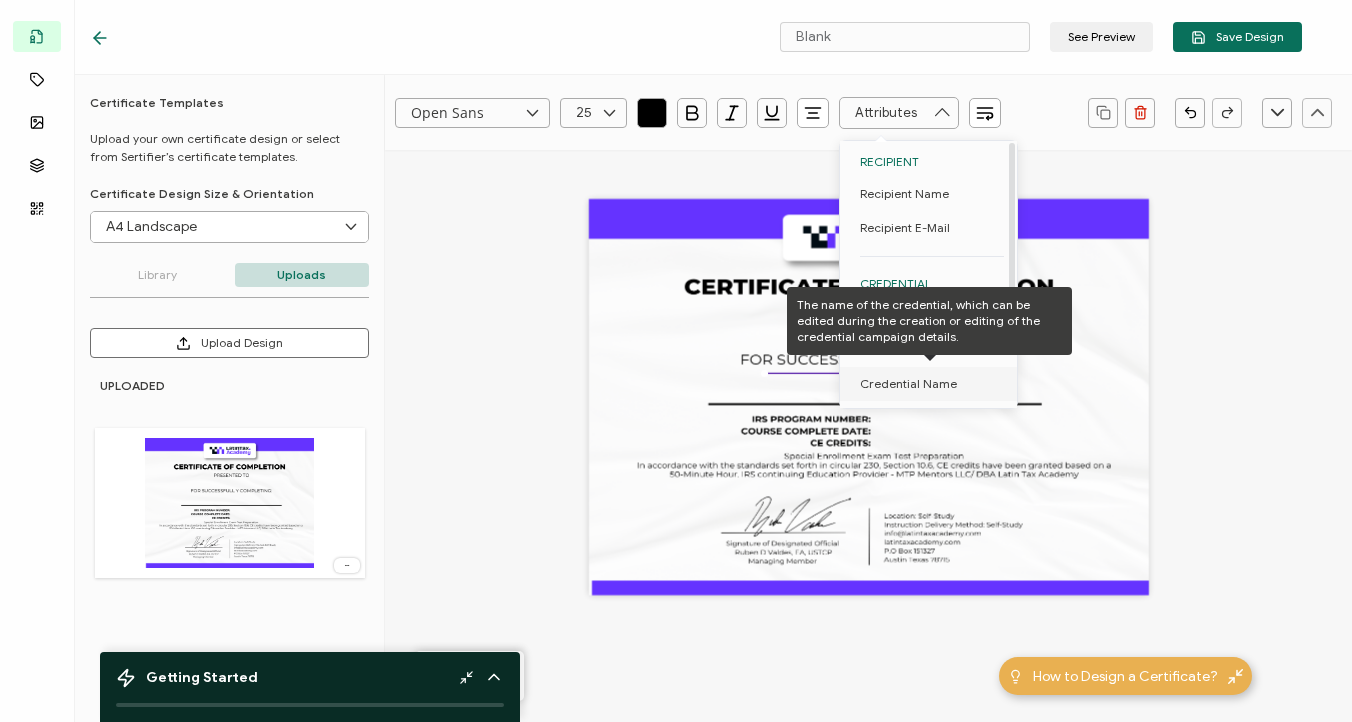 click on "Credential Name" at bounding box center [908, 384] 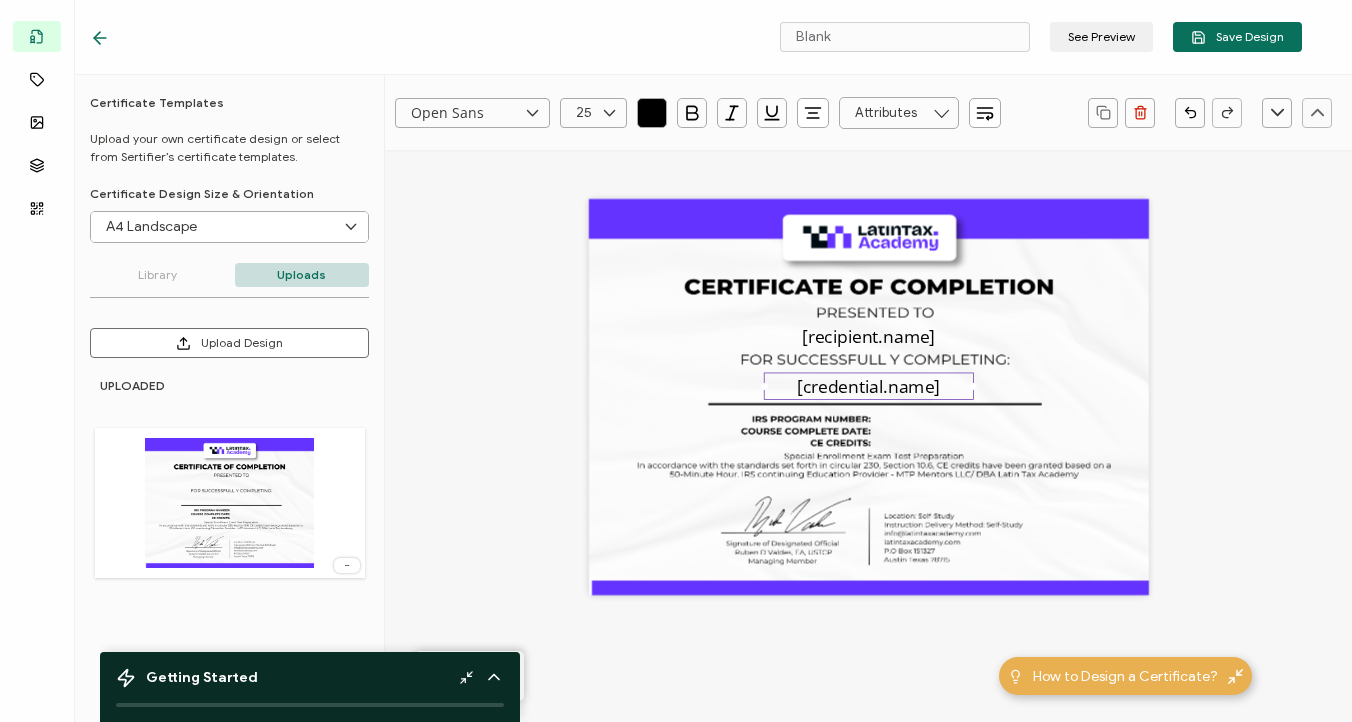 click on "[recipient.name]         [credential.name]" at bounding box center (869, 397) 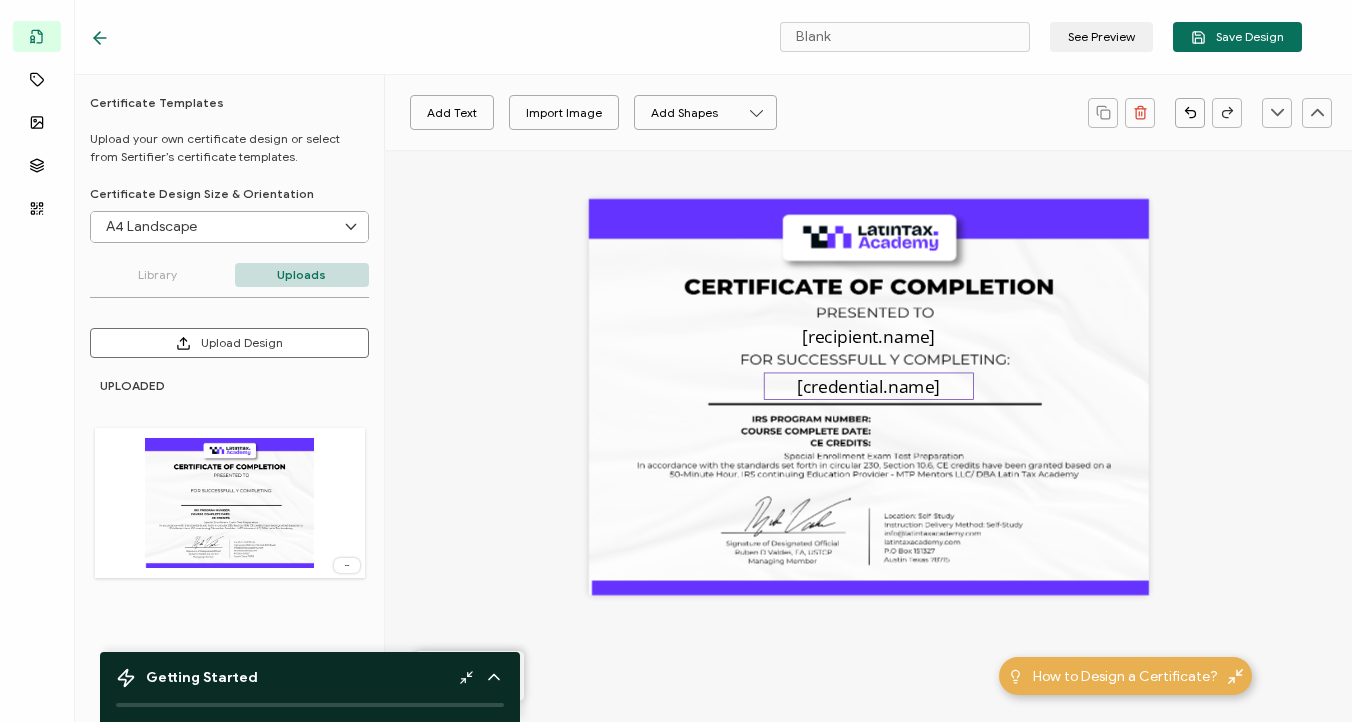 click on "[credential.name]" at bounding box center [868, 386] 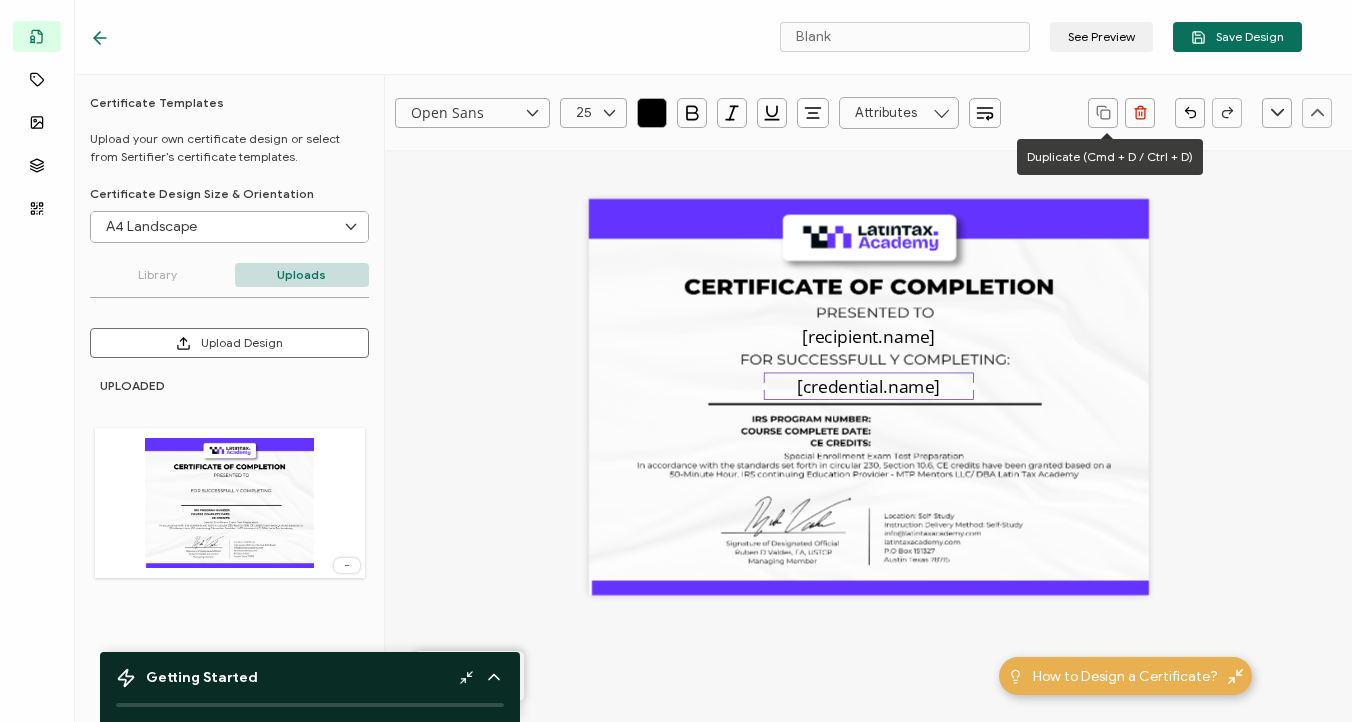 click at bounding box center [1103, 113] 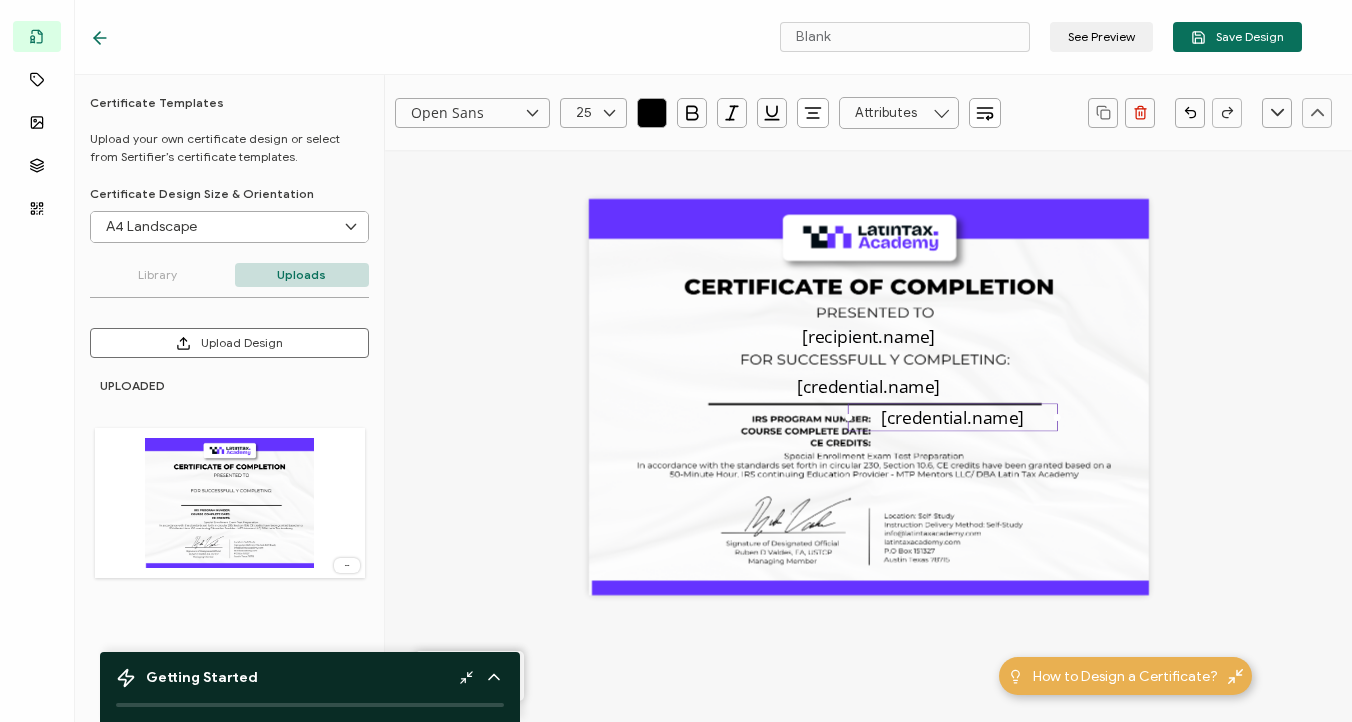 drag, startPoint x: 933, startPoint y: 399, endPoint x: 1014, endPoint y: 422, distance: 84.20214 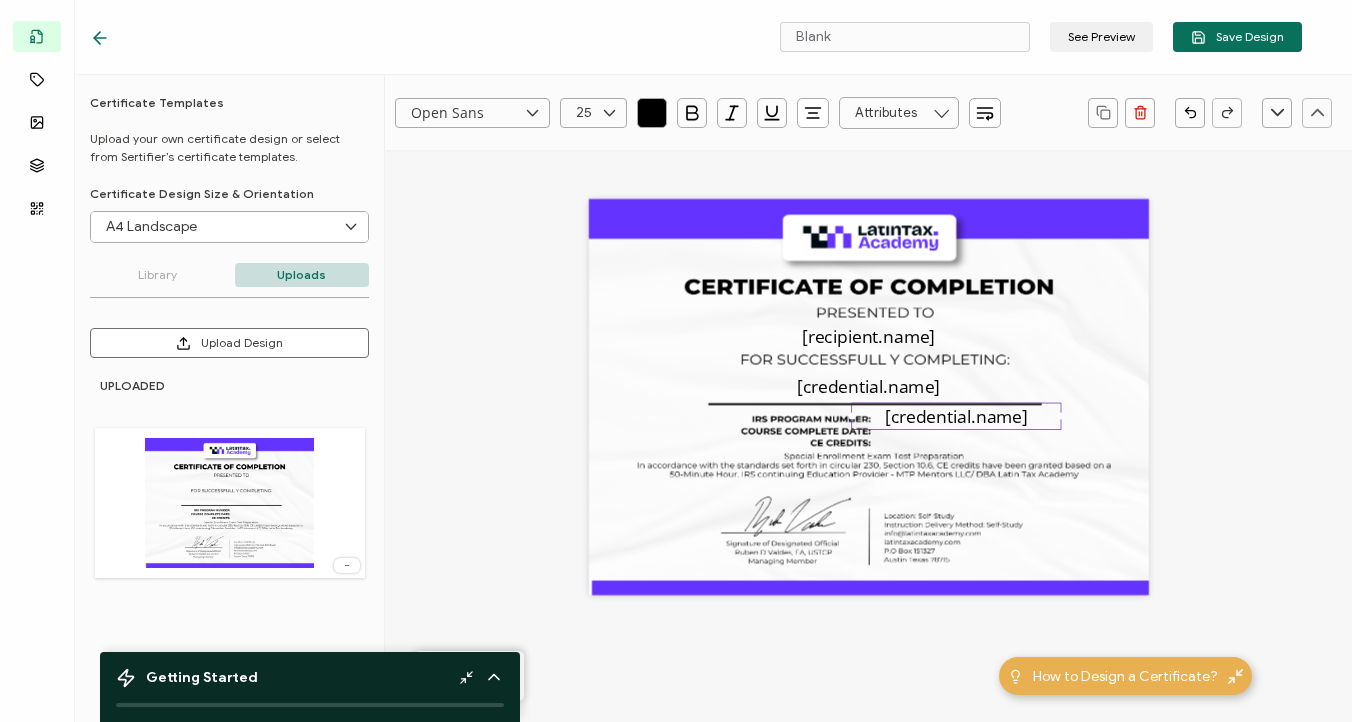 click on "[credential.name]" at bounding box center [956, 416] 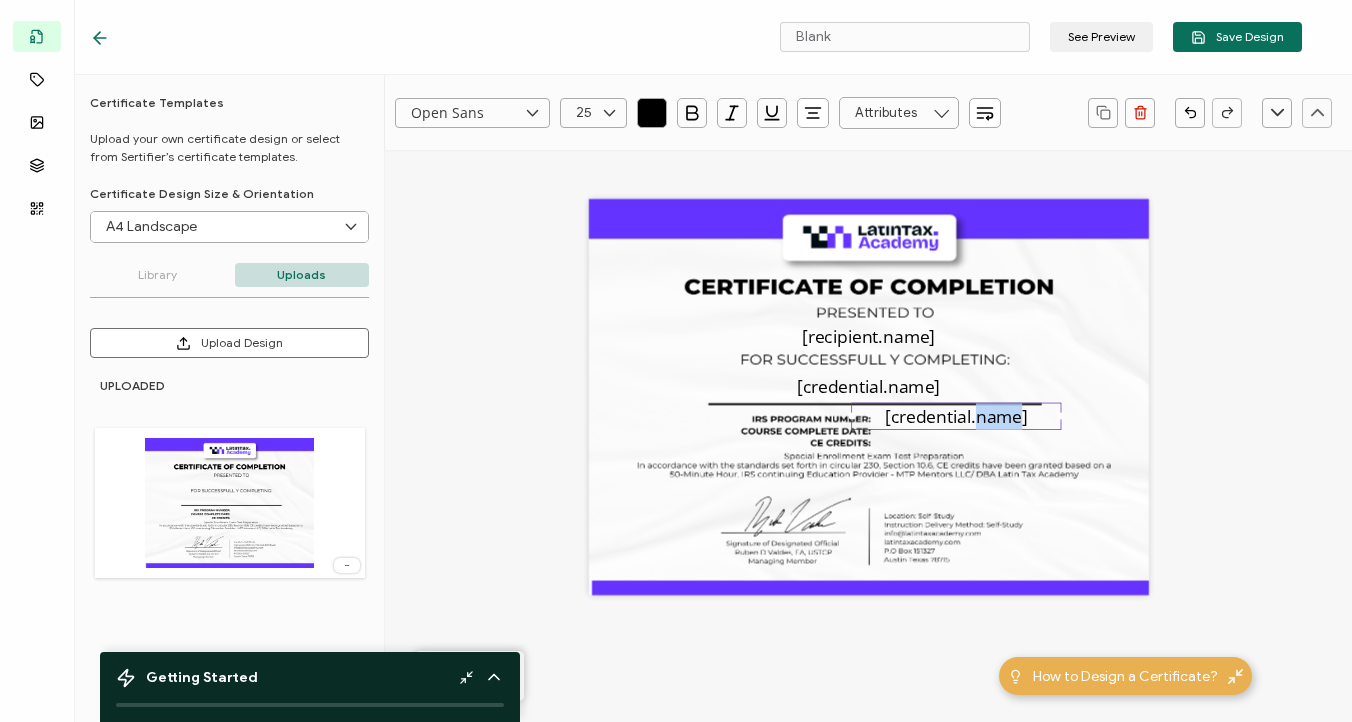 click on "[credential.name]" at bounding box center [956, 416] 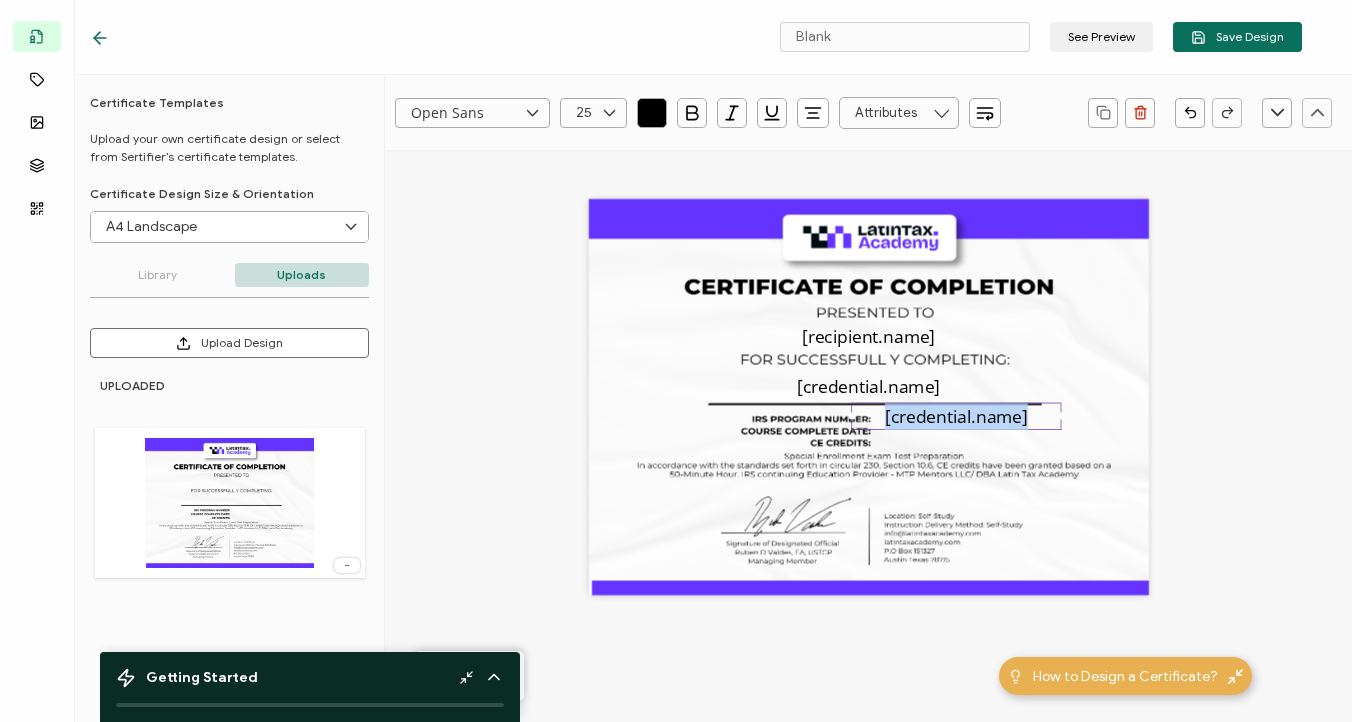 click on "[credential.name]" at bounding box center (956, 416) 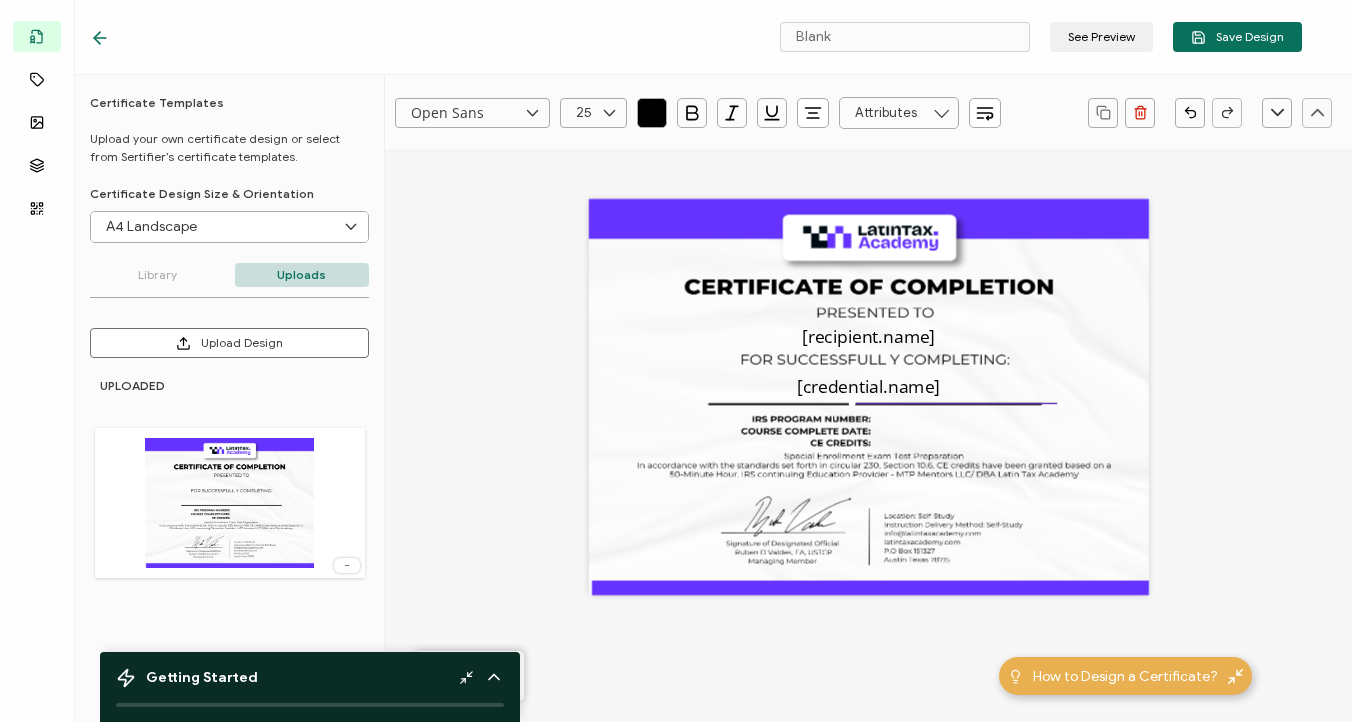 click at bounding box center [941, 113] 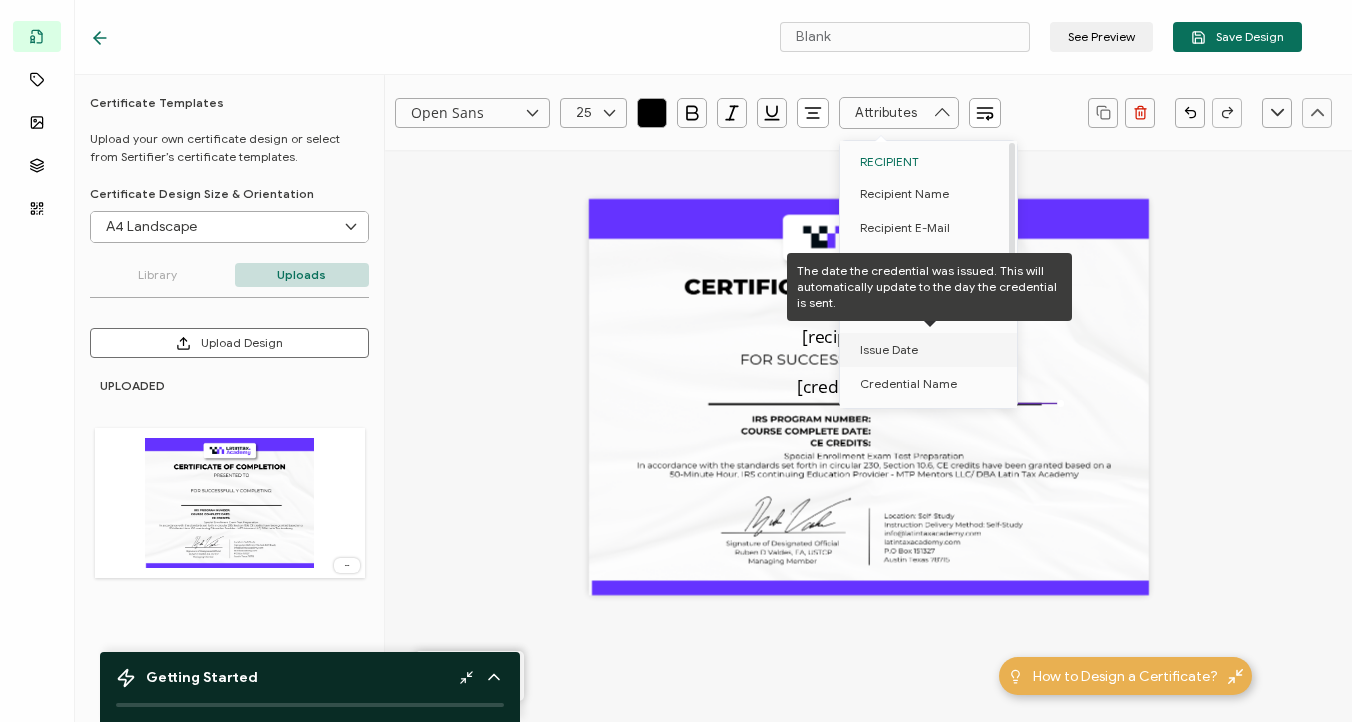 click on "Issue Date" at bounding box center [932, 350] 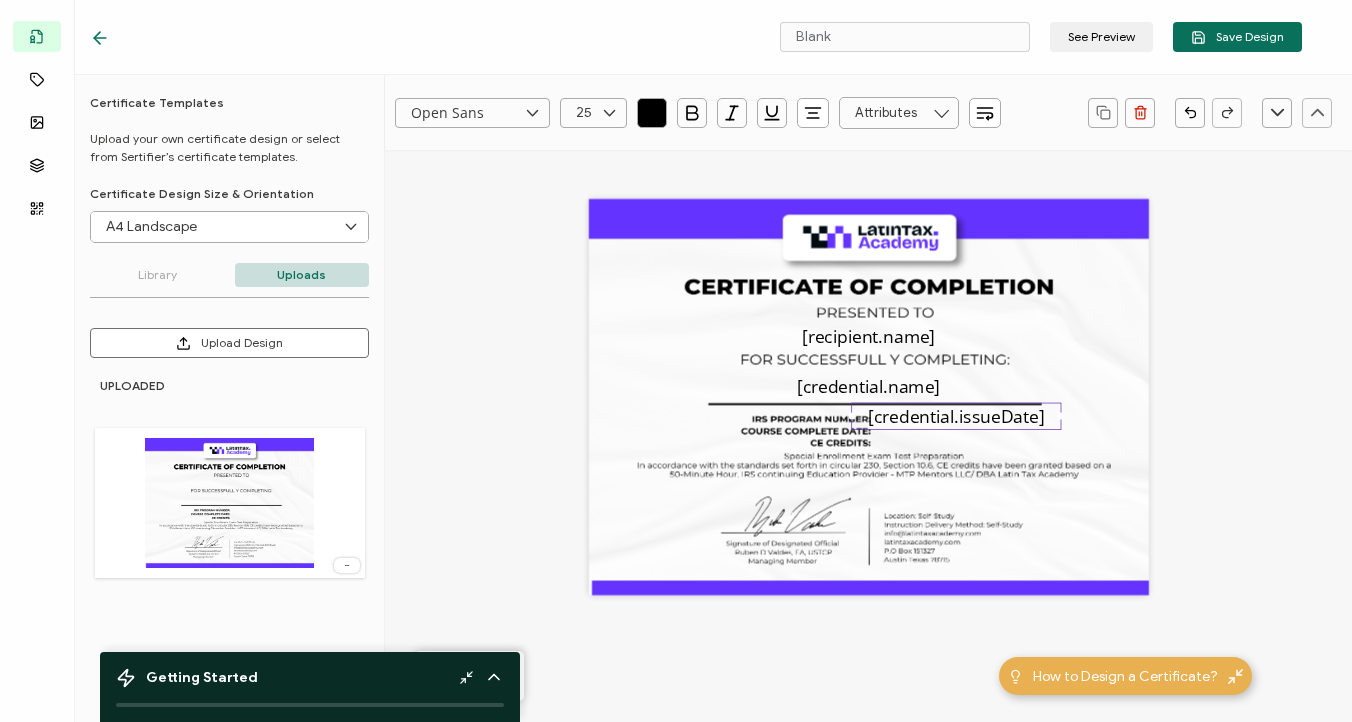 click on "[recipient.name]         [credential.name]         [credential.issueDate]" at bounding box center [869, 397] 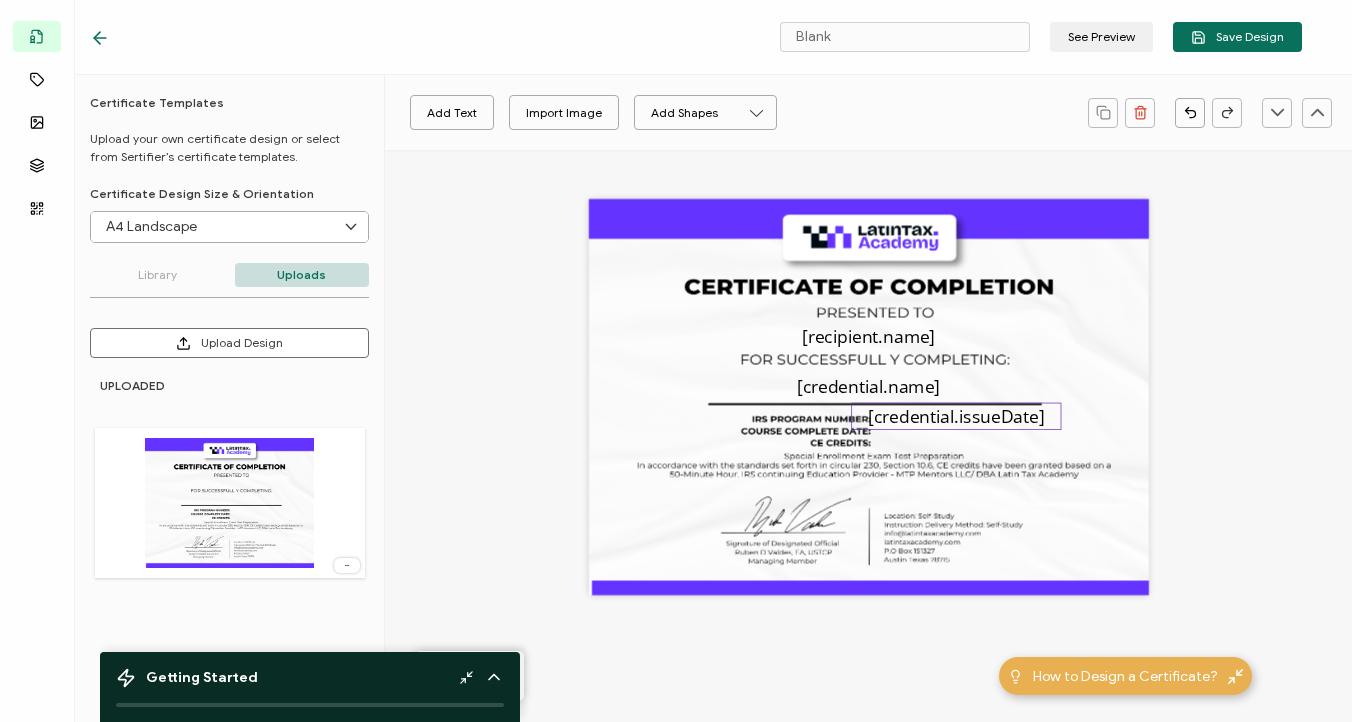 click on "[credential.issueDate]" at bounding box center (956, 416) 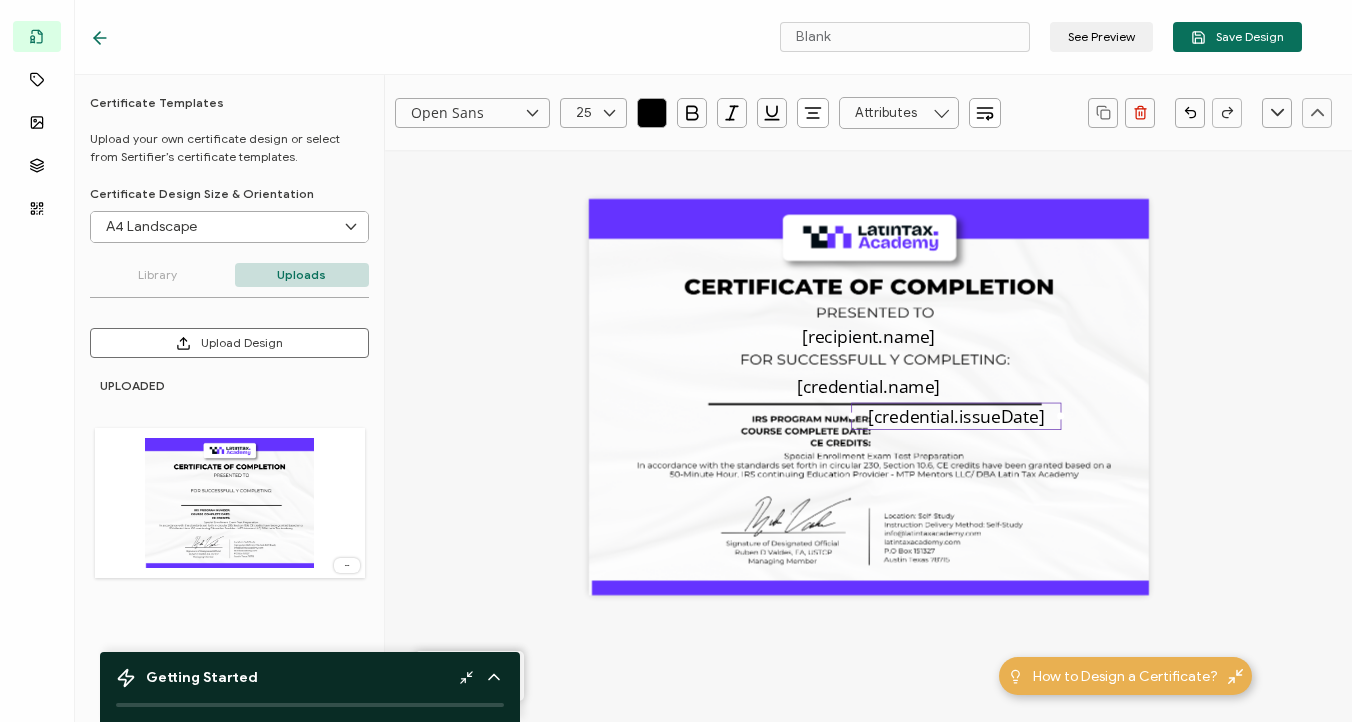 click at bounding box center [609, 113] 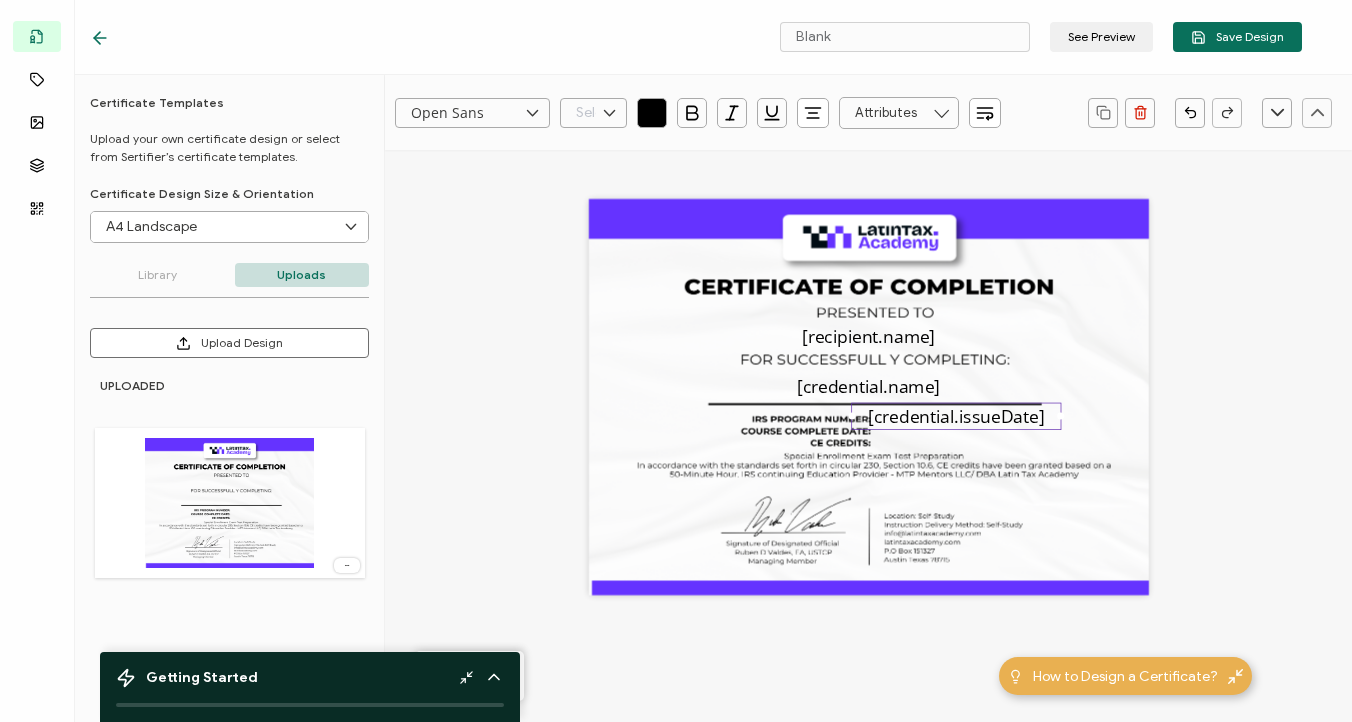 scroll, scrollTop: 626, scrollLeft: 0, axis: vertical 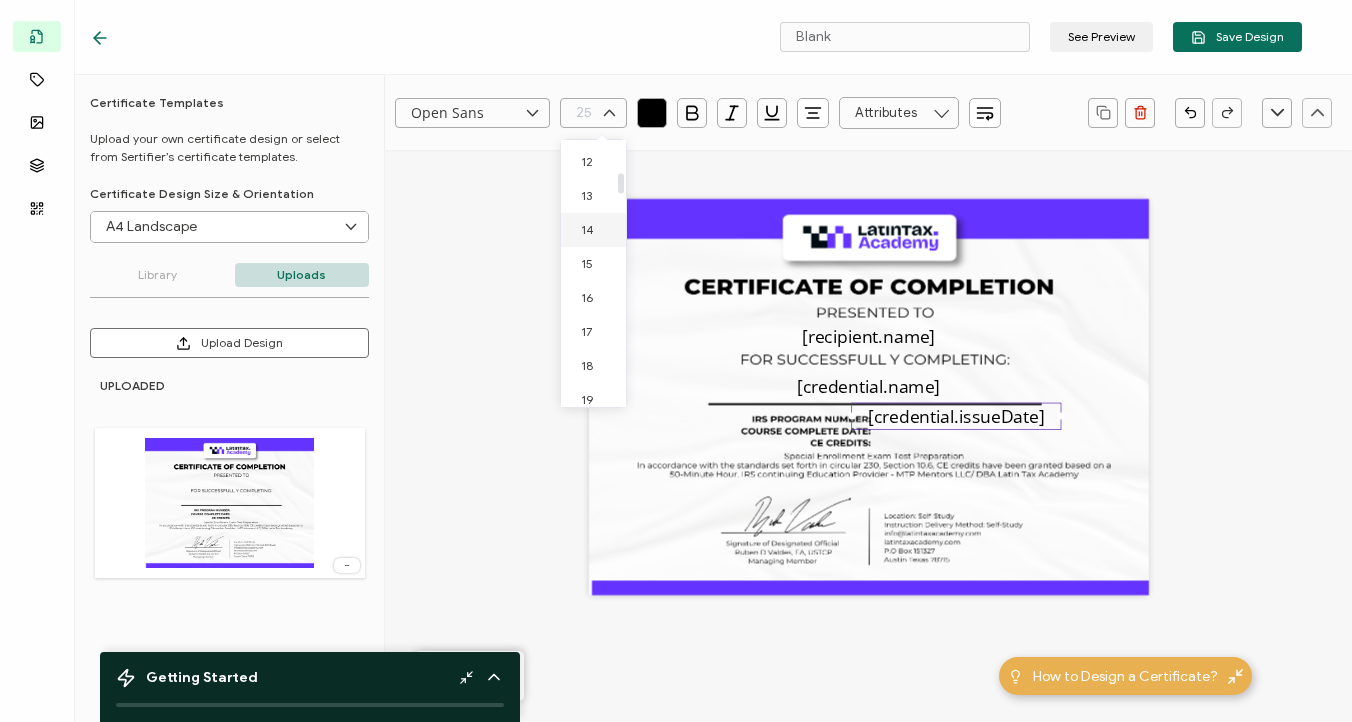click on "14" at bounding box center [587, 229] 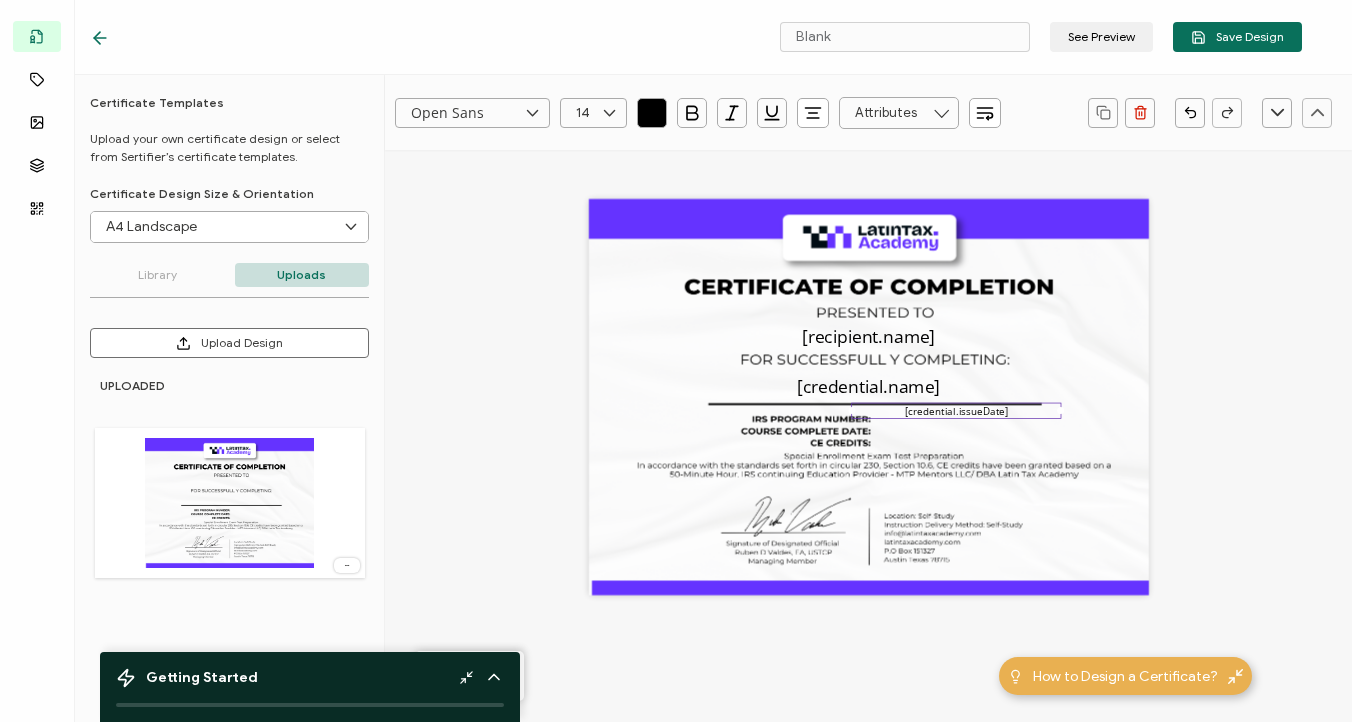 click on "[recipient.name]         [credential.name]         [credential.issueDate]" at bounding box center [869, 397] 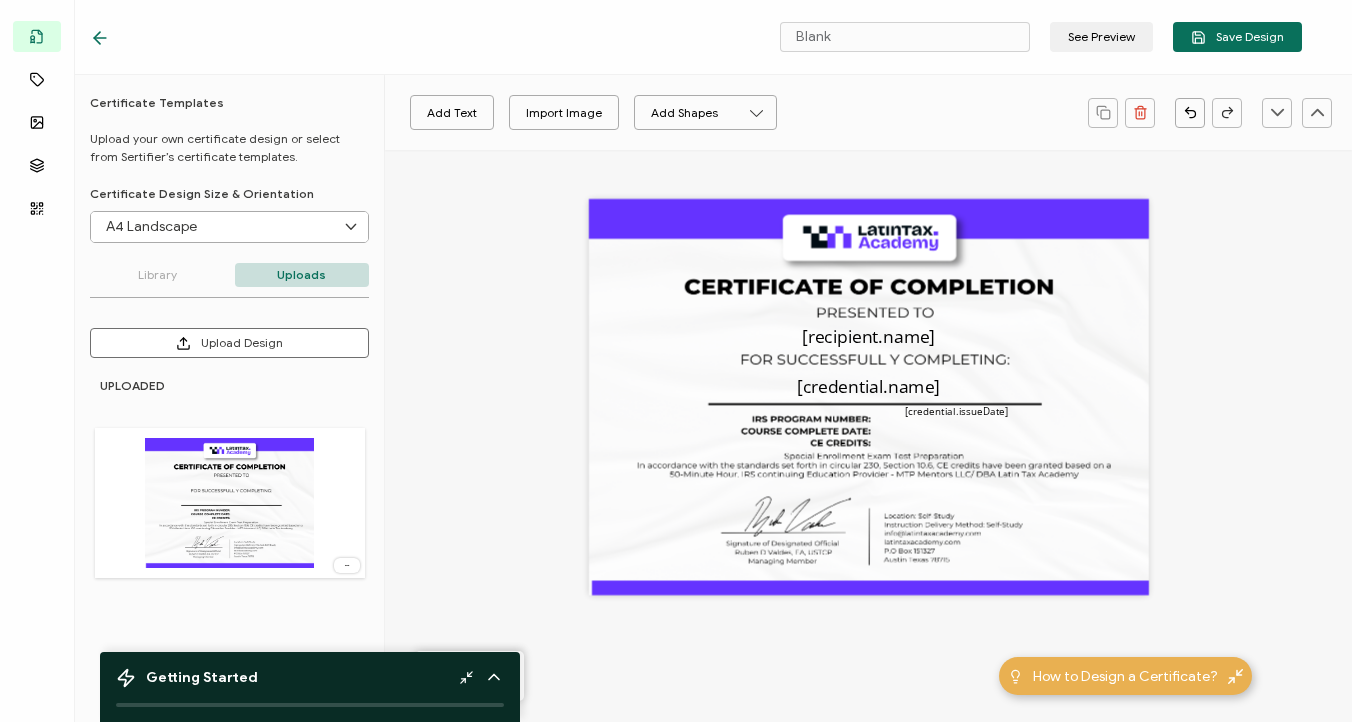 drag, startPoint x: 996, startPoint y: 415, endPoint x: 998, endPoint y: 434, distance: 19.104973 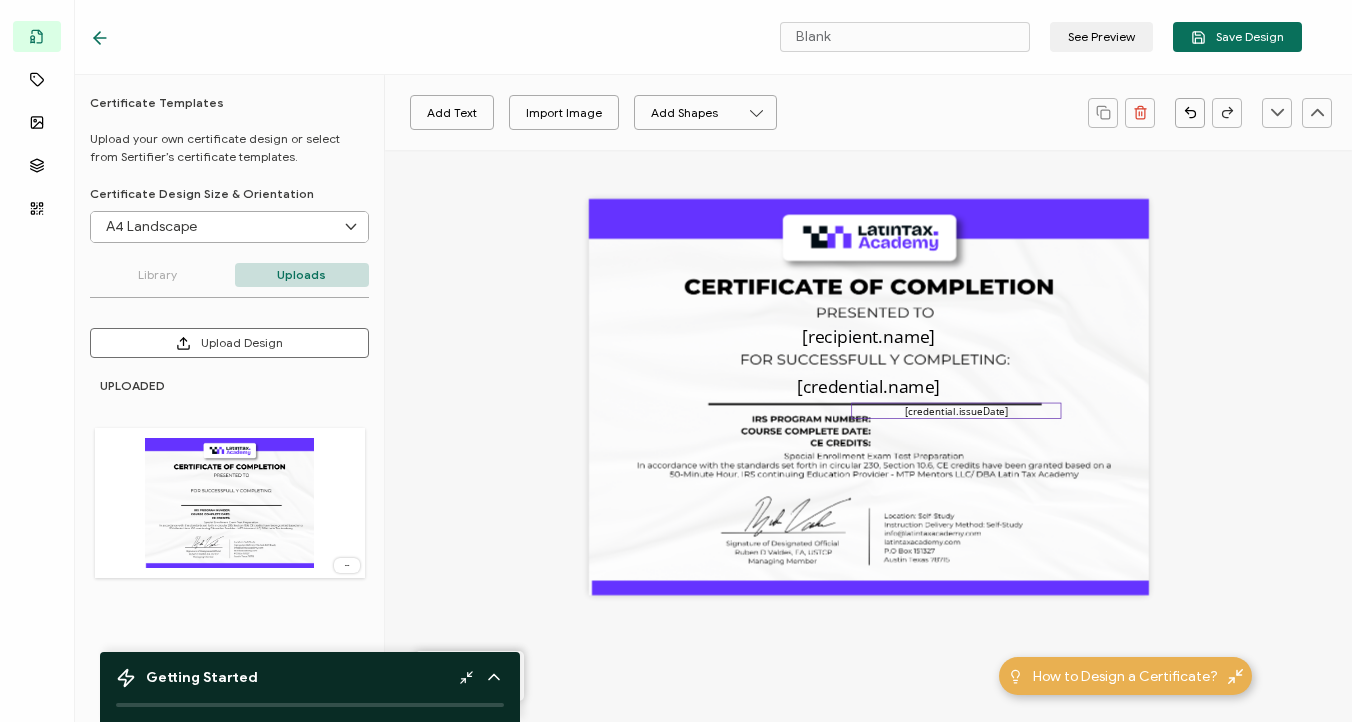 click on "[credential.issueDate]" at bounding box center (957, 410) 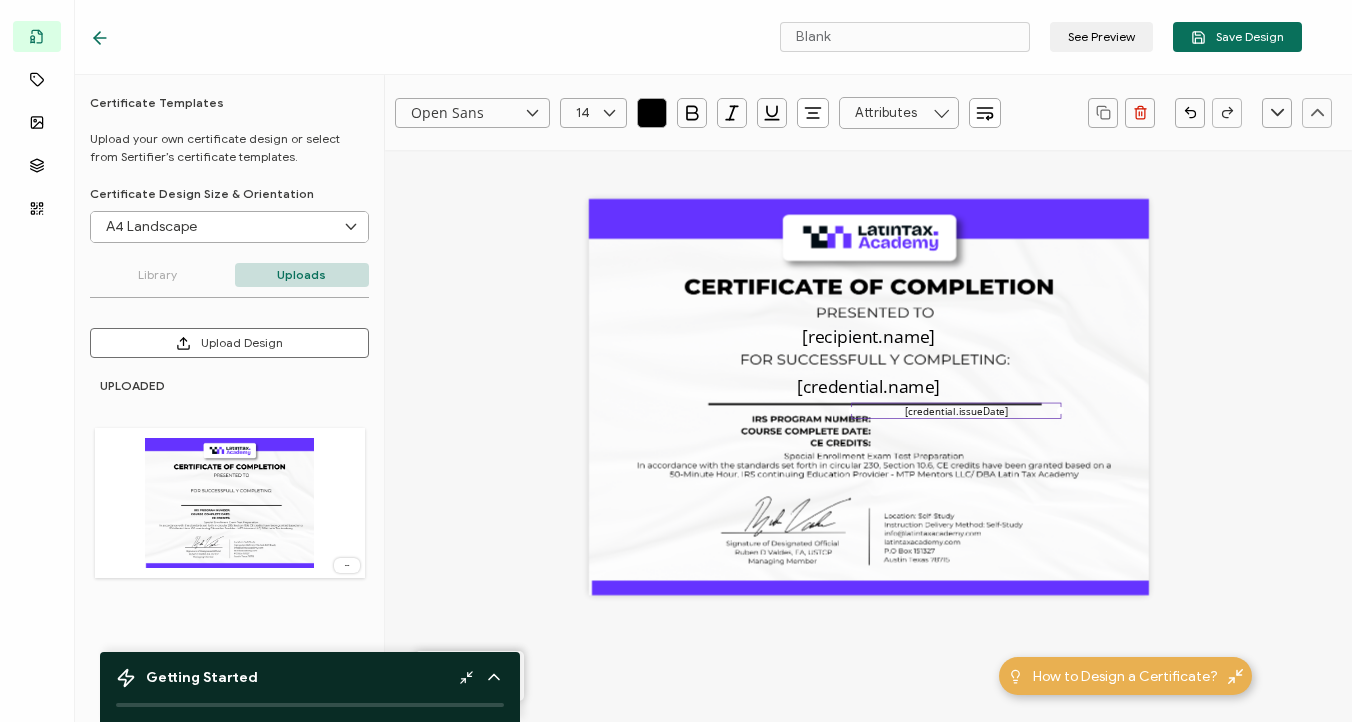 drag, startPoint x: 1048, startPoint y: 403, endPoint x: 1048, endPoint y: 423, distance: 20 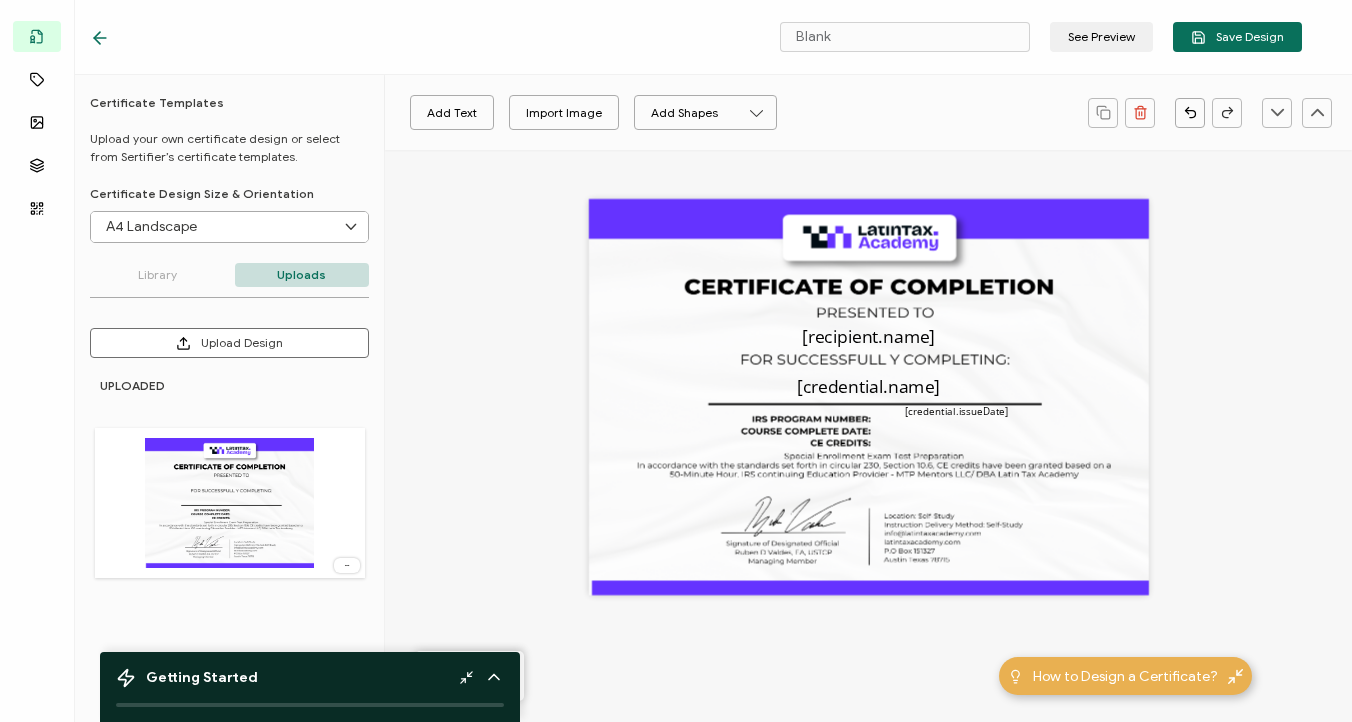 click on "[recipient.name]         [credential.name]         [credential.issueDate]" at bounding box center (869, 397) 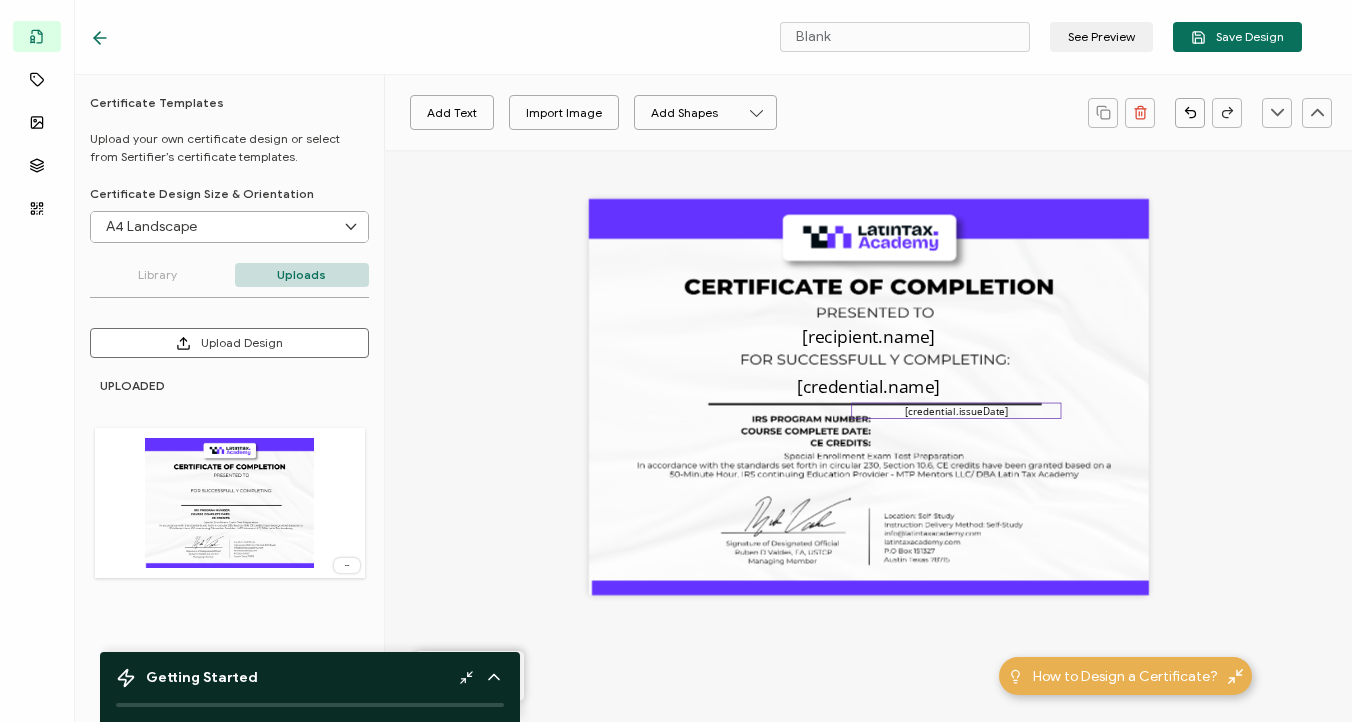 click on "[credential.issueDate]" at bounding box center (957, 410) 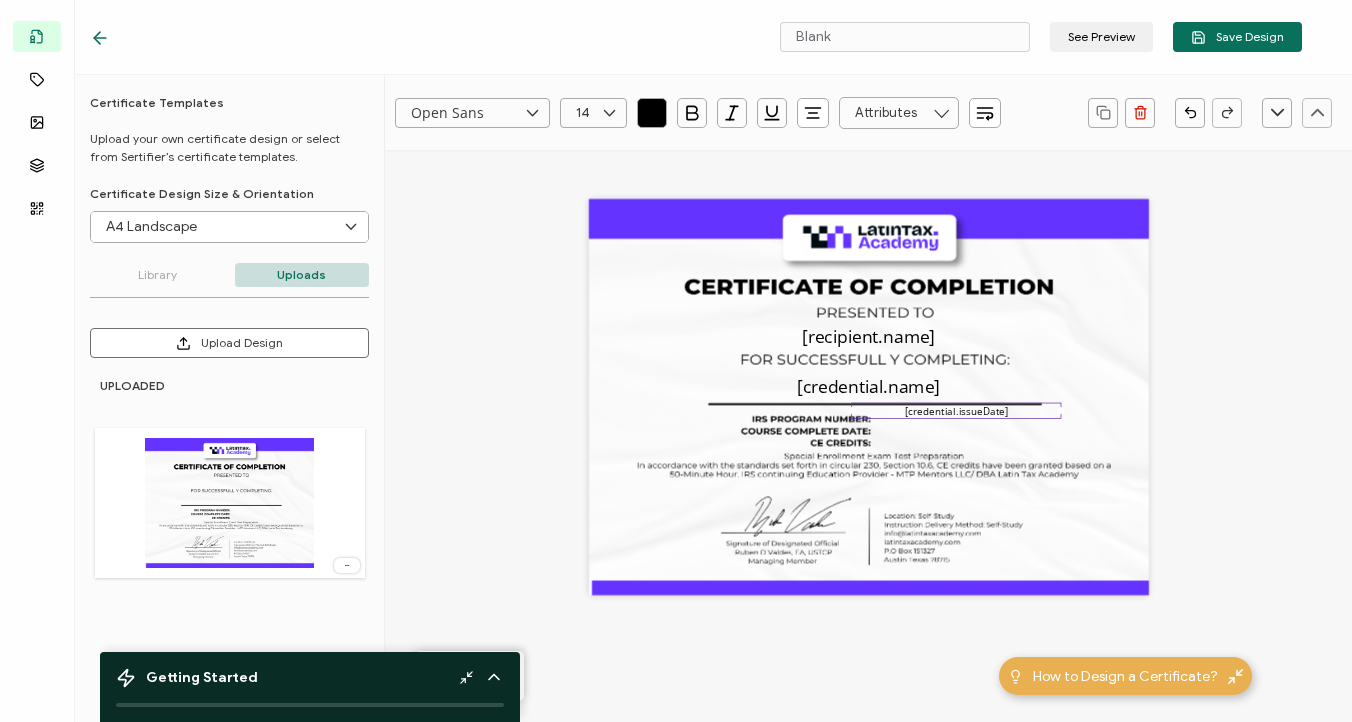 drag, startPoint x: 939, startPoint y: 412, endPoint x: 945, endPoint y: 436, distance: 24.738634 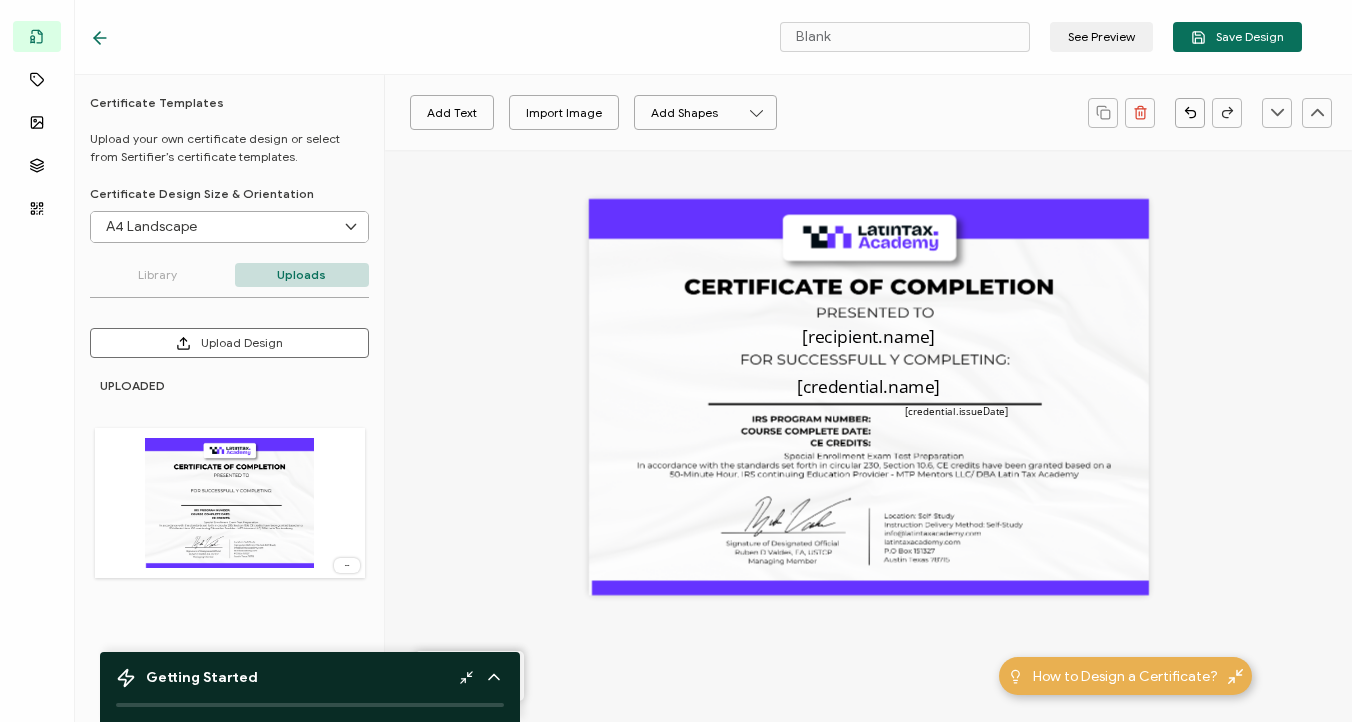 drag, startPoint x: 989, startPoint y: 409, endPoint x: 992, endPoint y: 443, distance: 34.132095 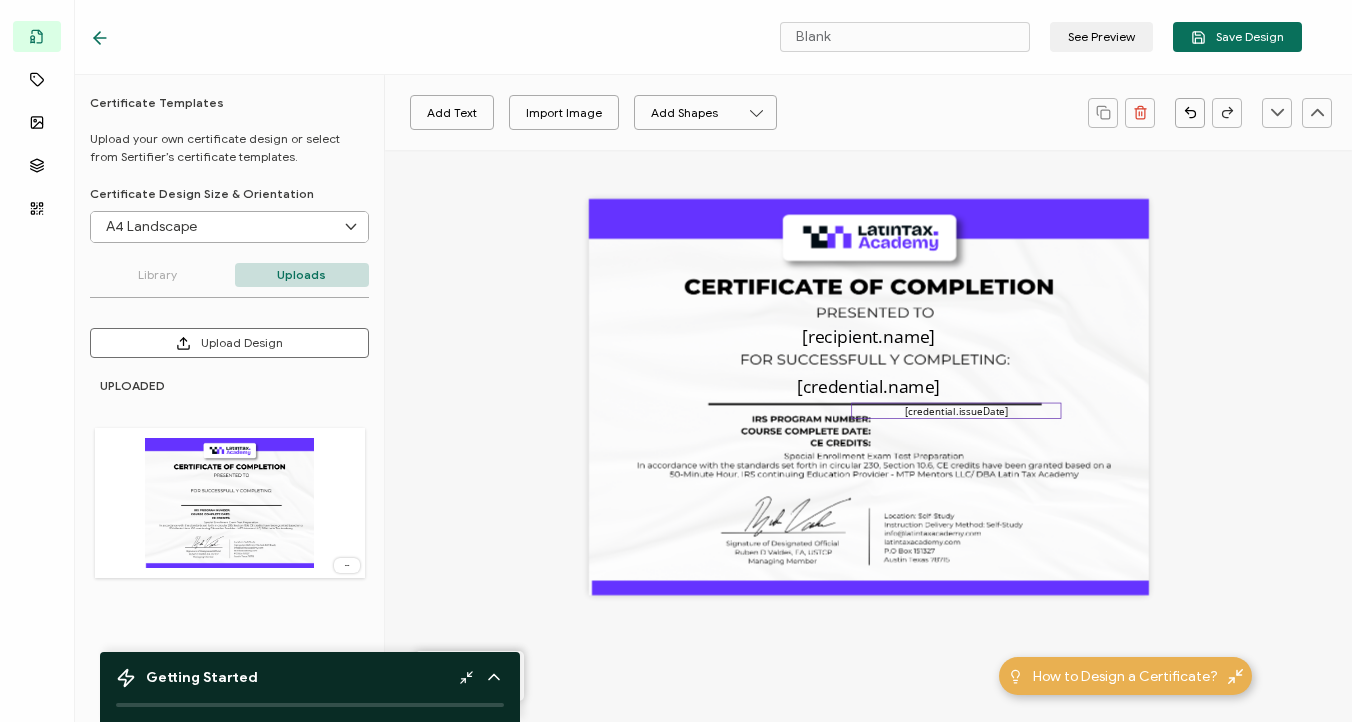 click on "[credential.issueDate]" at bounding box center [957, 410] 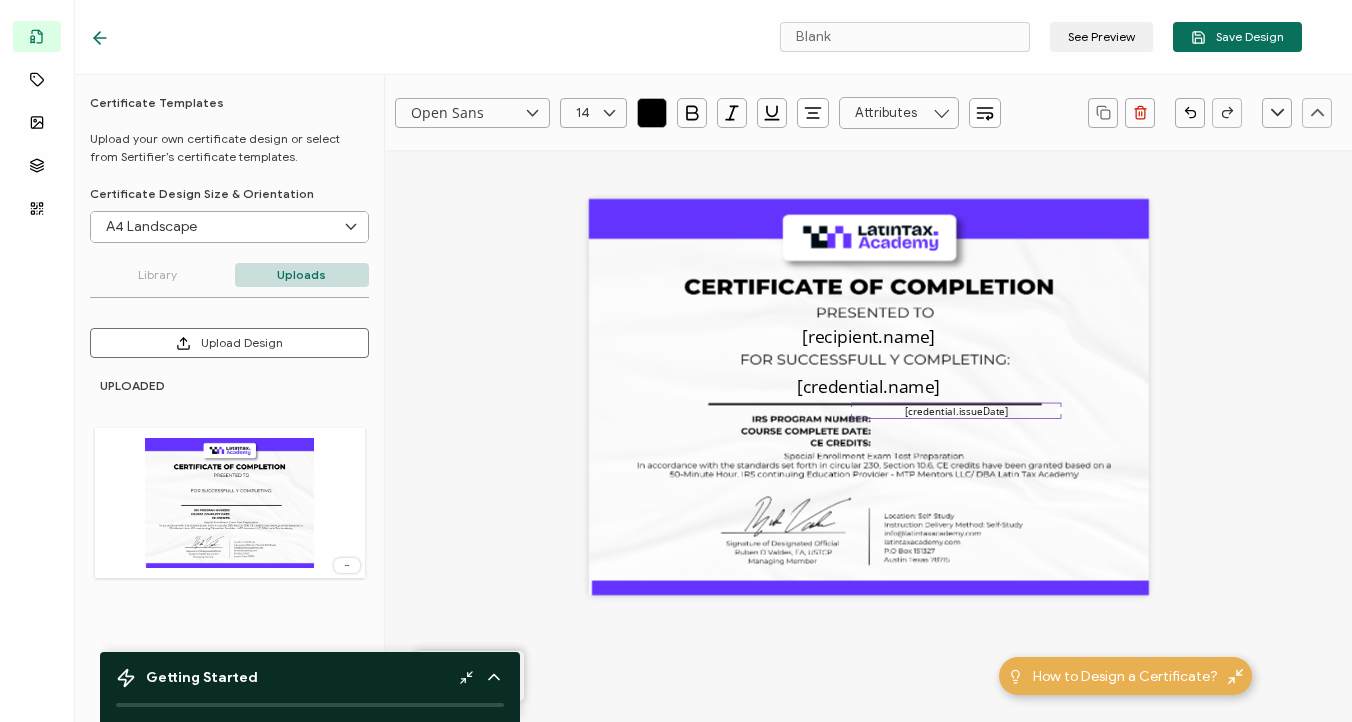 drag, startPoint x: 951, startPoint y: 413, endPoint x: 953, endPoint y: 428, distance: 15.132746 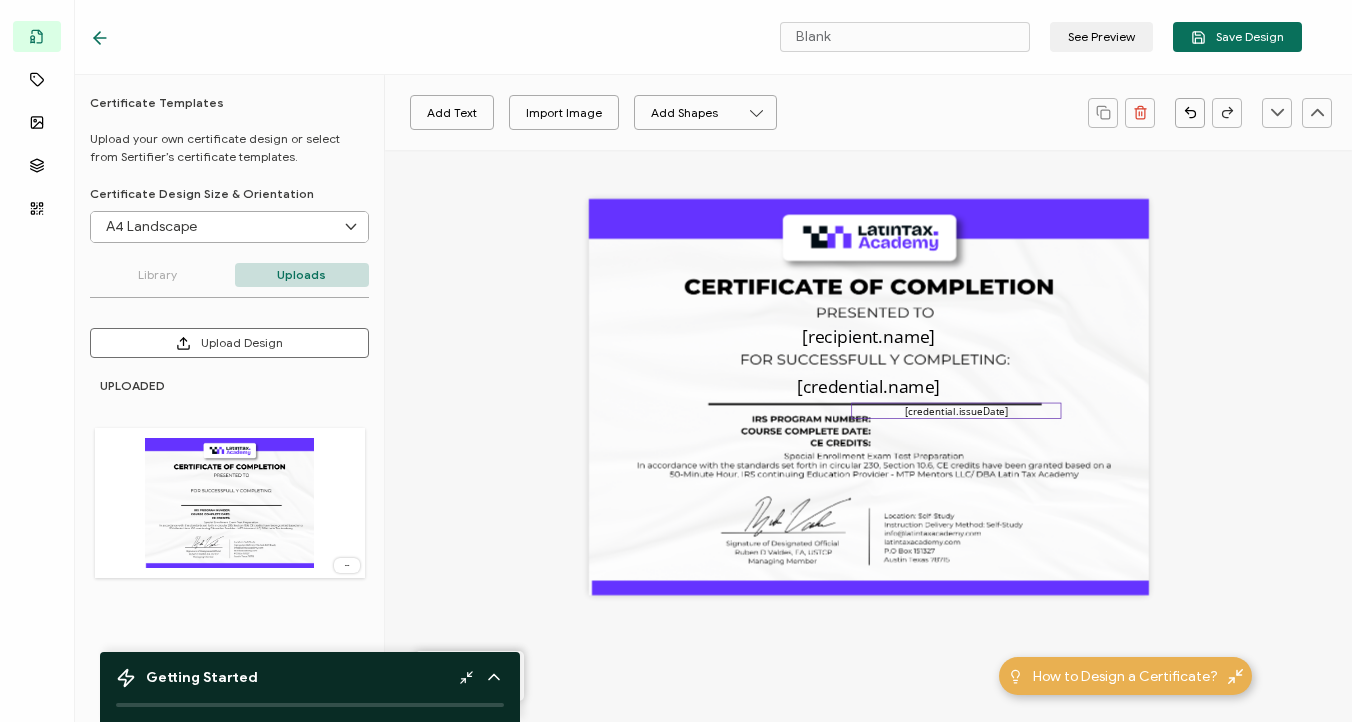 click on "[credential.issueDate]" at bounding box center (957, 410) 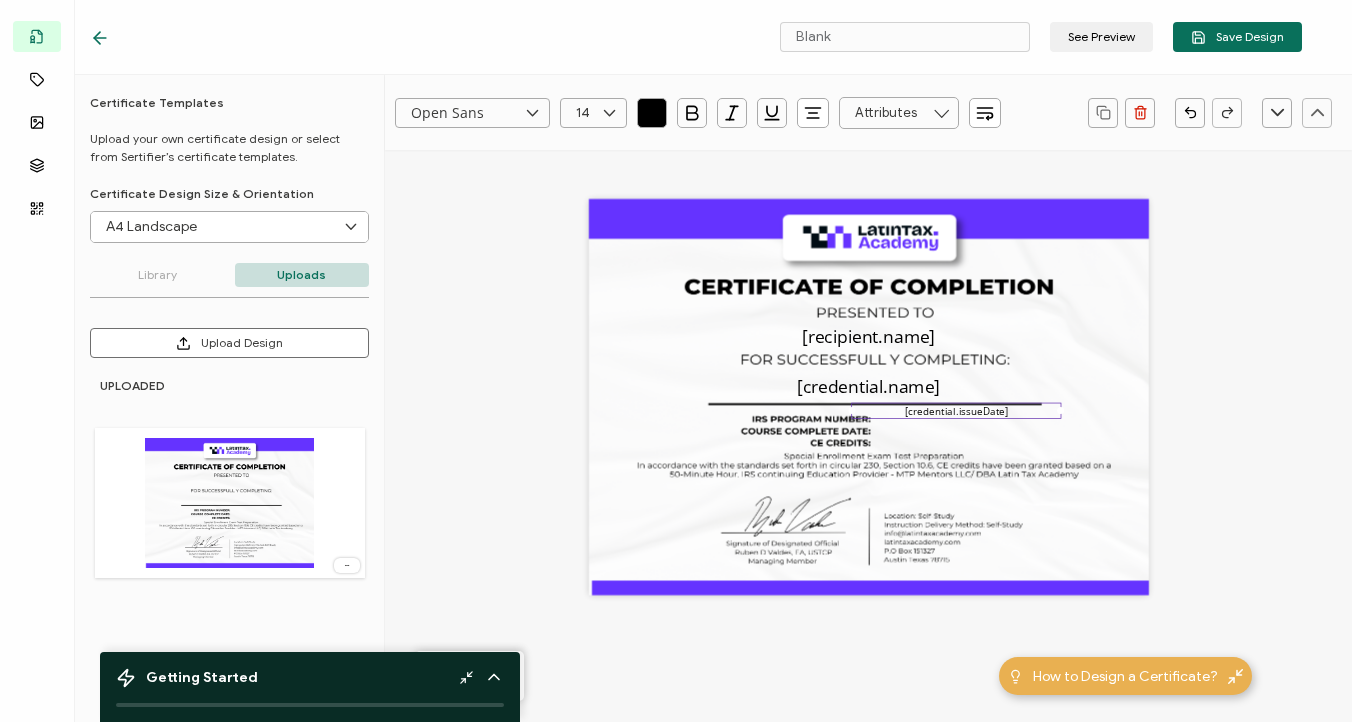 click on "[credential.issueDate]" at bounding box center (957, 410) 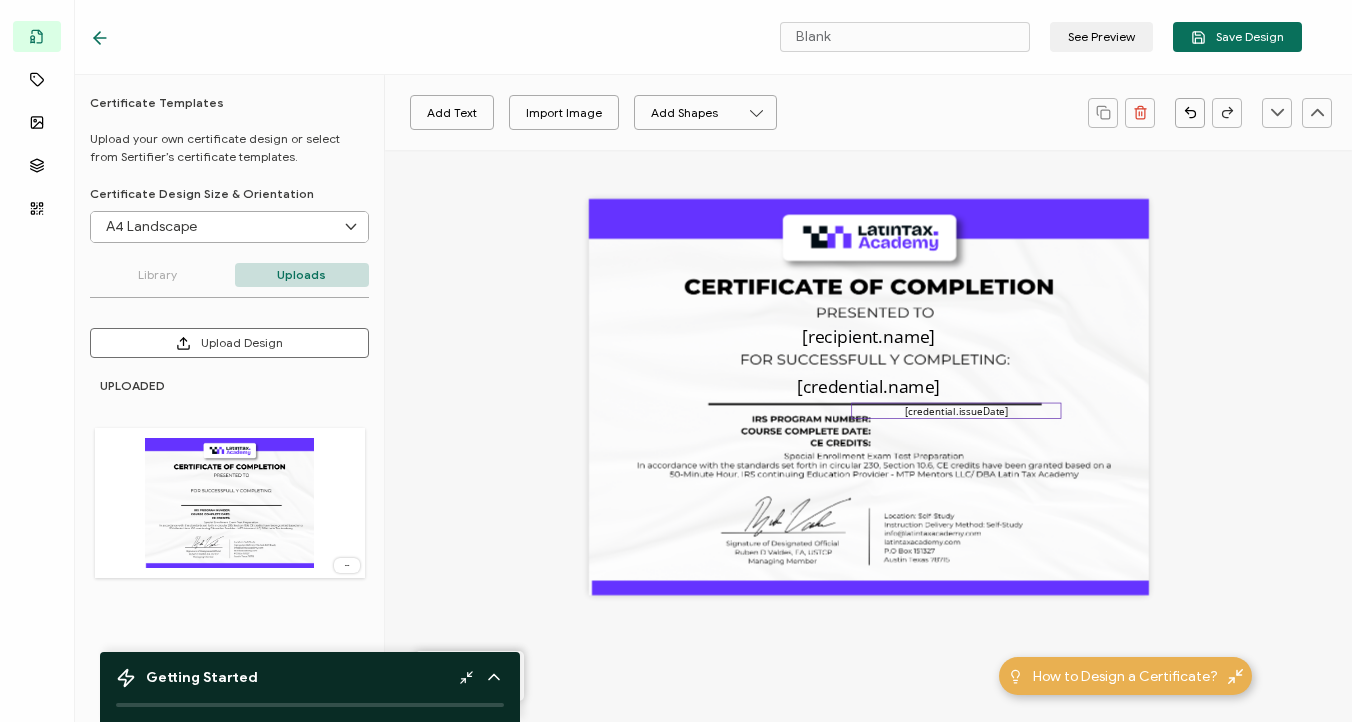 drag, startPoint x: 1024, startPoint y: 409, endPoint x: 1004, endPoint y: 410, distance: 20.024984 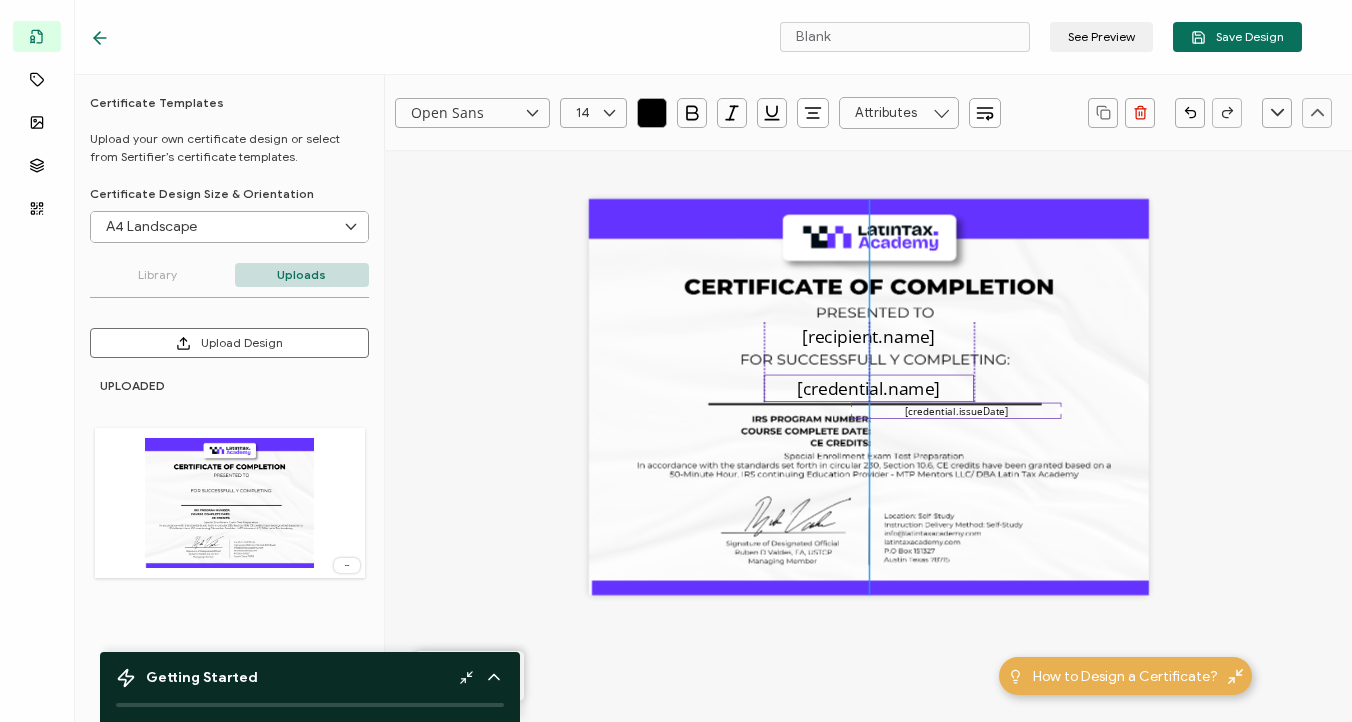 click on "[credential.name]" at bounding box center [868, 388] 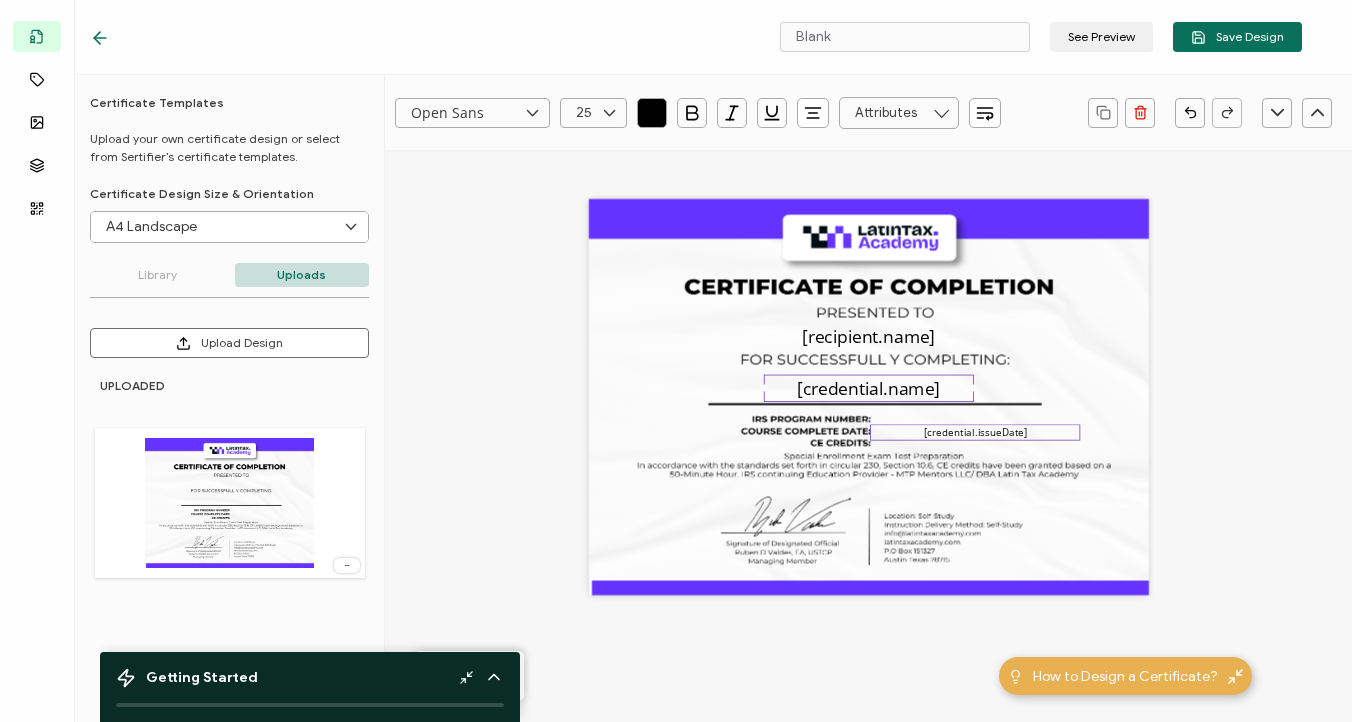 drag, startPoint x: 947, startPoint y: 408, endPoint x: 966, endPoint y: 430, distance: 29.068884 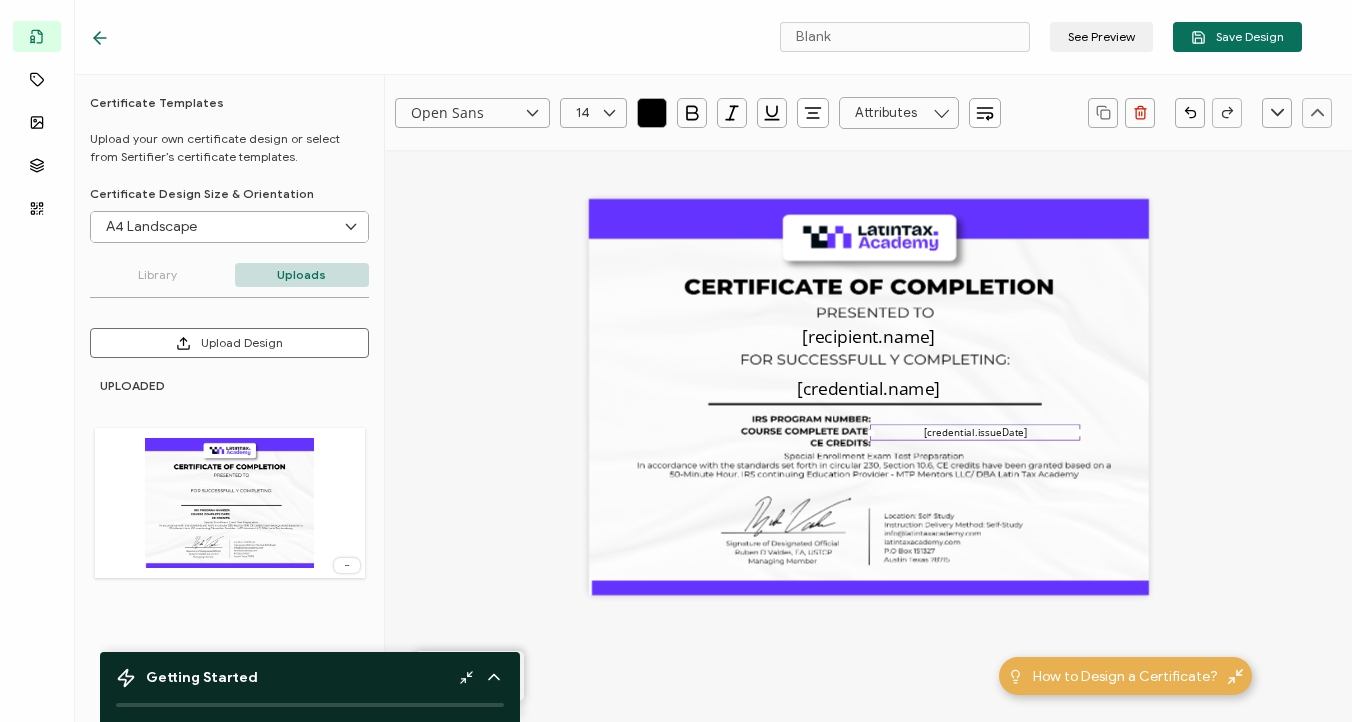 click 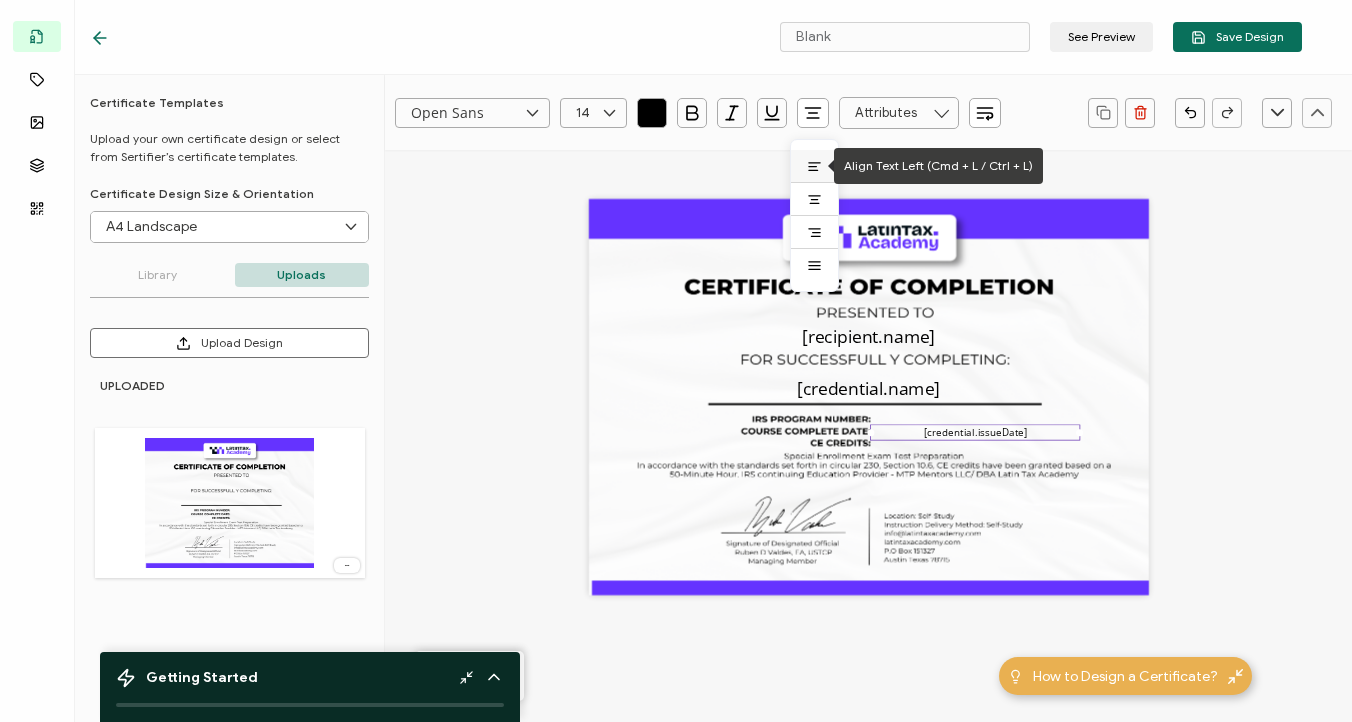 click 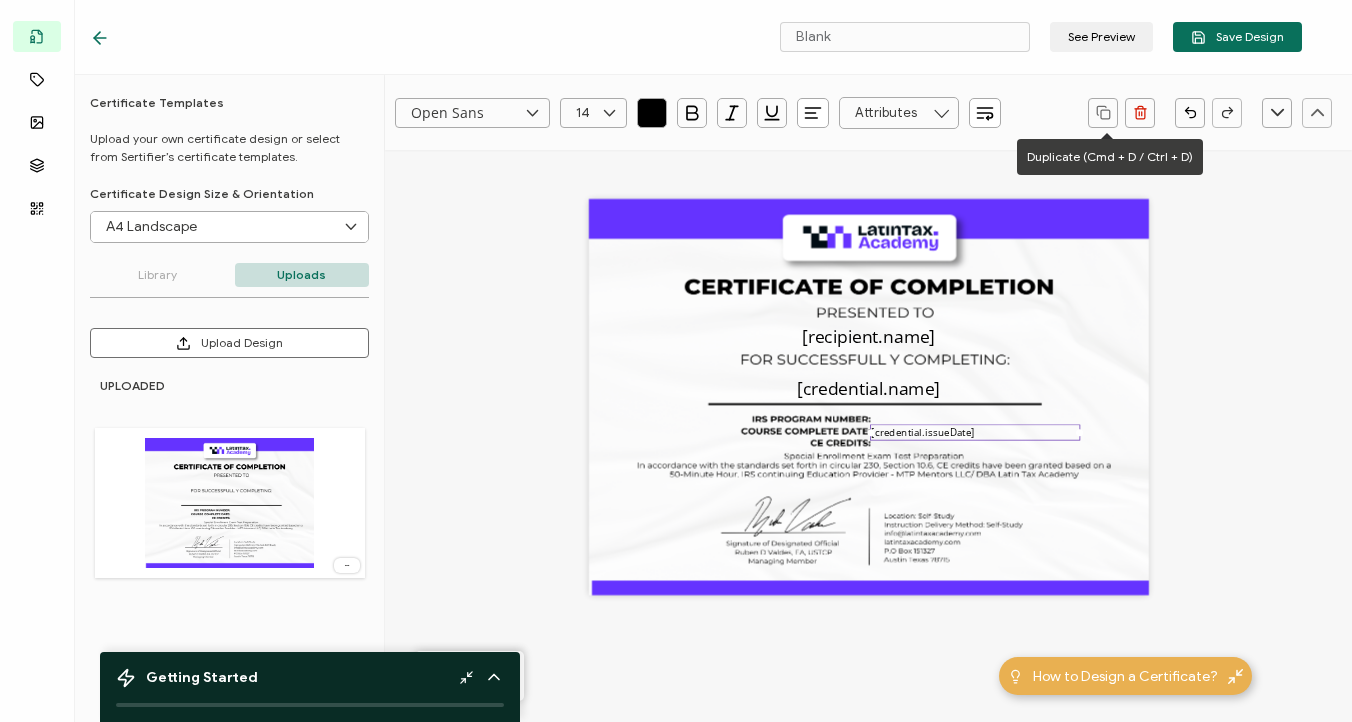 click 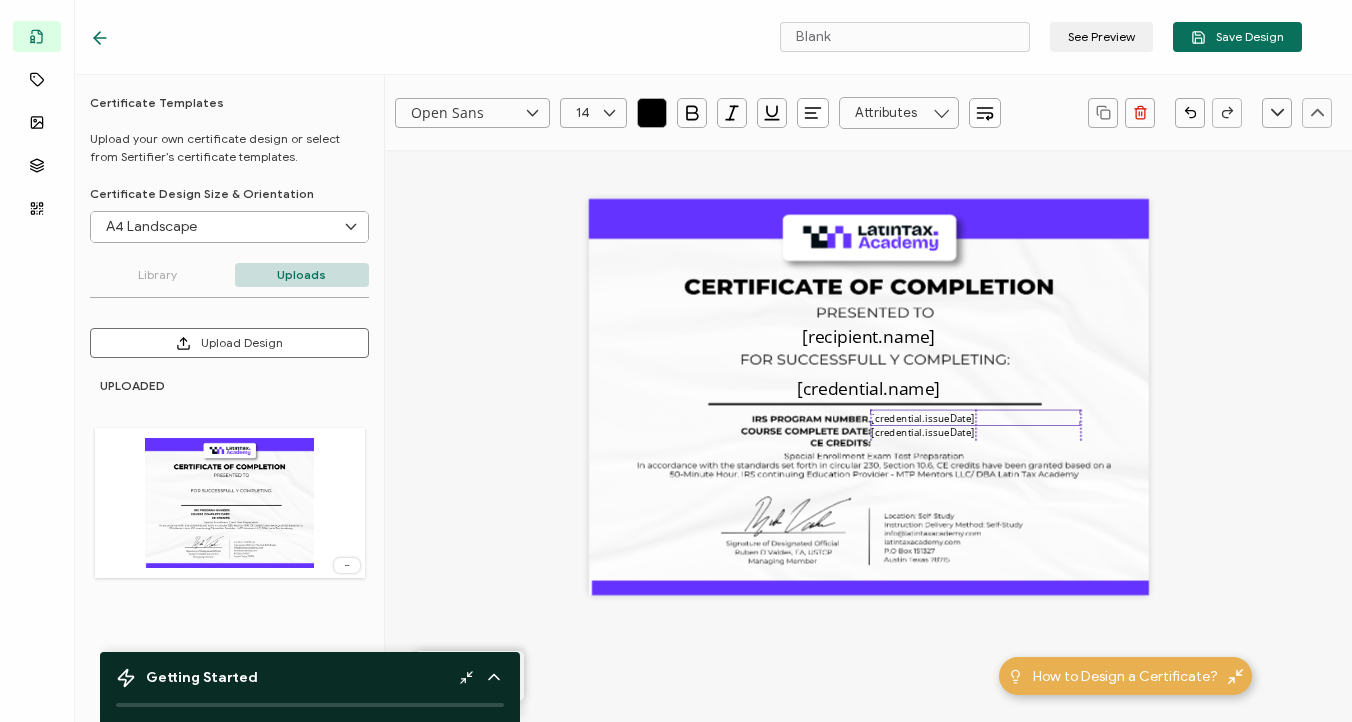drag, startPoint x: 941, startPoint y: 440, endPoint x: 936, endPoint y: 418, distance: 22.561028 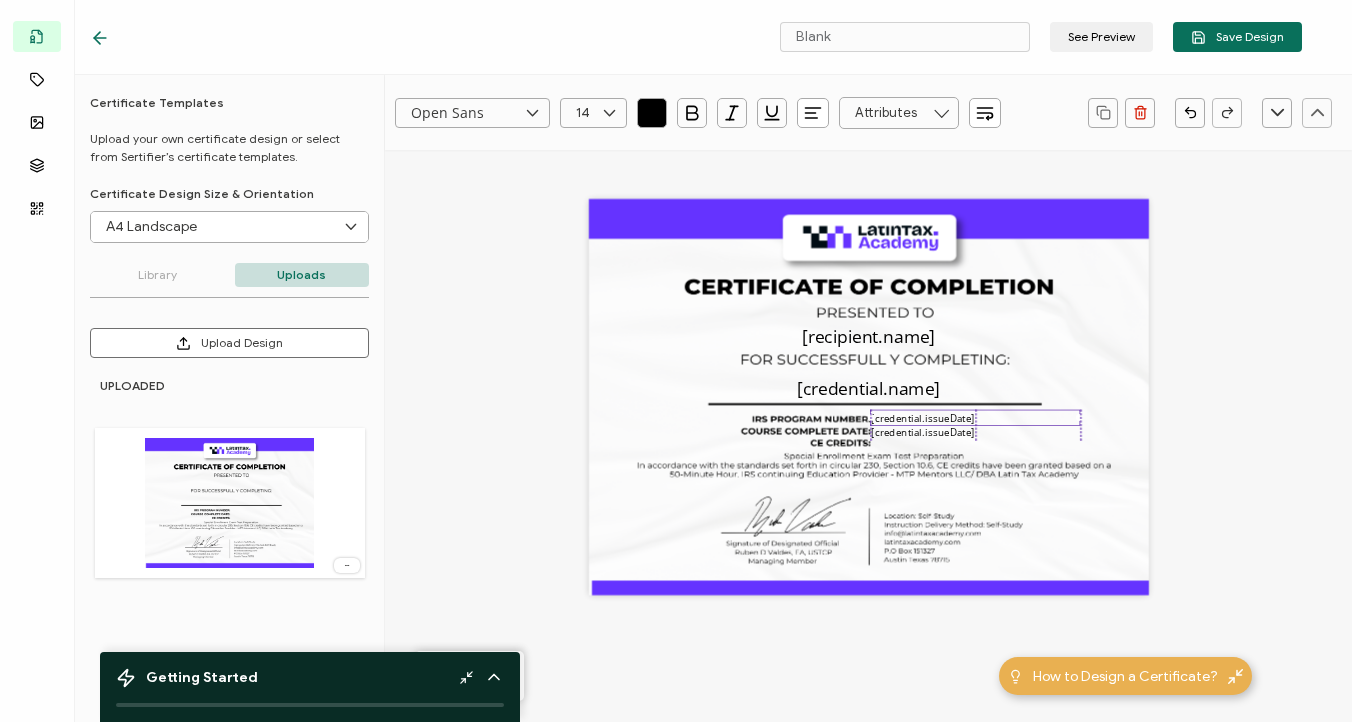 click on "[credential.issueDate]" at bounding box center [923, 417] 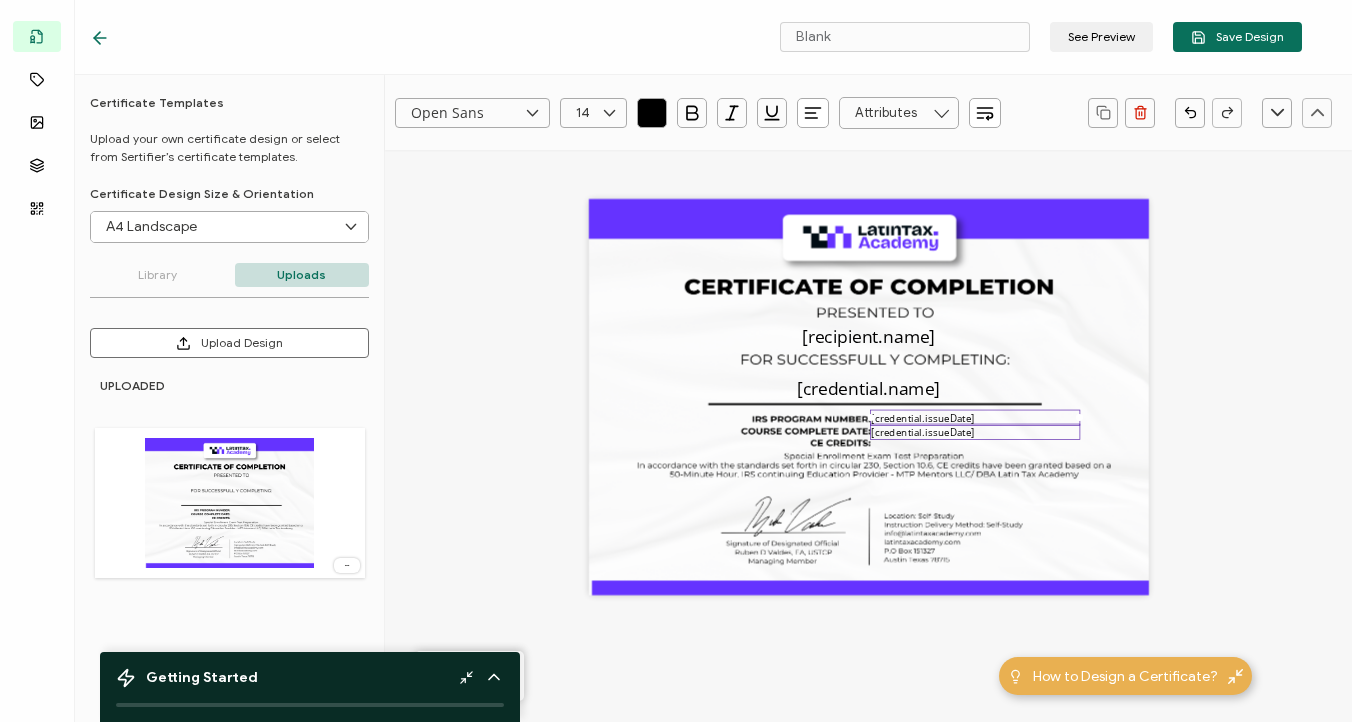 click on "[credential.issueDate]" at bounding box center (923, 431) 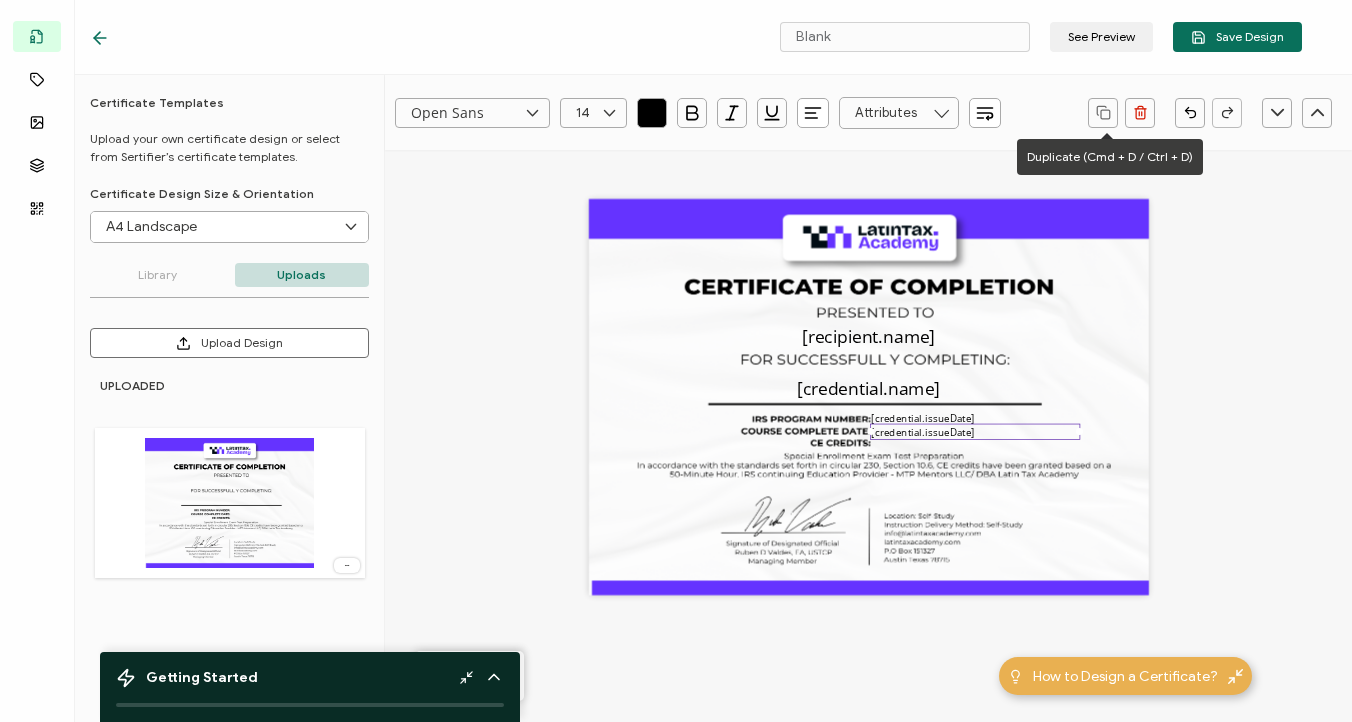 click 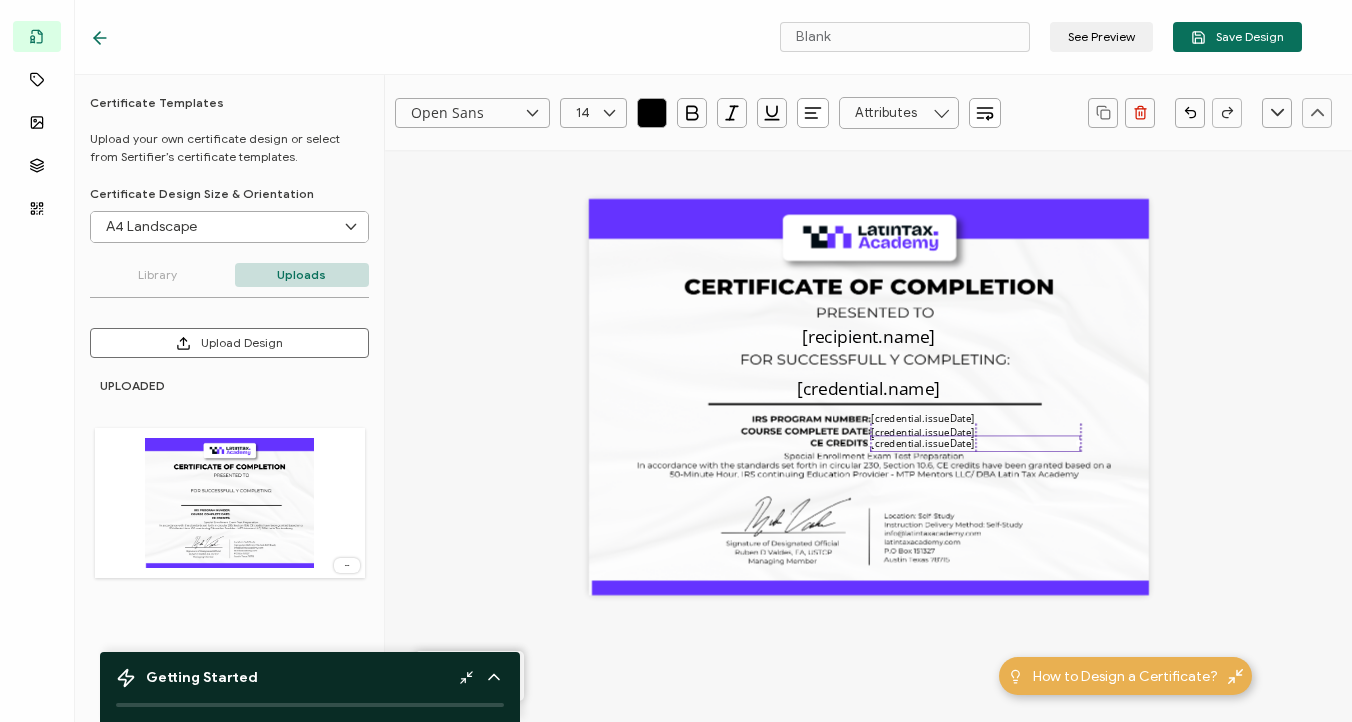 click on "[credential.issueDate]" at bounding box center [923, 443] 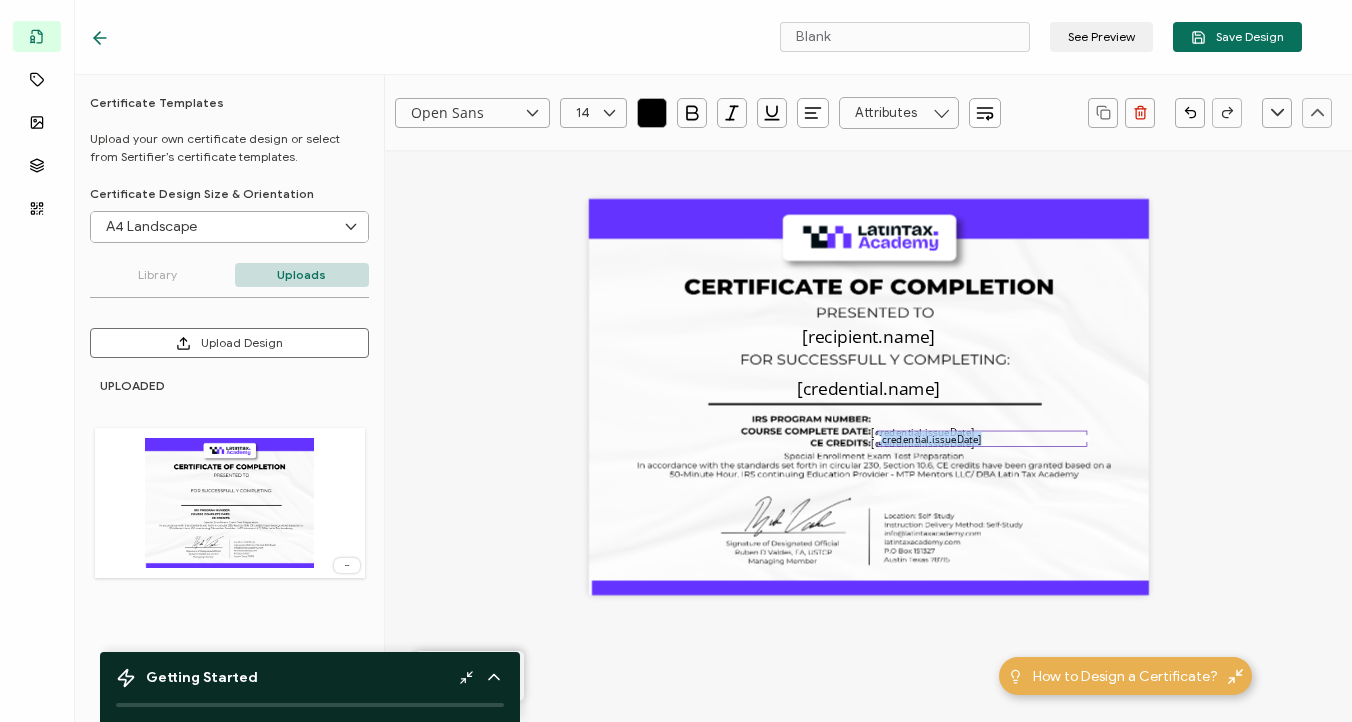 drag, startPoint x: 1066, startPoint y: 440, endPoint x: 1066, endPoint y: 420, distance: 20 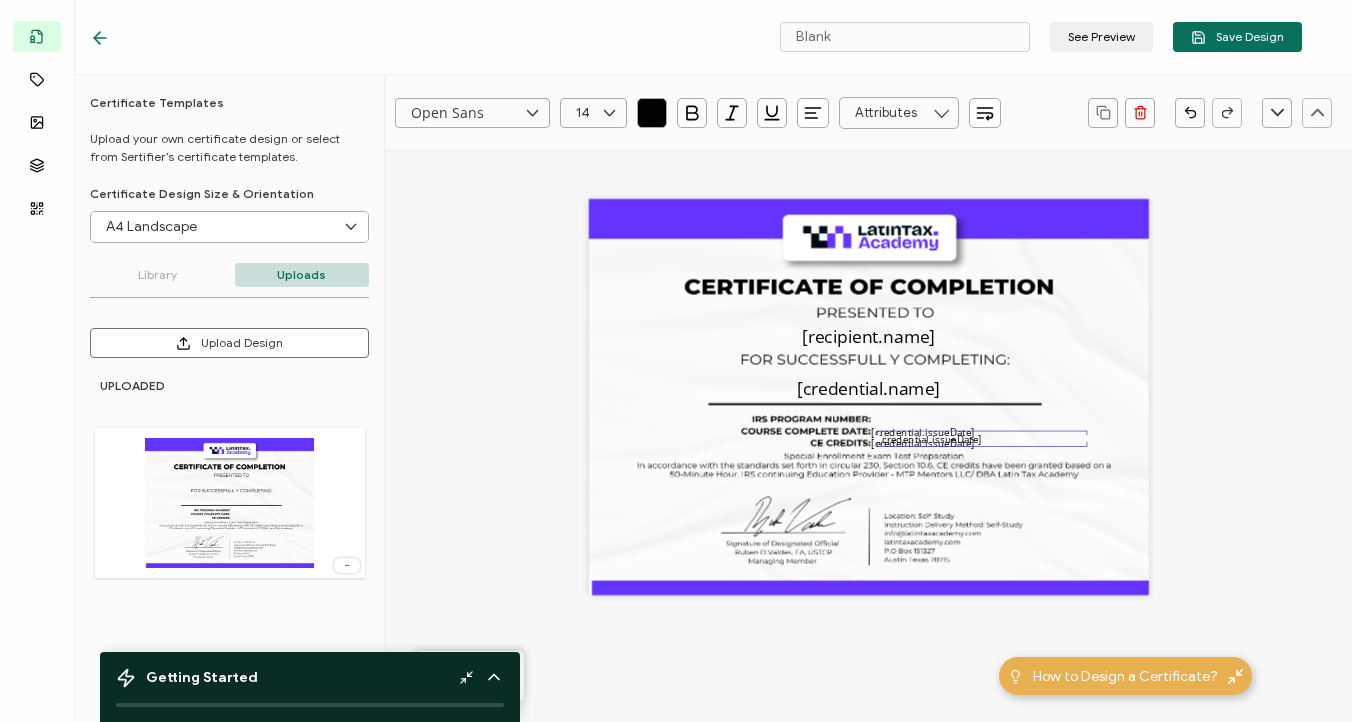 click on "[recipient.name]         [credential.name]         [credential.issueDate]         [credential.issueDate]         [credential.issueDate]" at bounding box center [869, 397] 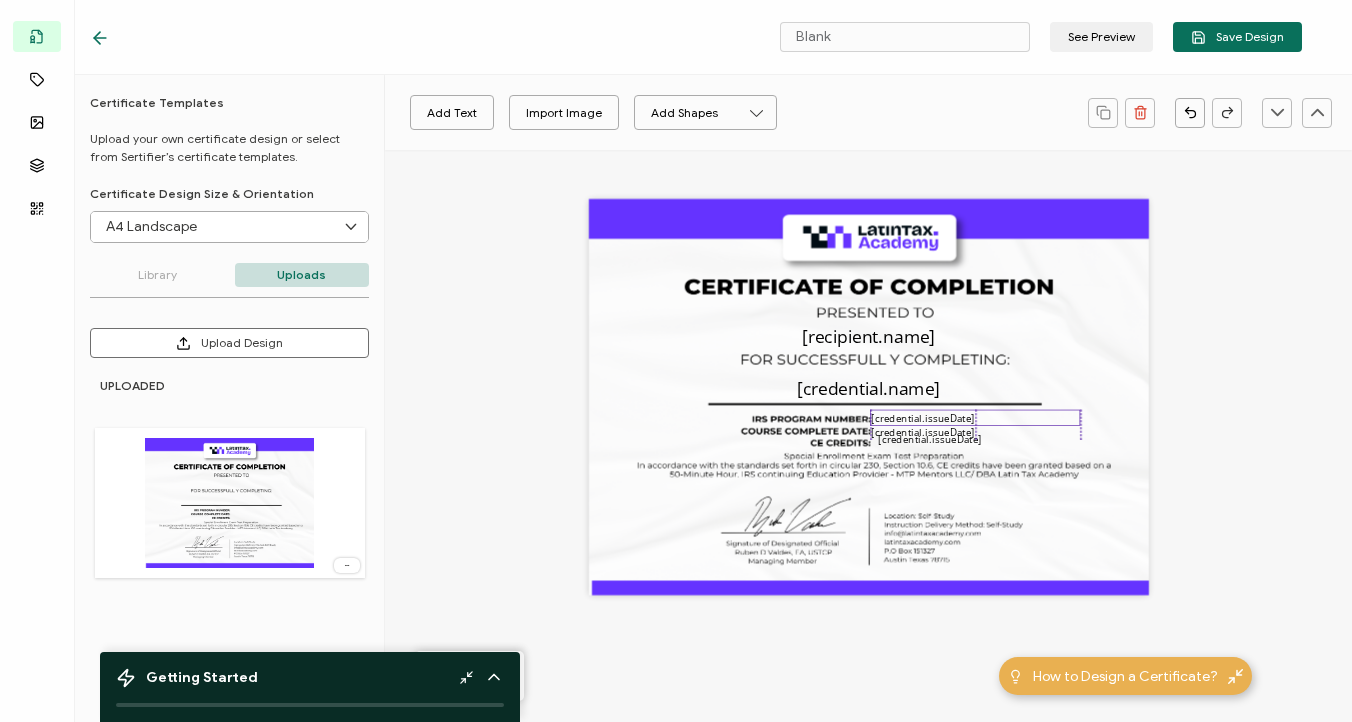 drag, startPoint x: 1035, startPoint y: 438, endPoint x: 1034, endPoint y: 412, distance: 26.019224 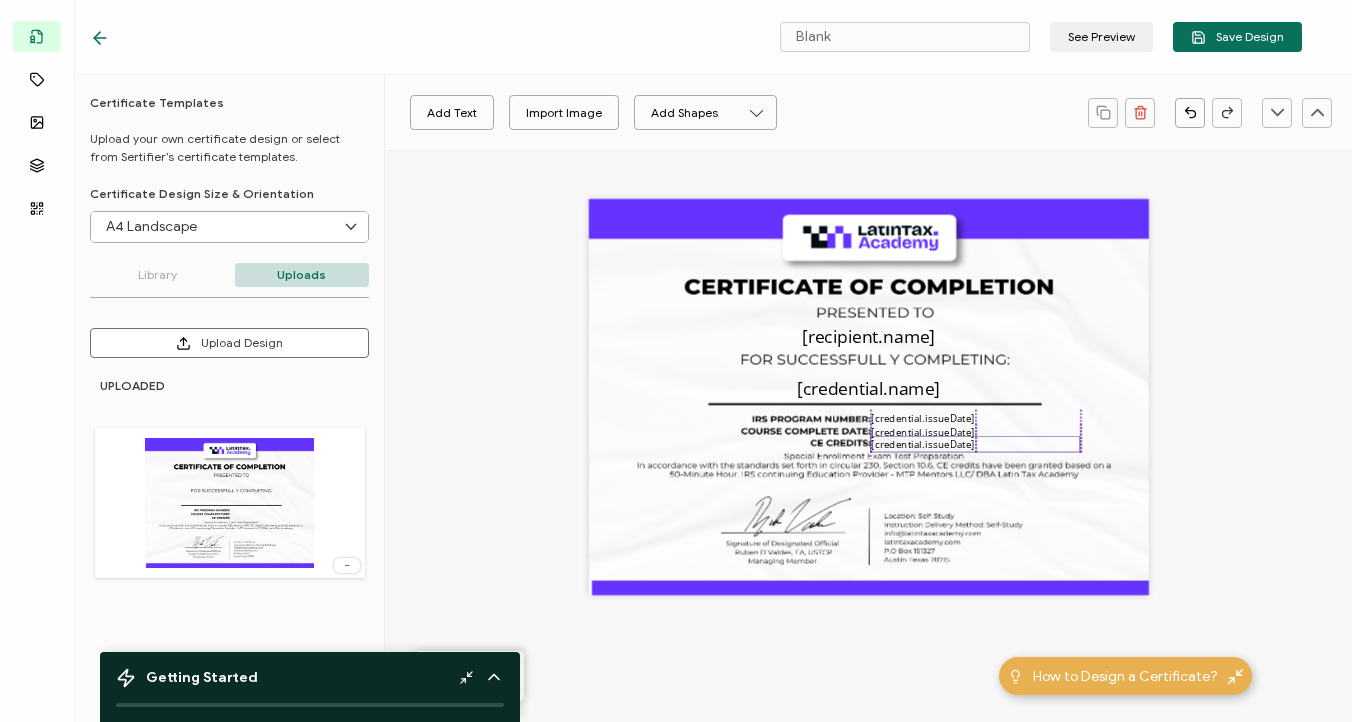 click on "[credential.issueDate]" at bounding box center [975, 444] 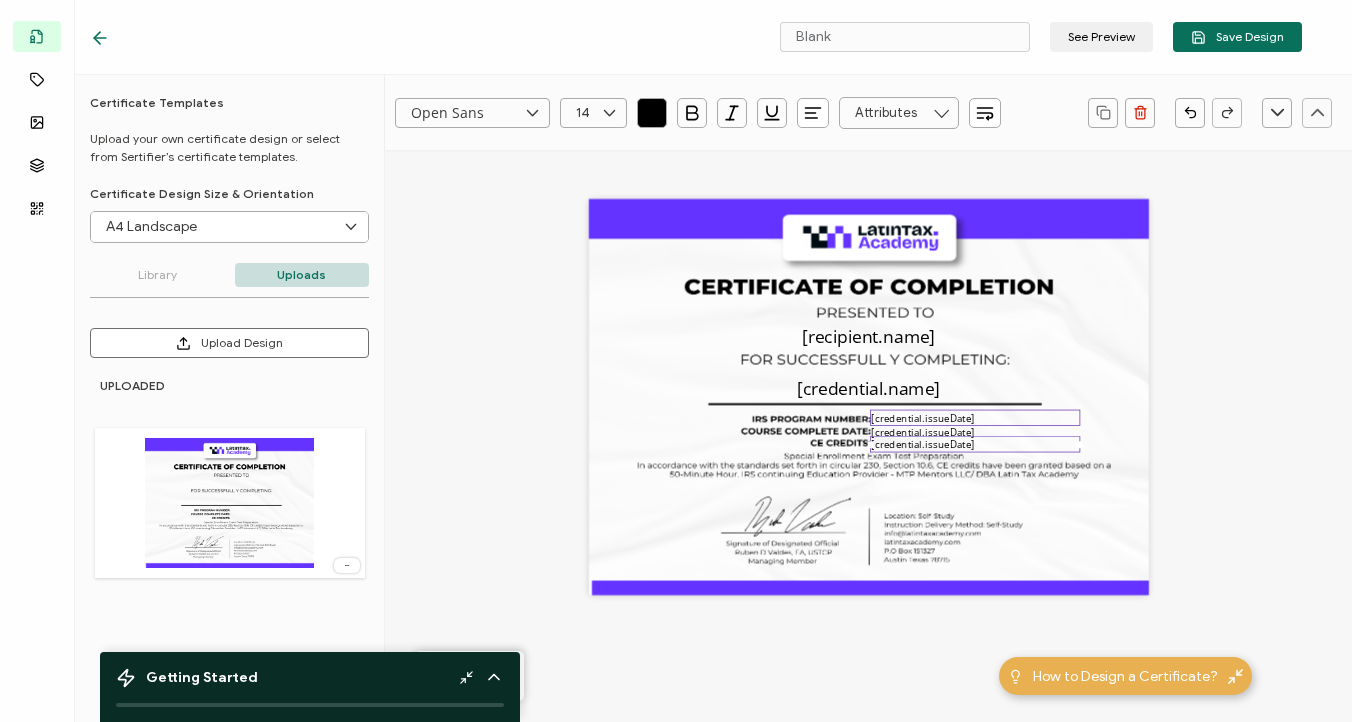 click on "[credential.issueDate]" at bounding box center [923, 417] 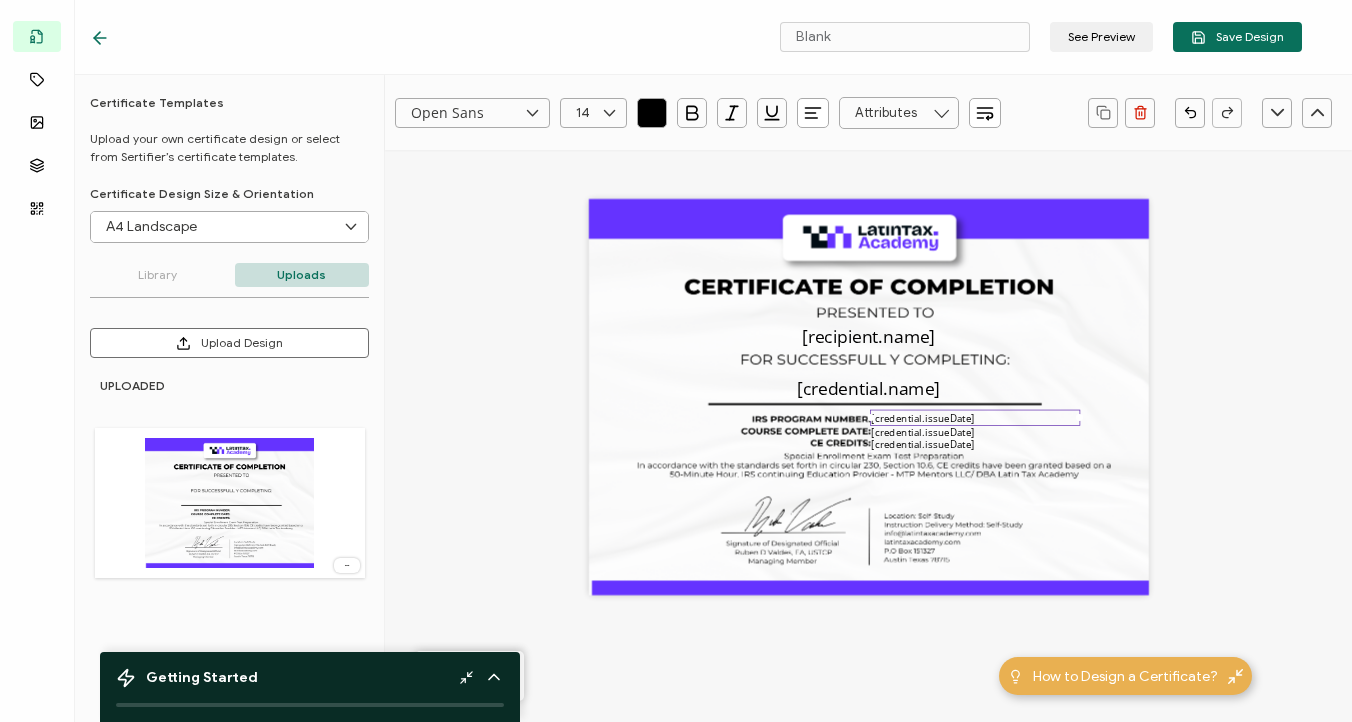 click on "[credential.issueDate]" at bounding box center (923, 417) 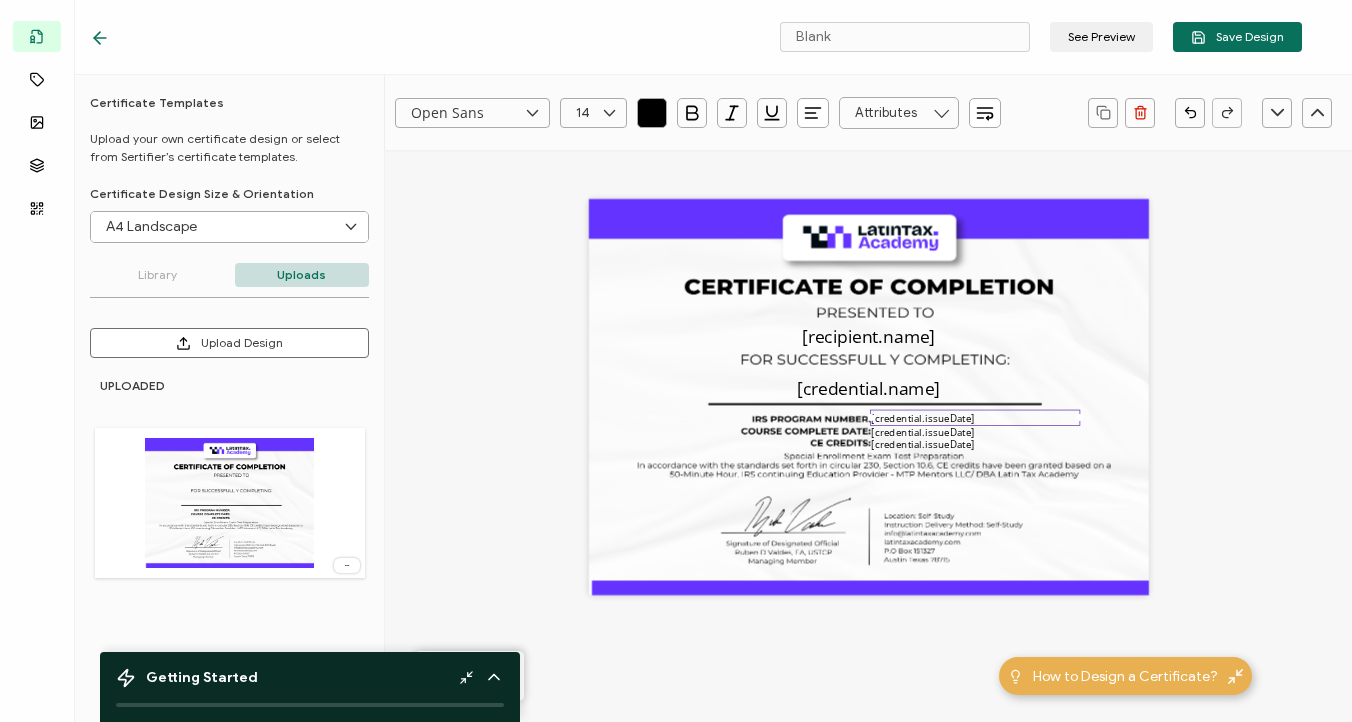 click on "[credential.issueDate]" at bounding box center [923, 417] 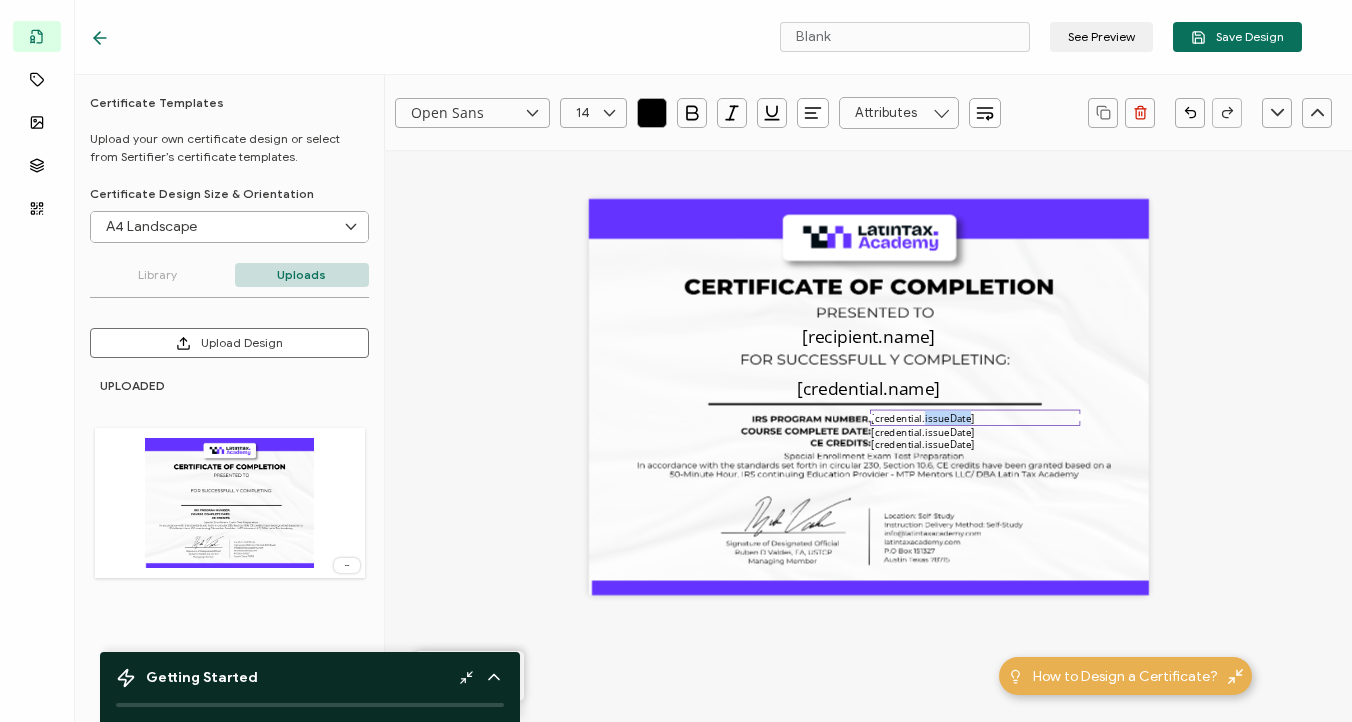 click on "[credential.issueDate]" at bounding box center [923, 417] 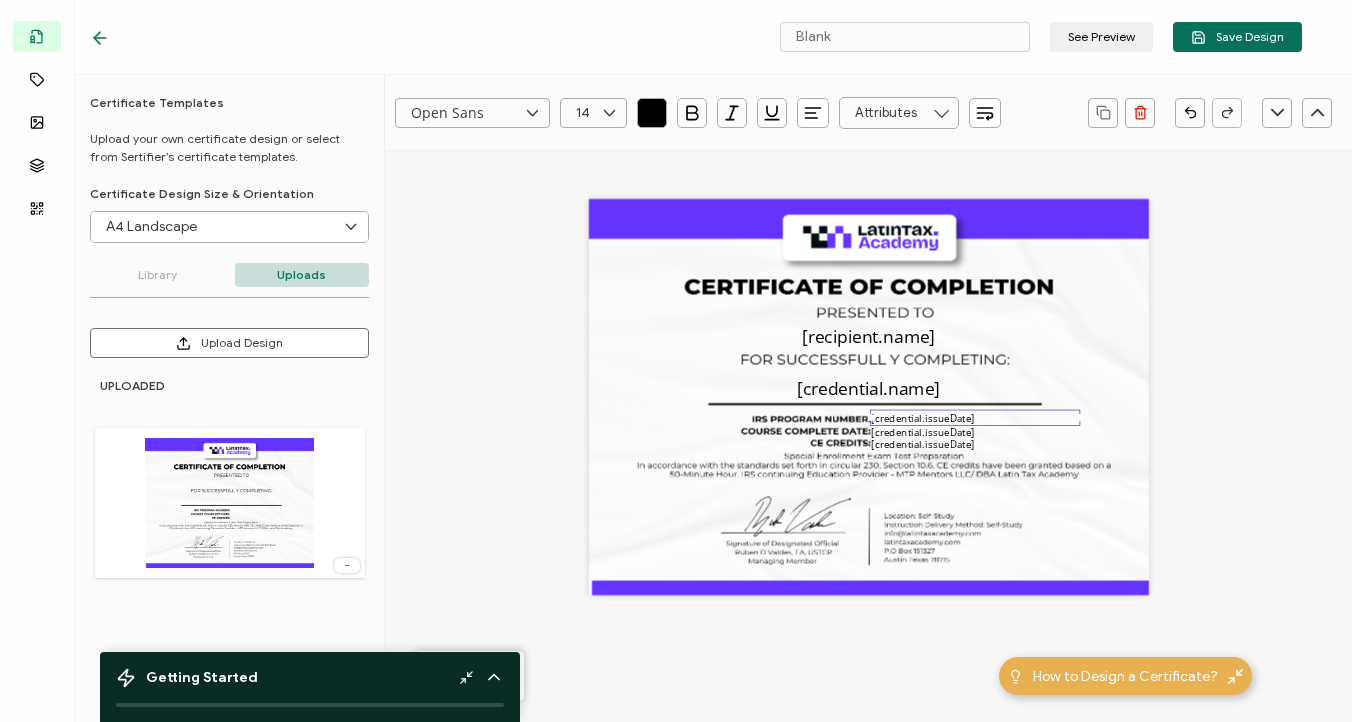 click at bounding box center [941, 113] 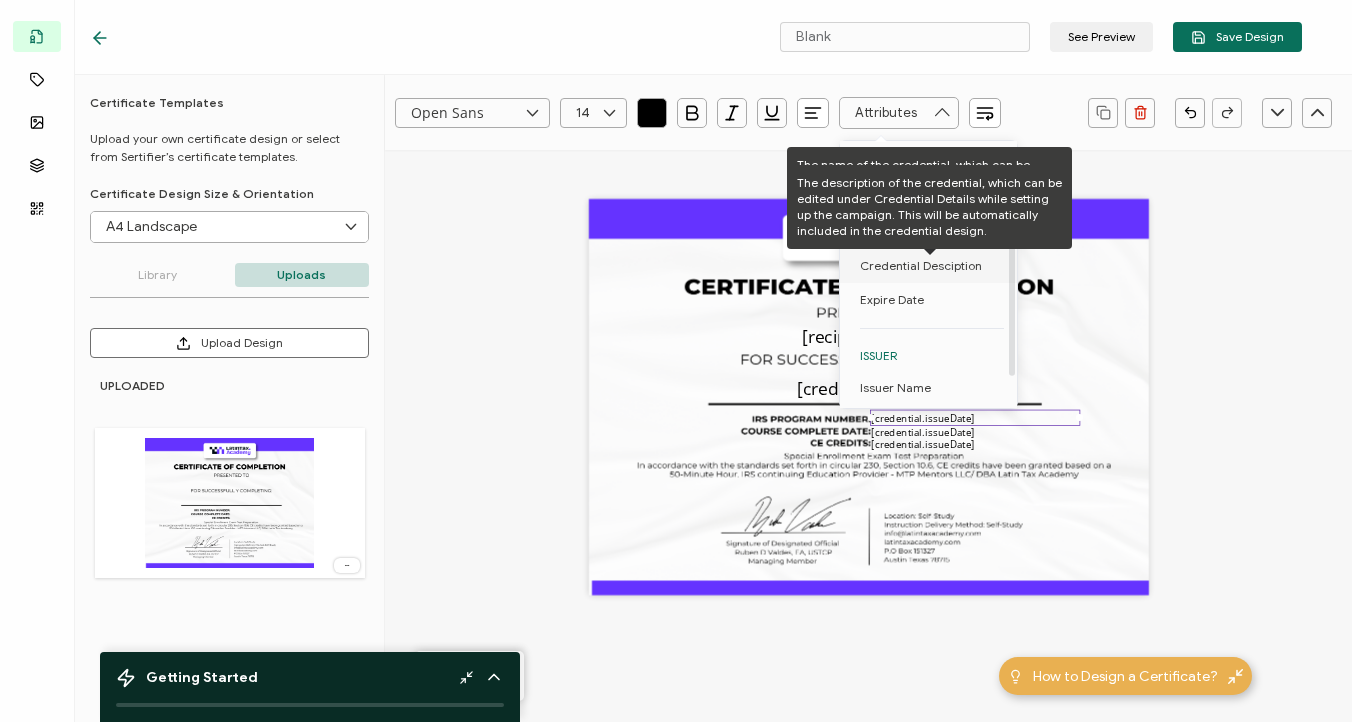 scroll, scrollTop: 179, scrollLeft: 0, axis: vertical 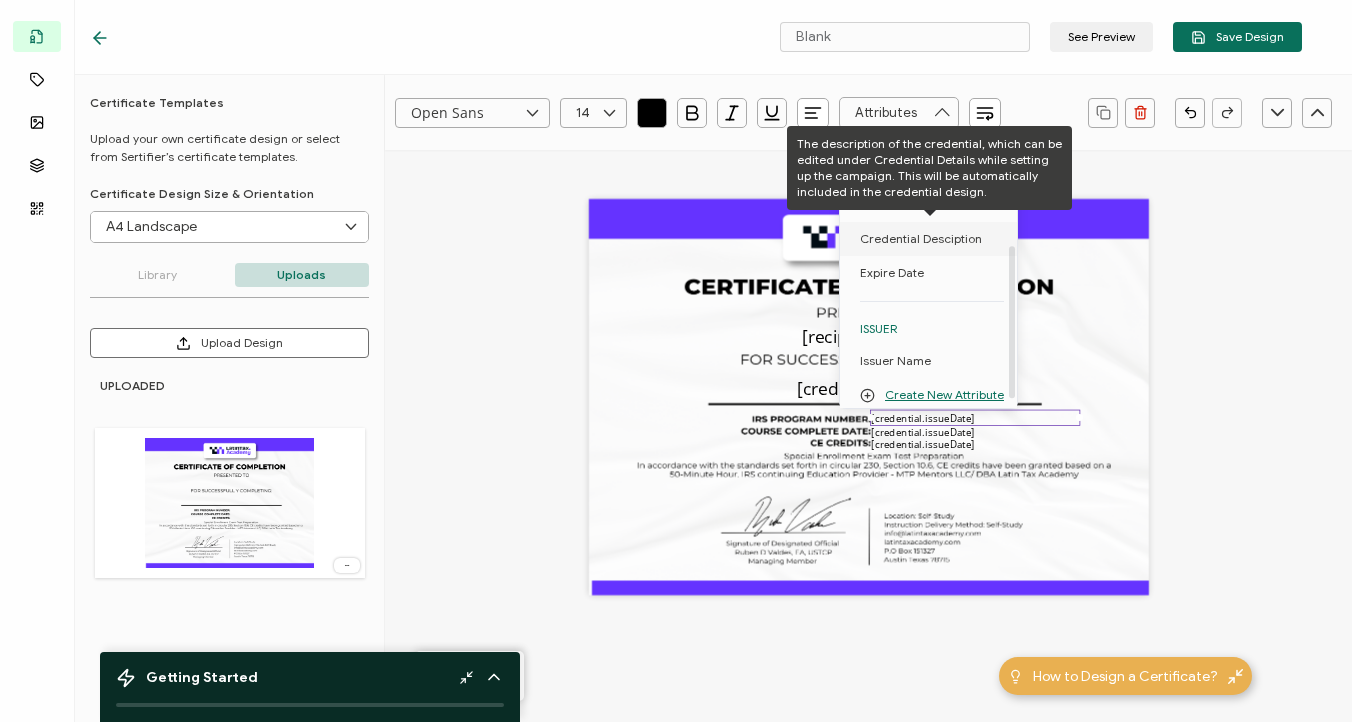 click on "Credential Desciption" at bounding box center (921, 239) 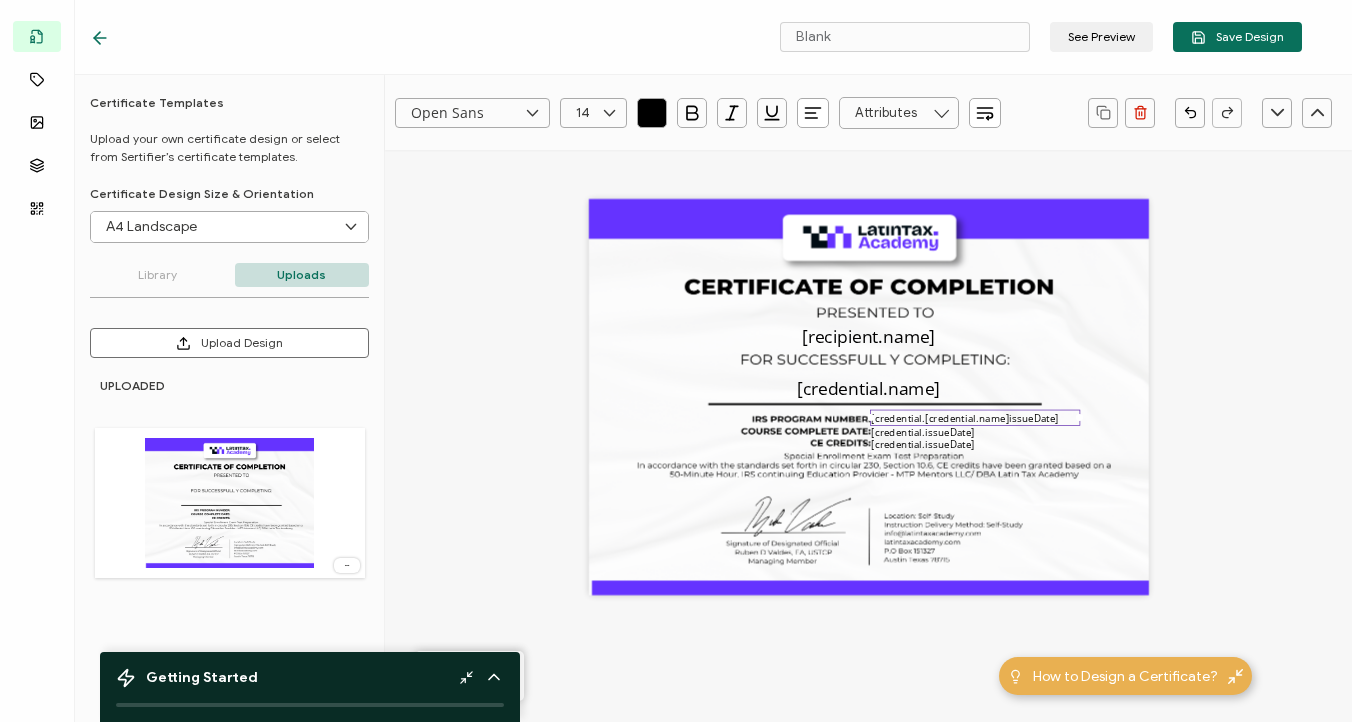 click on "[credential.[credential.name]issueDate]" at bounding box center [965, 417] 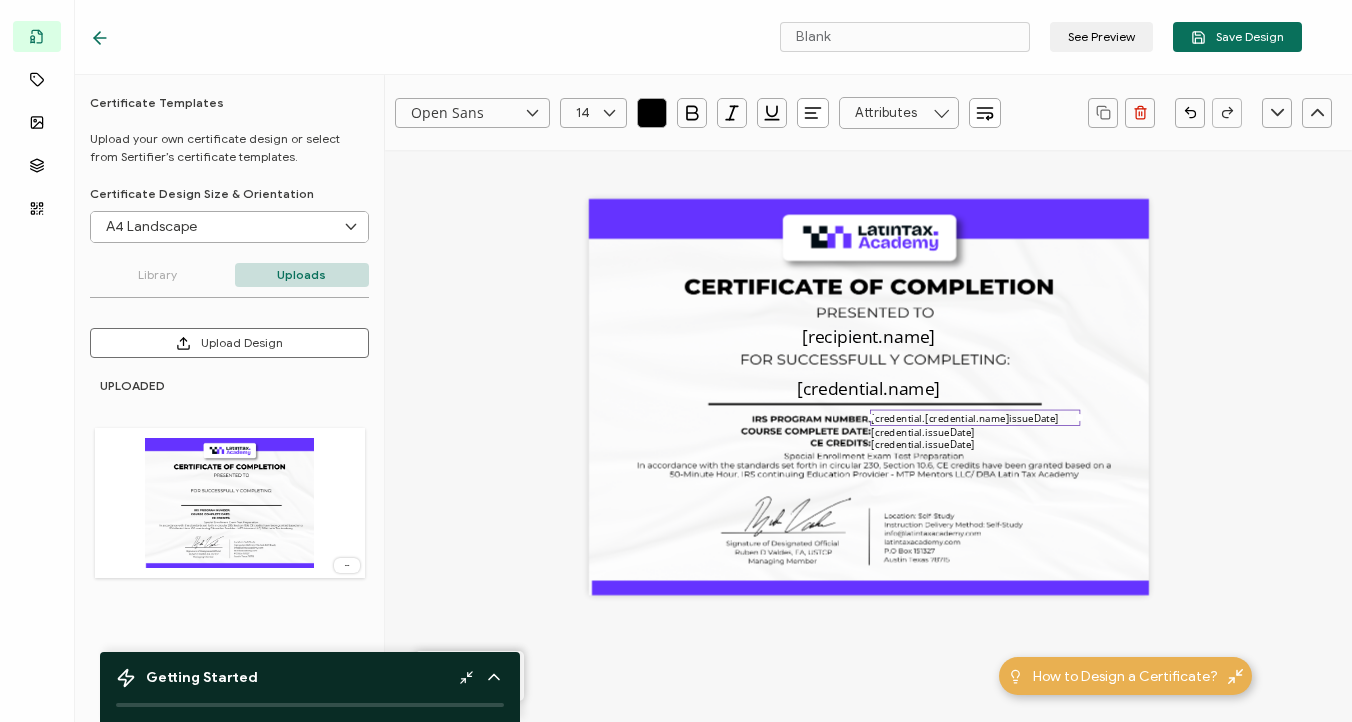 type 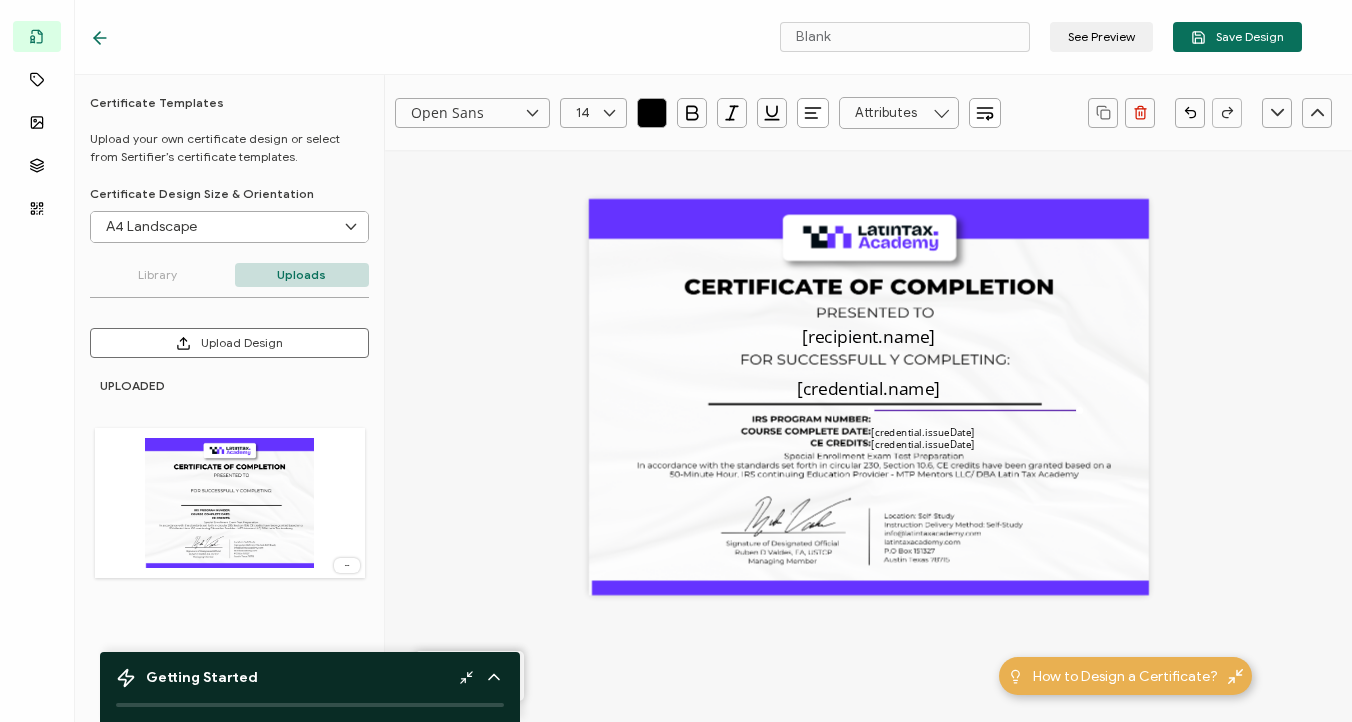 click at bounding box center (899, 113) 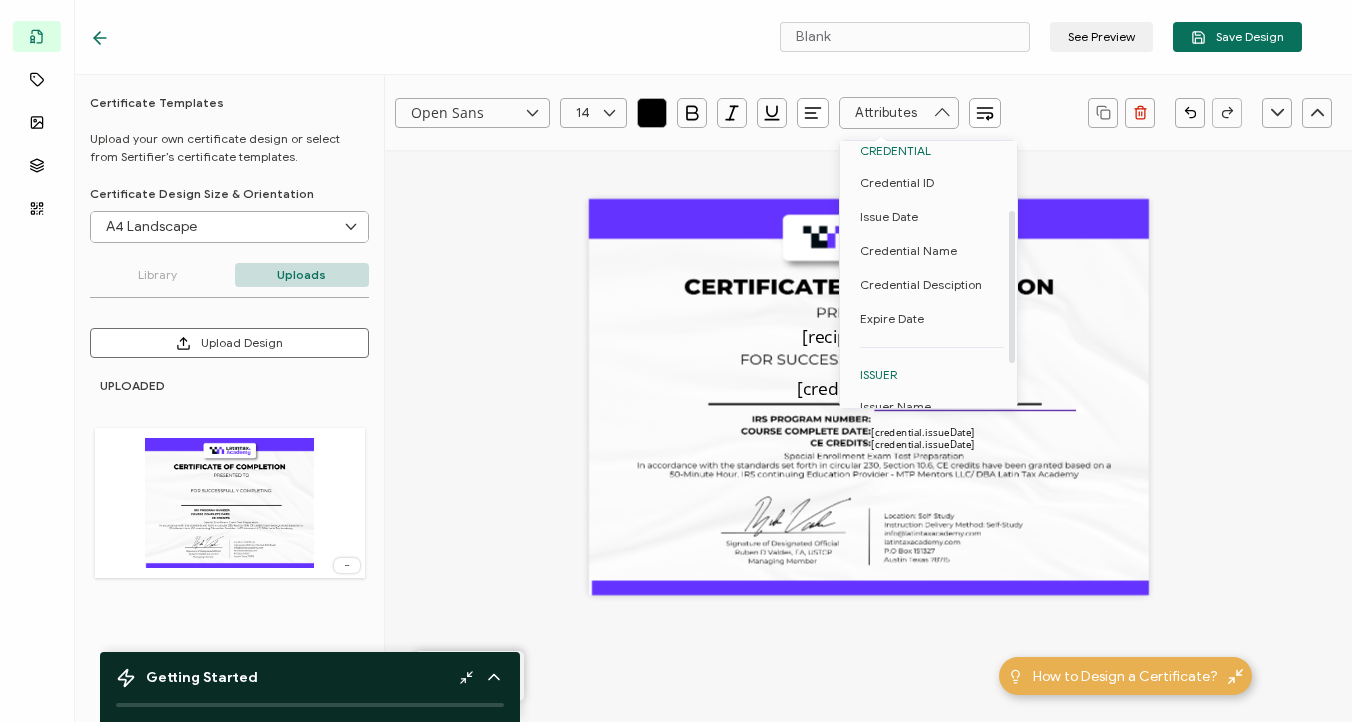 scroll, scrollTop: 154, scrollLeft: 0, axis: vertical 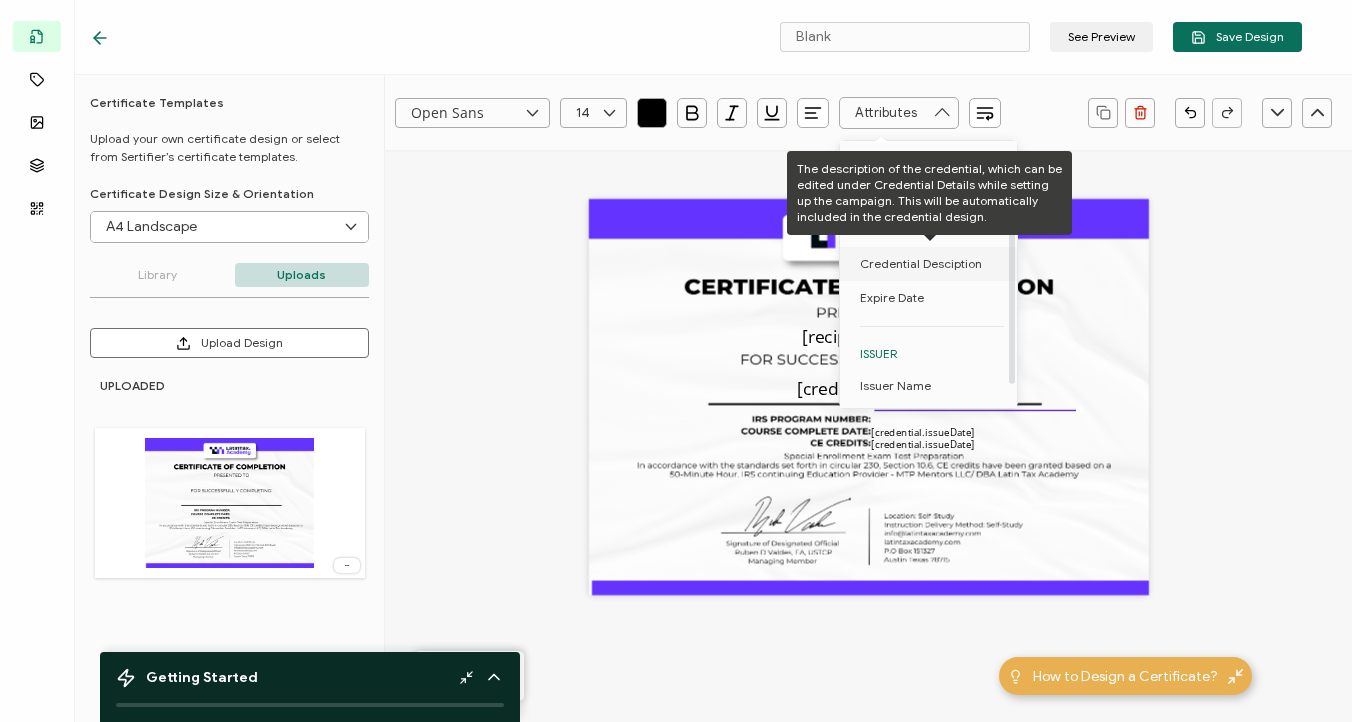 click on "Credential Desciption" at bounding box center (921, 264) 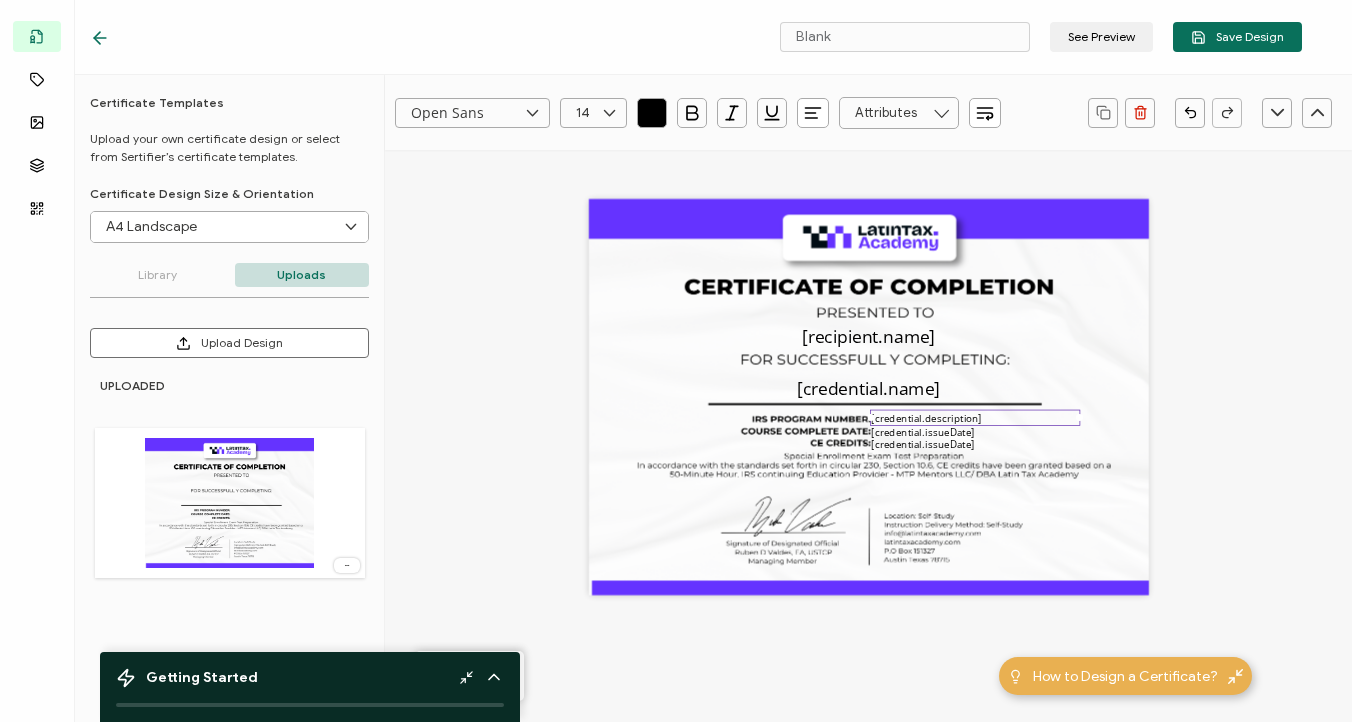 click 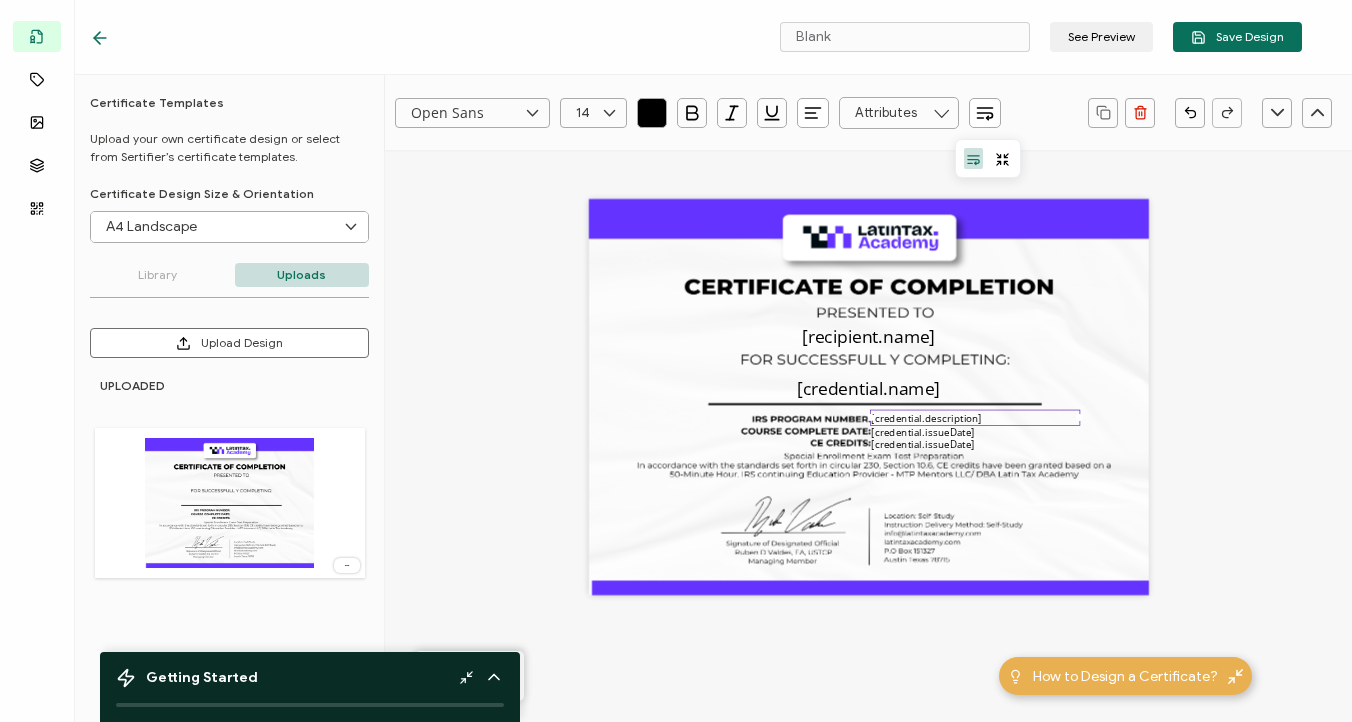 click at bounding box center [899, 113] 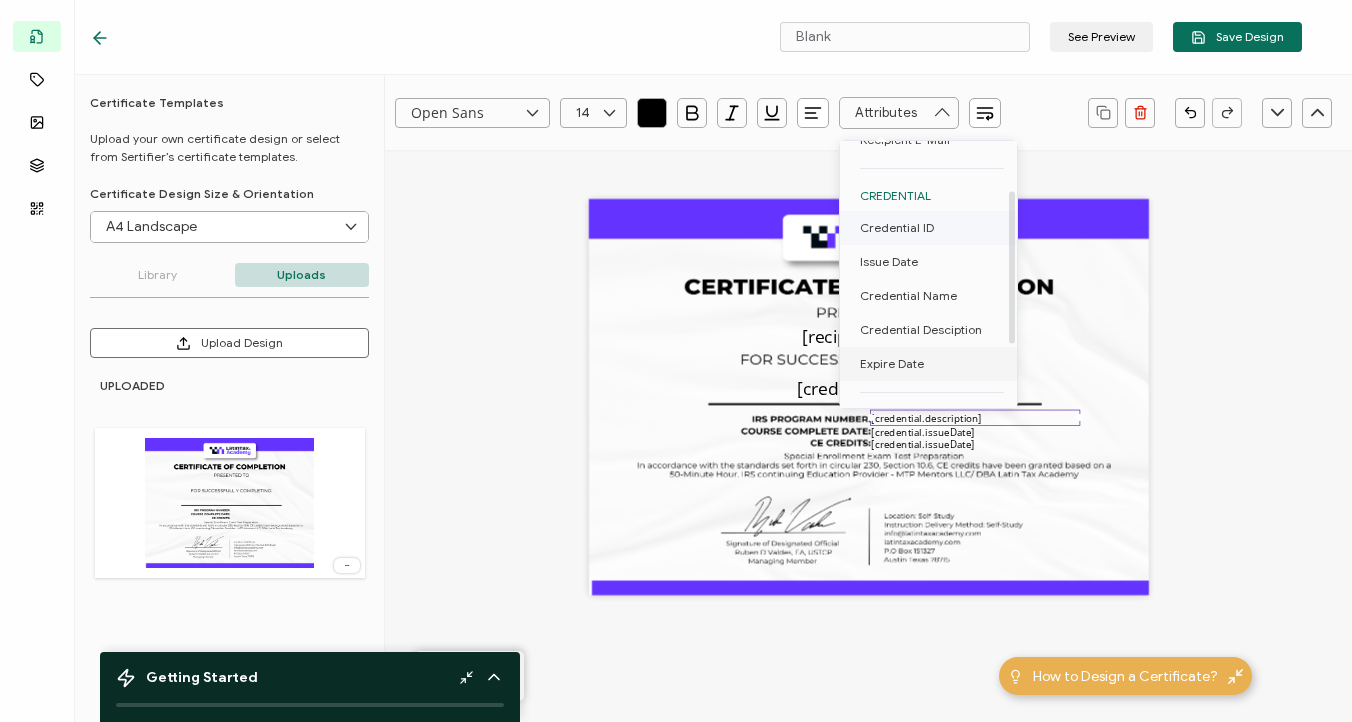 scroll, scrollTop: 84, scrollLeft: 0, axis: vertical 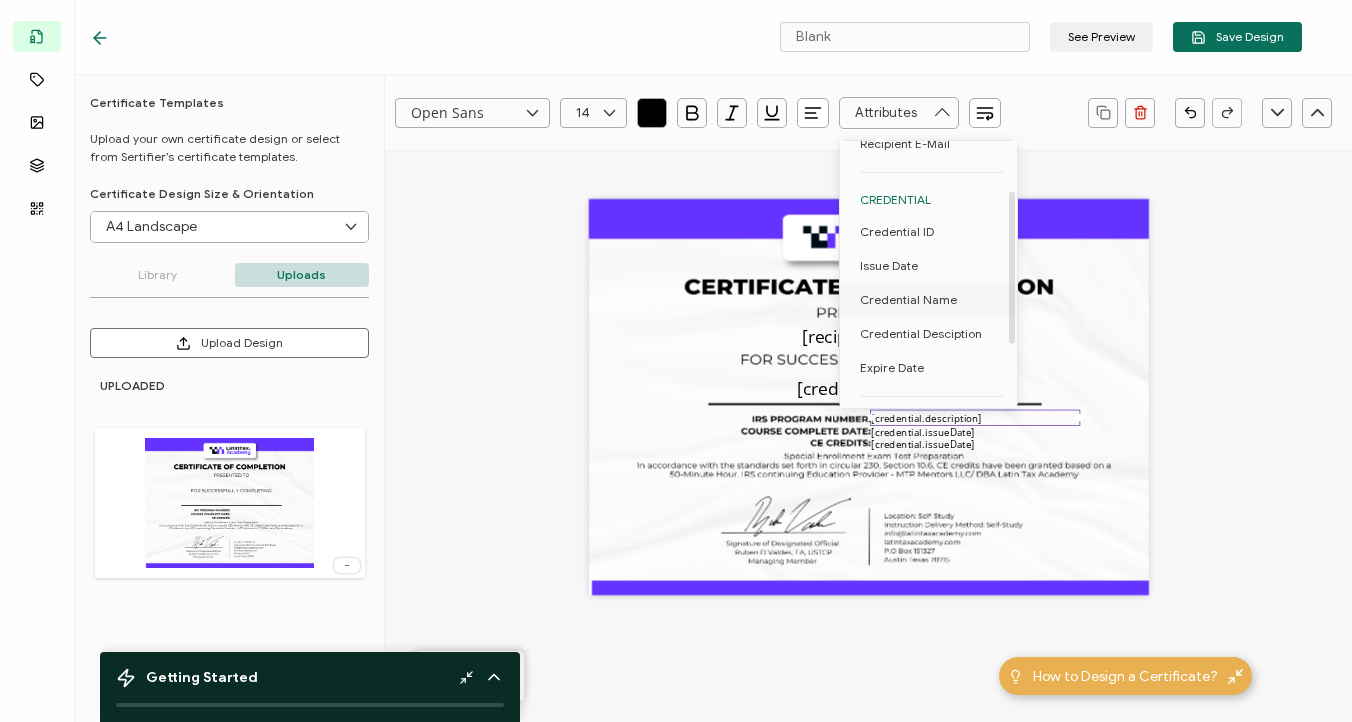 click on "CREDENTIAL" at bounding box center (932, 200) 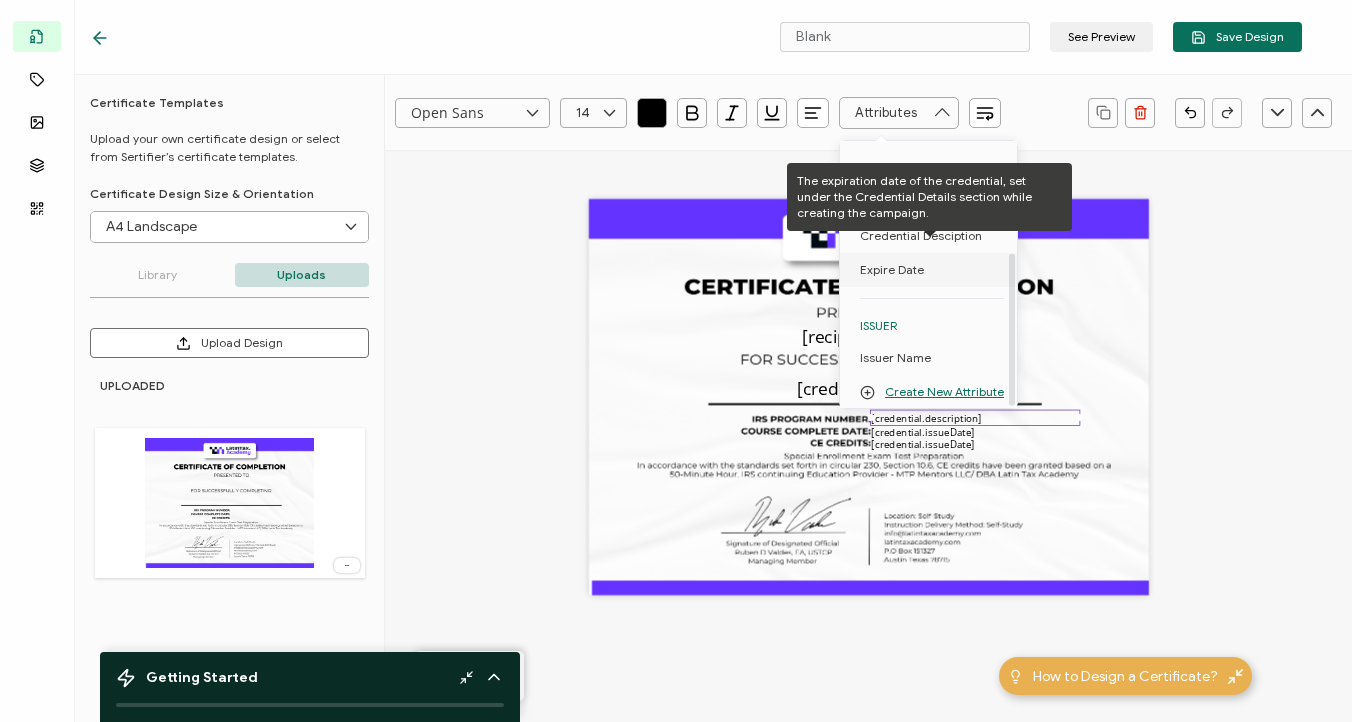 scroll, scrollTop: 192, scrollLeft: 0, axis: vertical 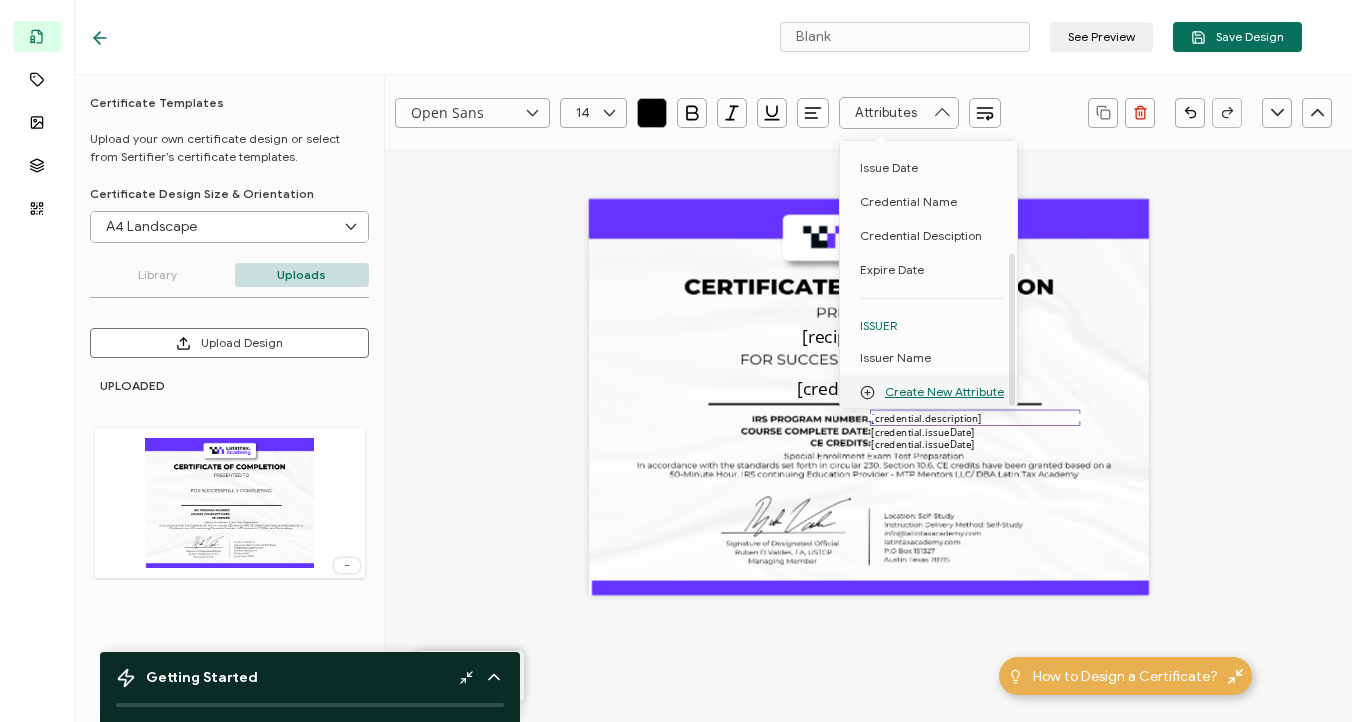 click on "Create New Attribute" at bounding box center (944, 392) 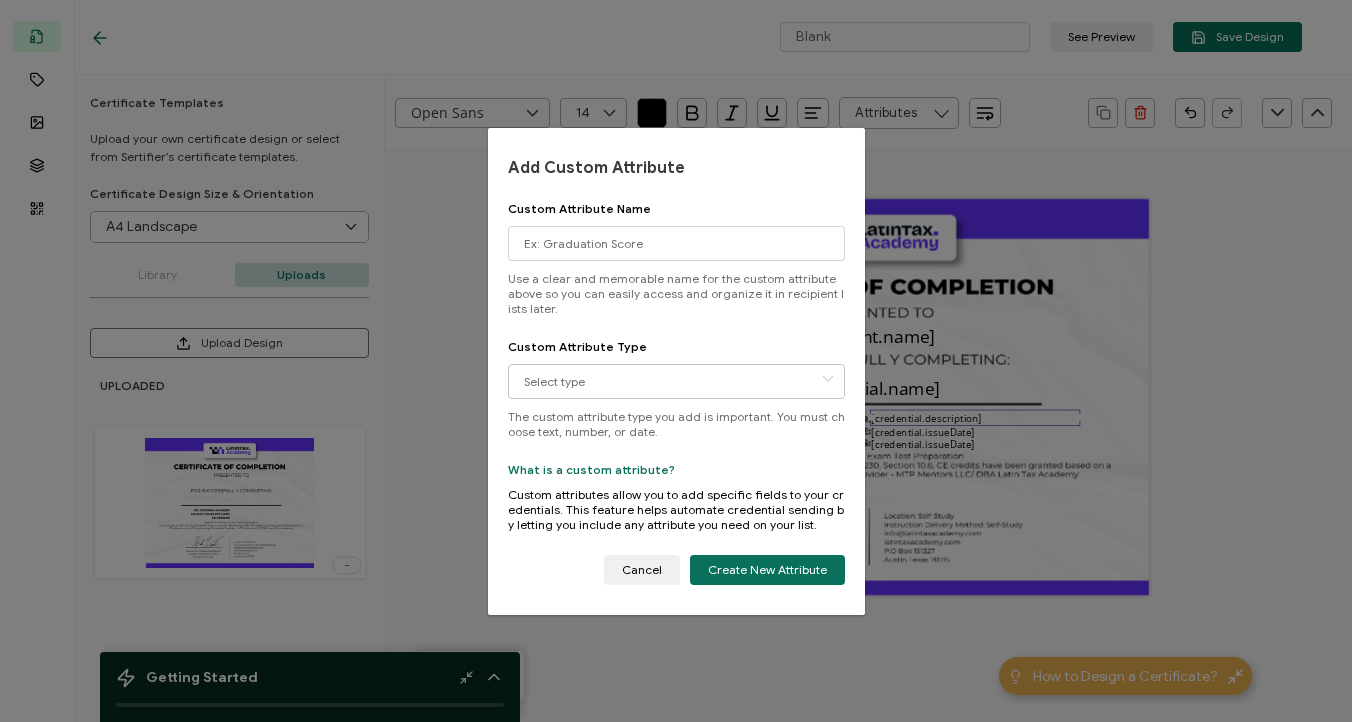 click at bounding box center [827, 381] 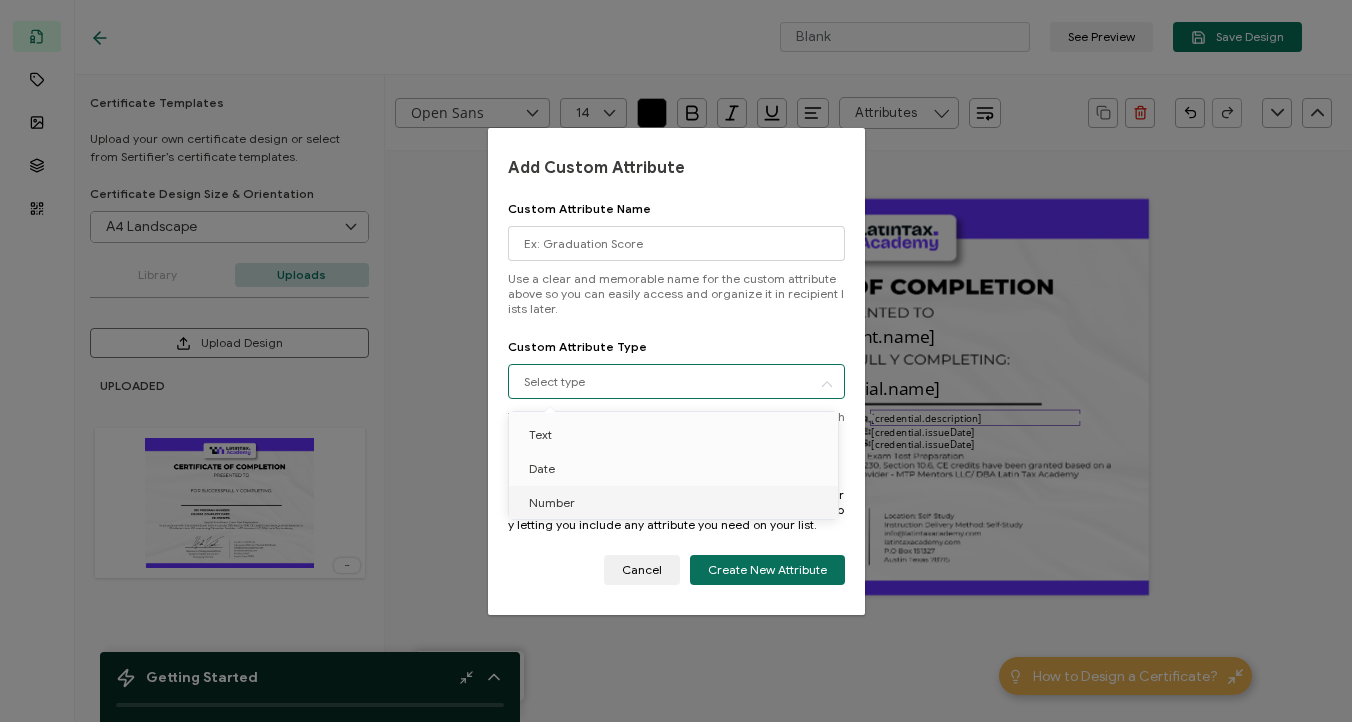 click on "Number" at bounding box center (677, 503) 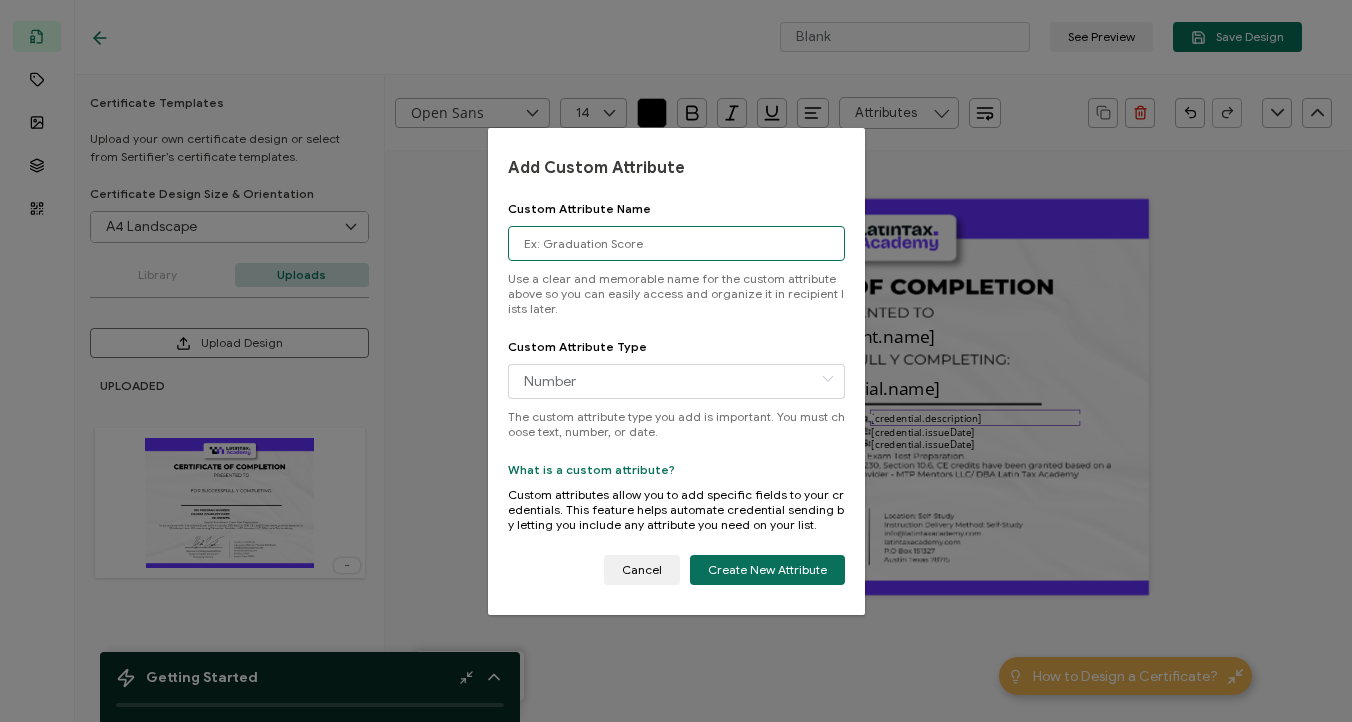 click at bounding box center [676, 243] 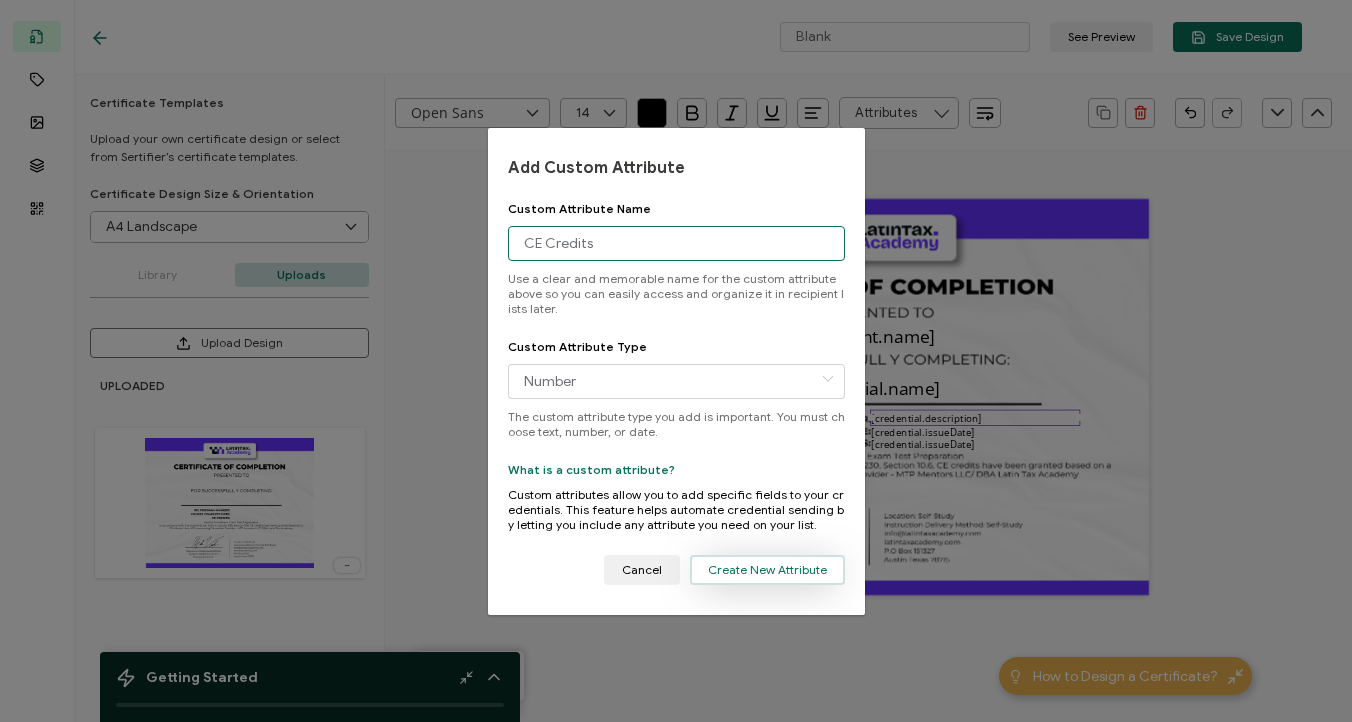 type on "CE Credits" 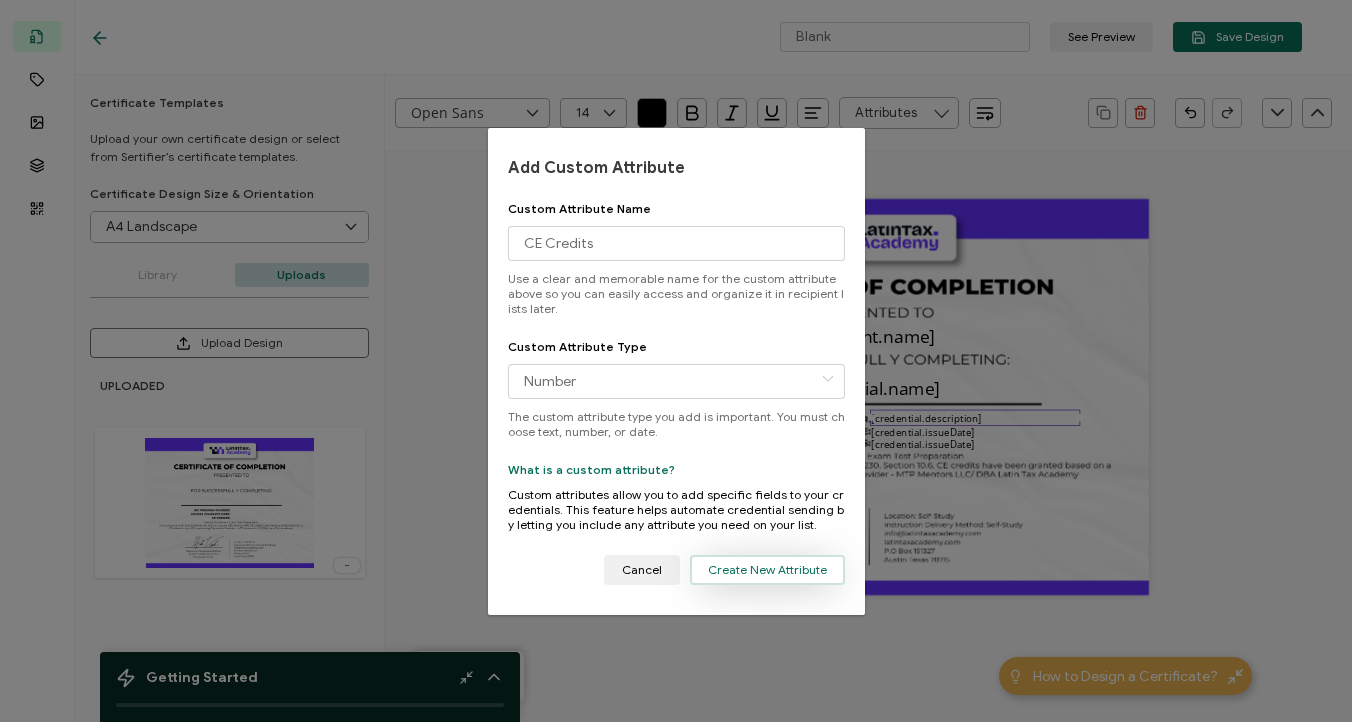 click on "Create New Attribute" at bounding box center [767, 570] 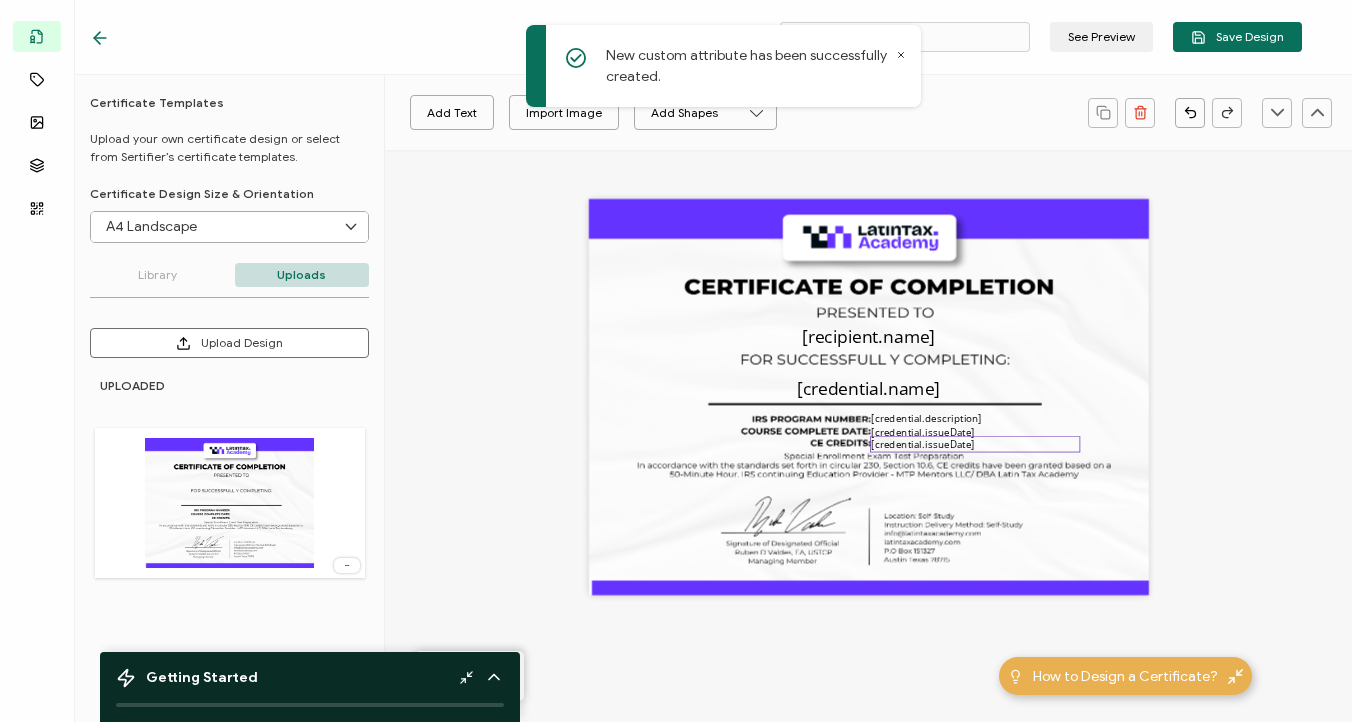 click on "[credential.issueDate]" at bounding box center (923, 444) 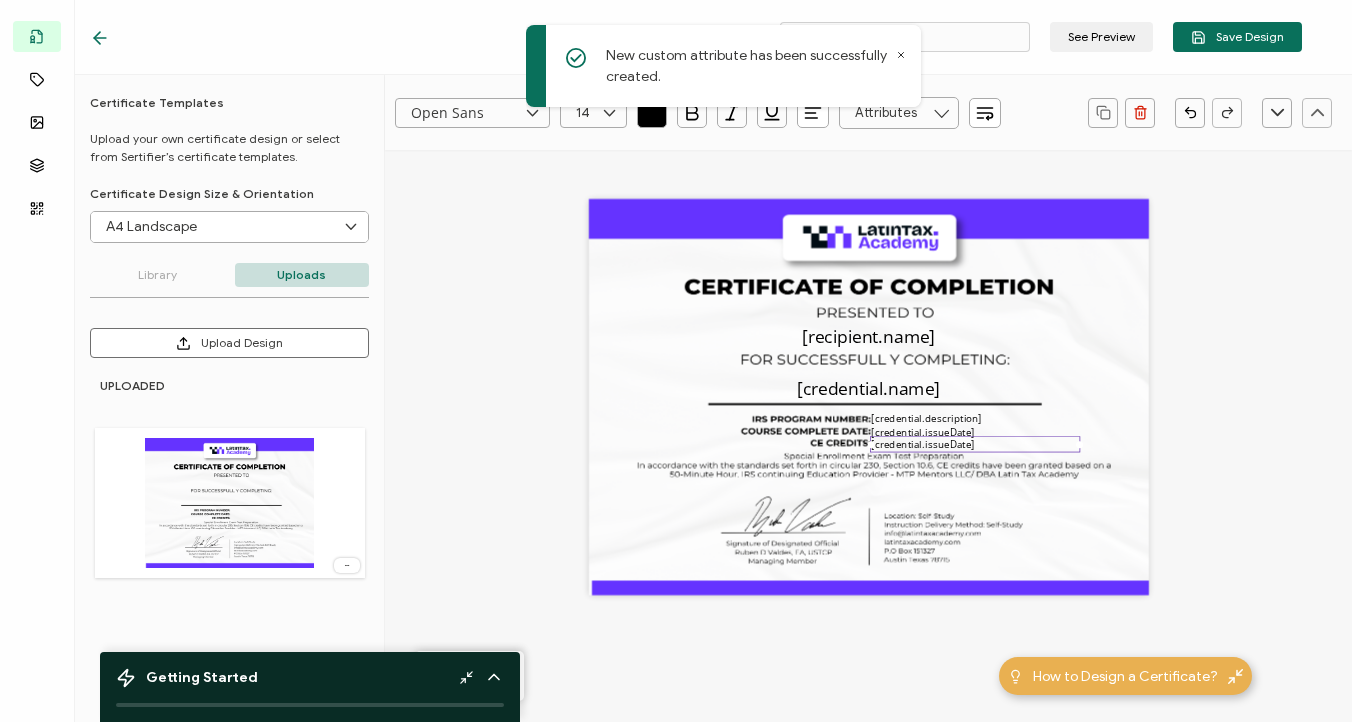click on "[credential.issueDate]" at bounding box center [923, 444] 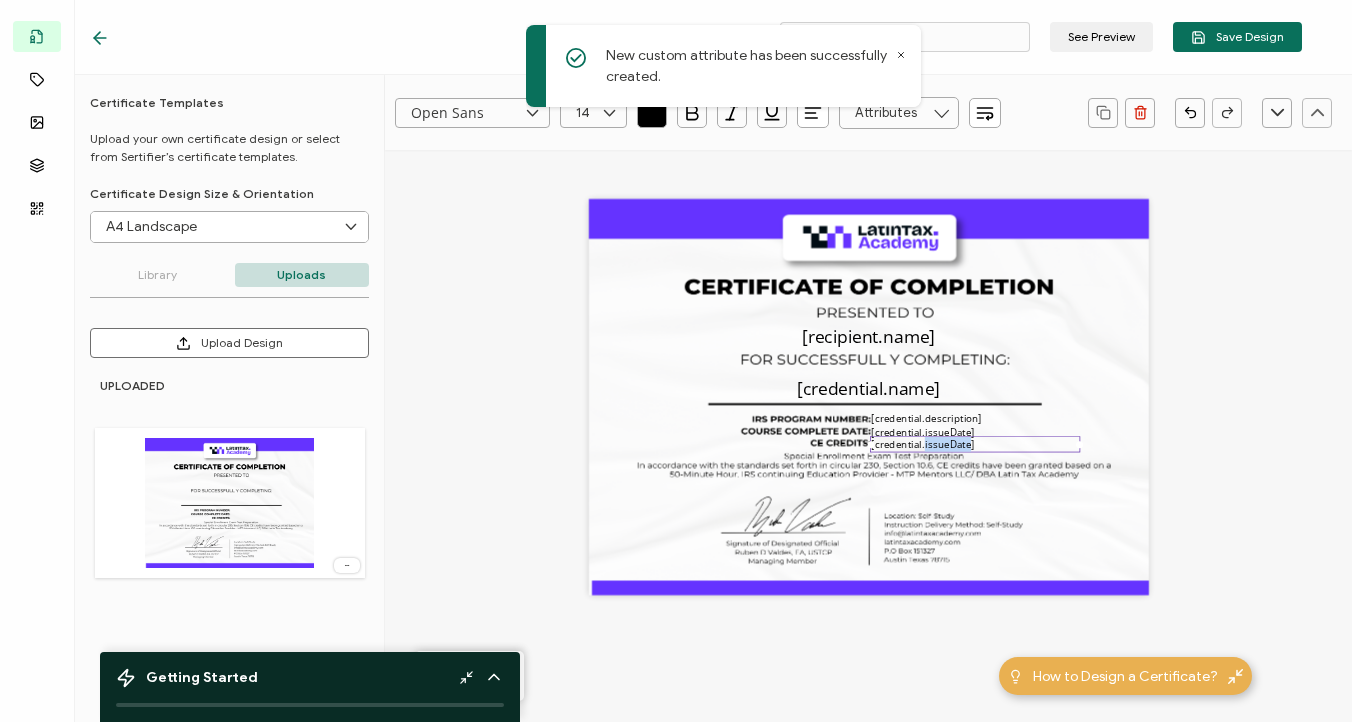 click on "[credential.issueDate]" at bounding box center (923, 444) 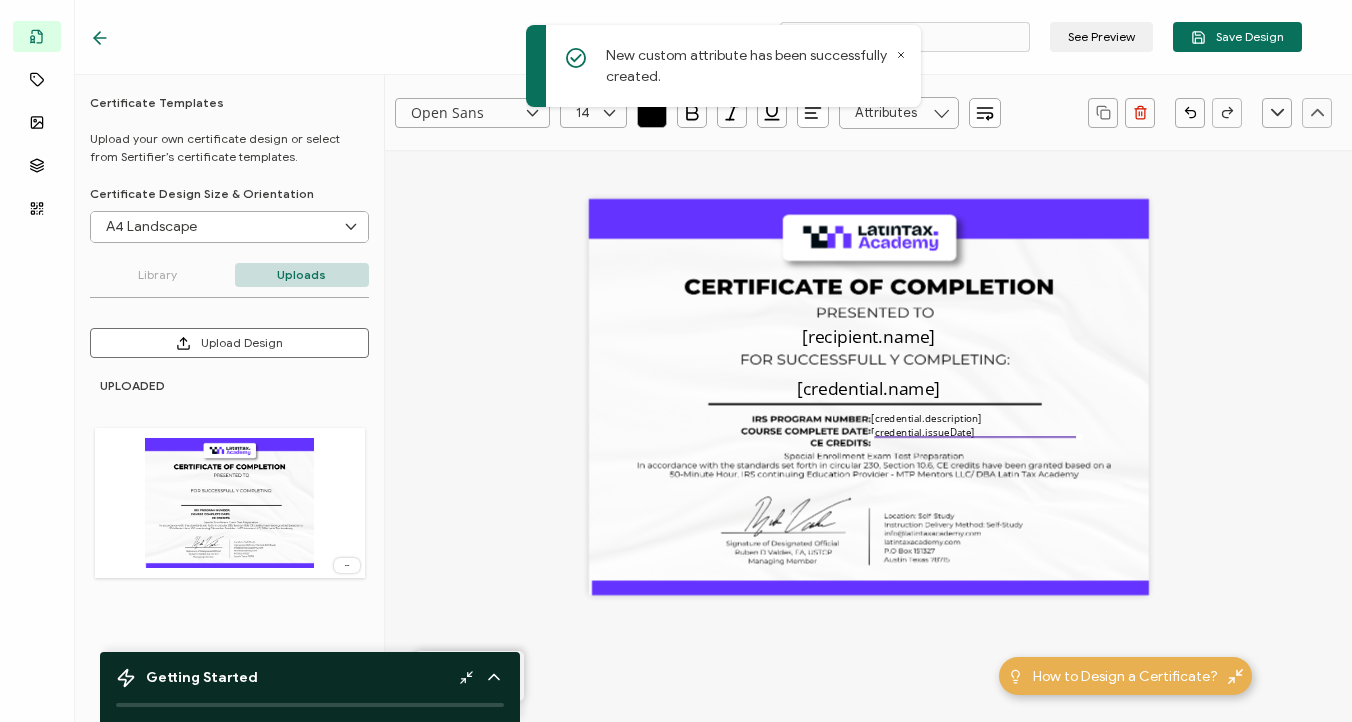 click at bounding box center [941, 113] 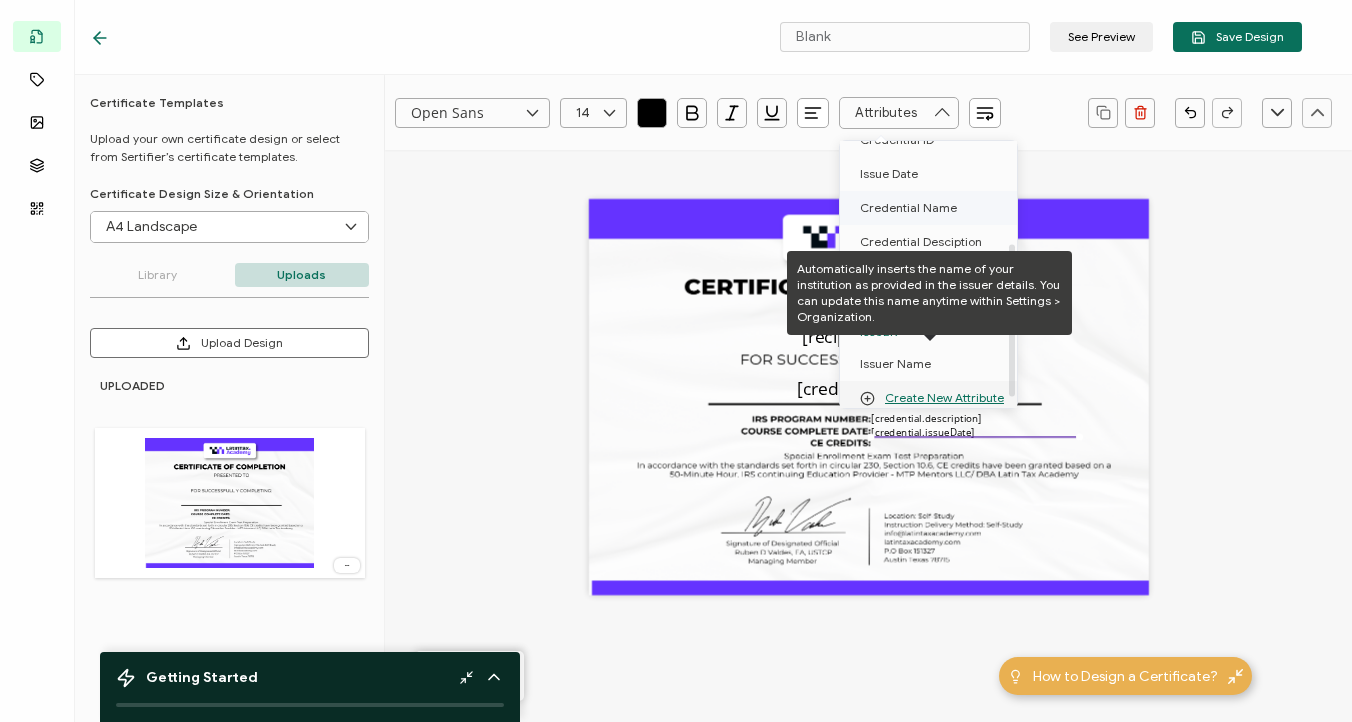 scroll, scrollTop: 192, scrollLeft: 0, axis: vertical 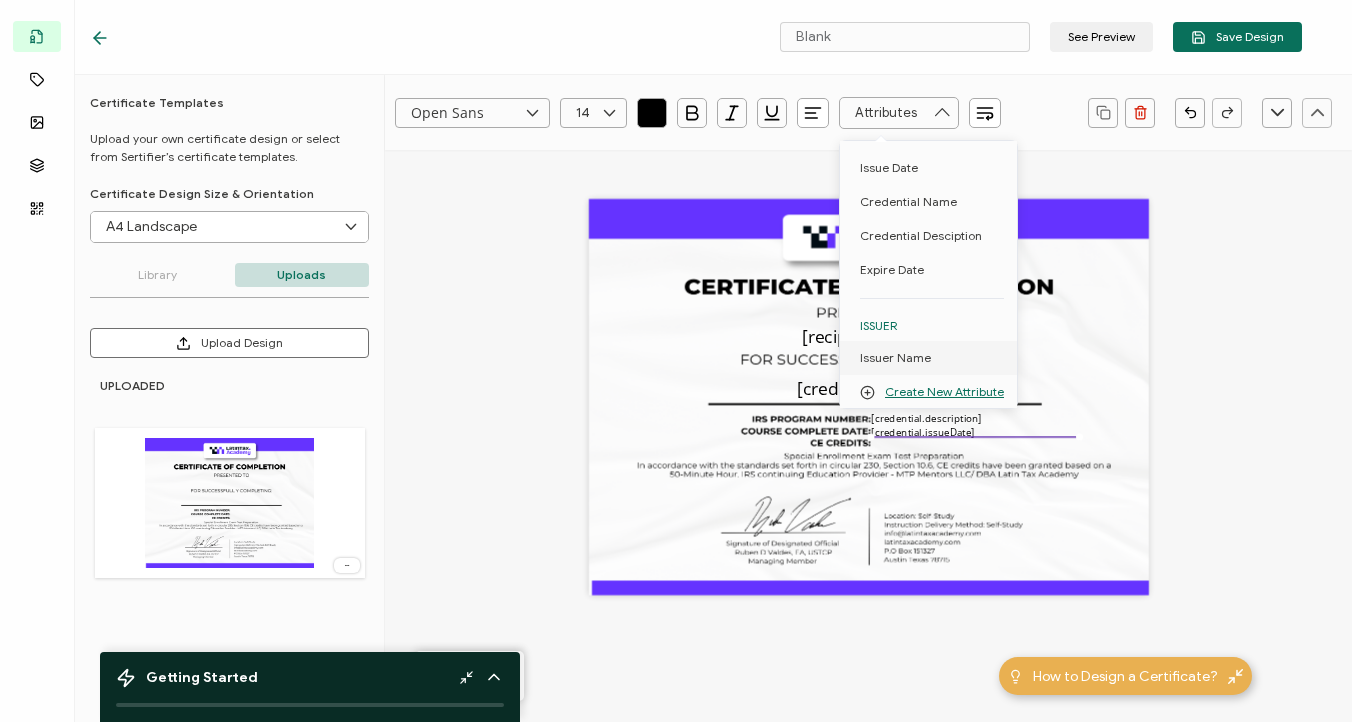 click on "Open Sans Alright Sans Amita Archivo Black Arial Arimo Blinker Caveat Charm Charmonman Cinzel EB Garamond Farro Fira Sans Gelasio Gilroy Great Vibes Grenze Hanken Grotesk Inconsolata Josefin Sans Kolektif House Kufam Lato Libre Caslon Text Lora Lugrasimo Markazi Text Merienda Merriweather Montserrat Muli Noto Sans Noto Serif Nunito Open Sans Open Sans Condensed Orbitron Oswald Playfair Display Poppins PT Sans PT Sans Narrow PT Serif Quicksand Raleway Red Hat Display Roboto Roboto Condensed Roboto Slab Rubik Slabo 27px Source Sans Pro Spartan Tajawal Titillium Web Ubuntu UnifrakturCook UnifrakturMaguntia Work Sans   14 0 1 2 3 4 5 6 7 8 9 10 11 12 13 14 15 16 17 18 19 20 21 22 23 24 25 26 27 28 29 30 31 32 33 34 35 36 37 38 39 40 41 42 43 44 45 46 47 48 49 50 51 52 53 54 55 56 57 58 59 60 61 62 63 64 65 66 67 68 69 70 71 72 73 74 75 76 77 78 79 80 81 82 83 84 85 86 87 88 89 90 91 92 93 94 95 96 97 98 99                                                                                   [recipient.name]" at bounding box center [868, 538] 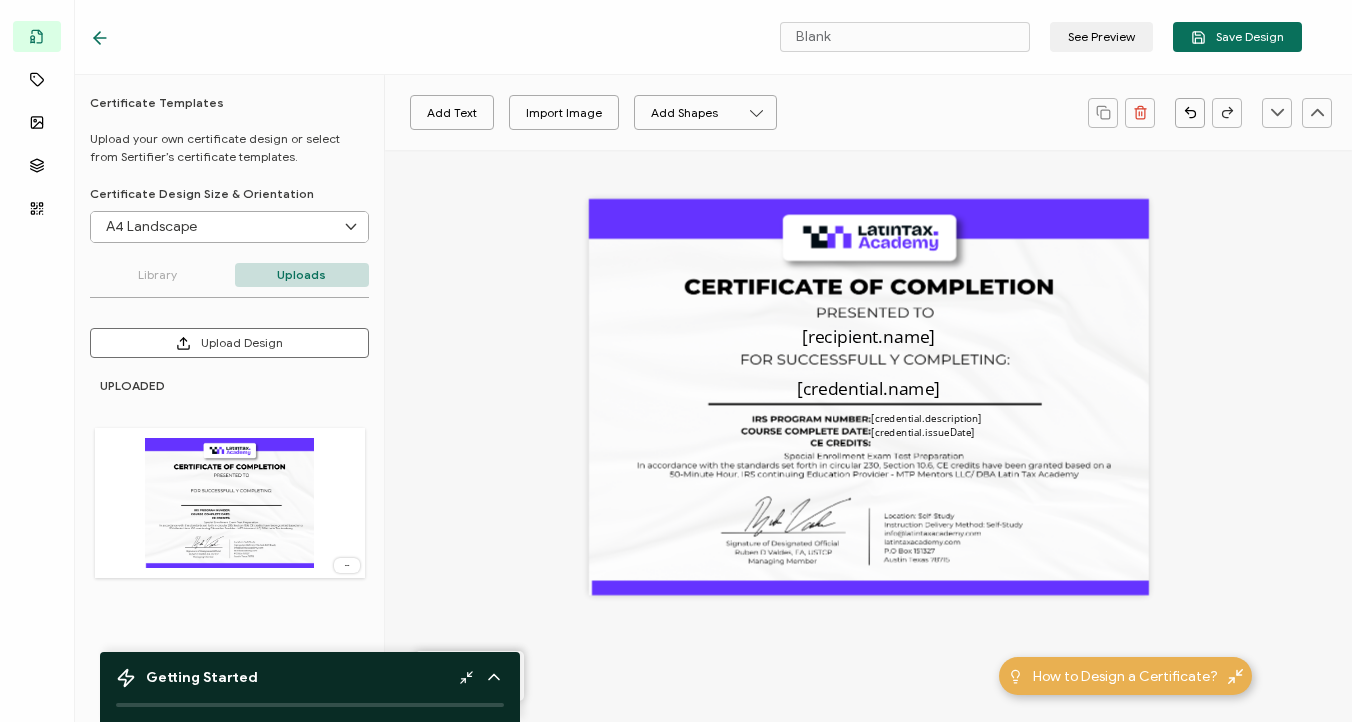 click on "[recipient.name]         [credential.name]         [credential.issueDate]         [credential.name]" at bounding box center [869, 397] 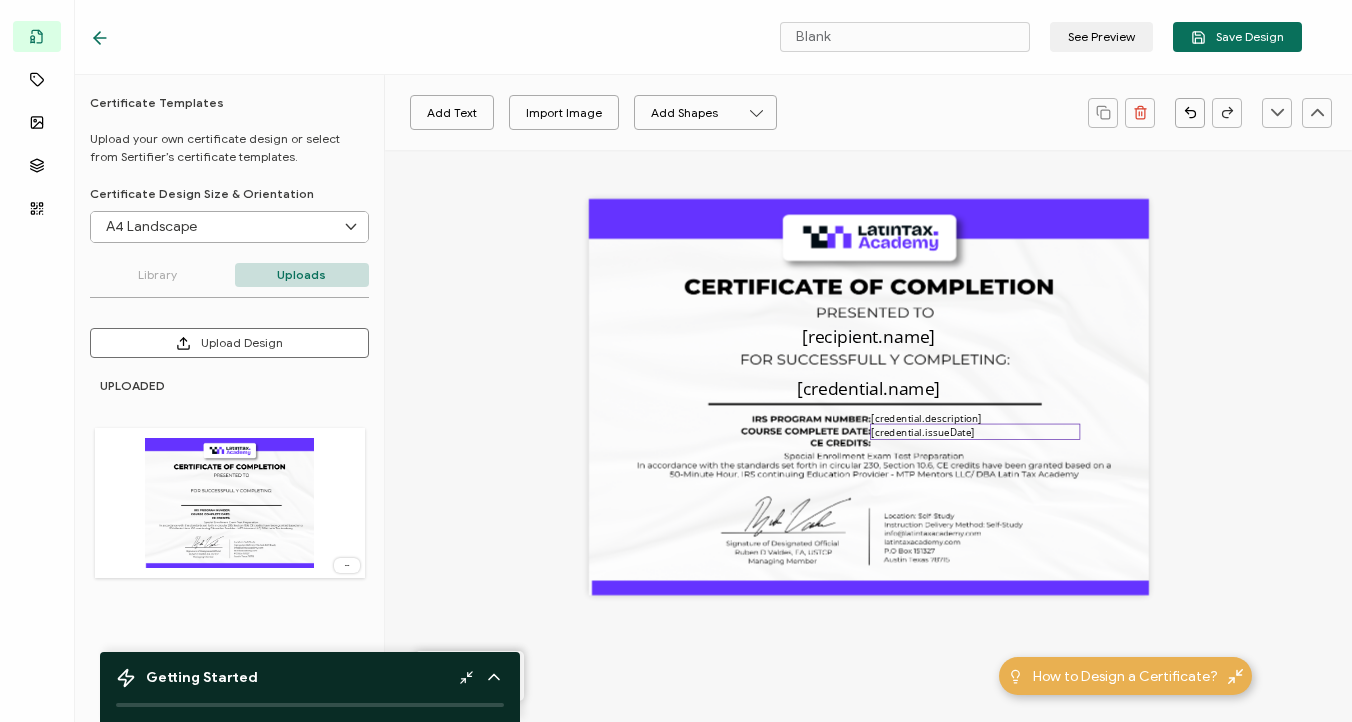 click on "[credential.issueDate]" at bounding box center (923, 431) 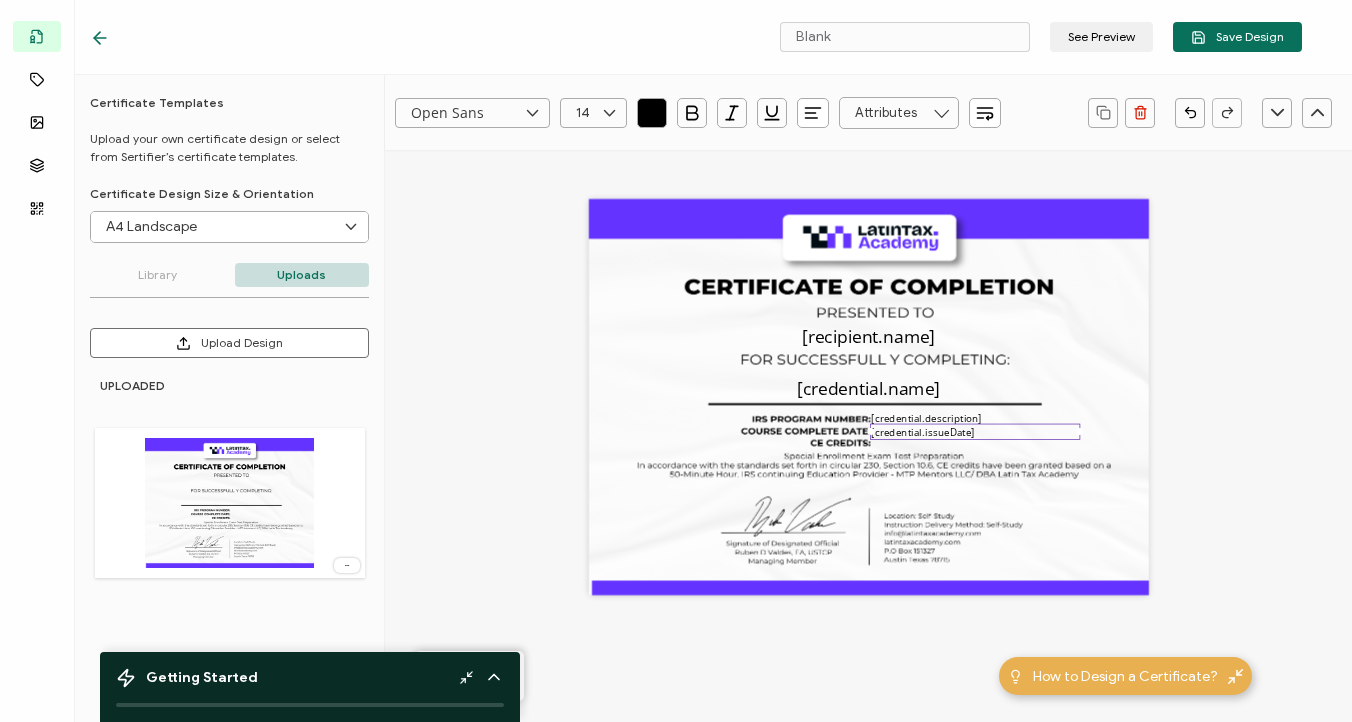 click on "[credential.issueDate]" at bounding box center (975, 431) 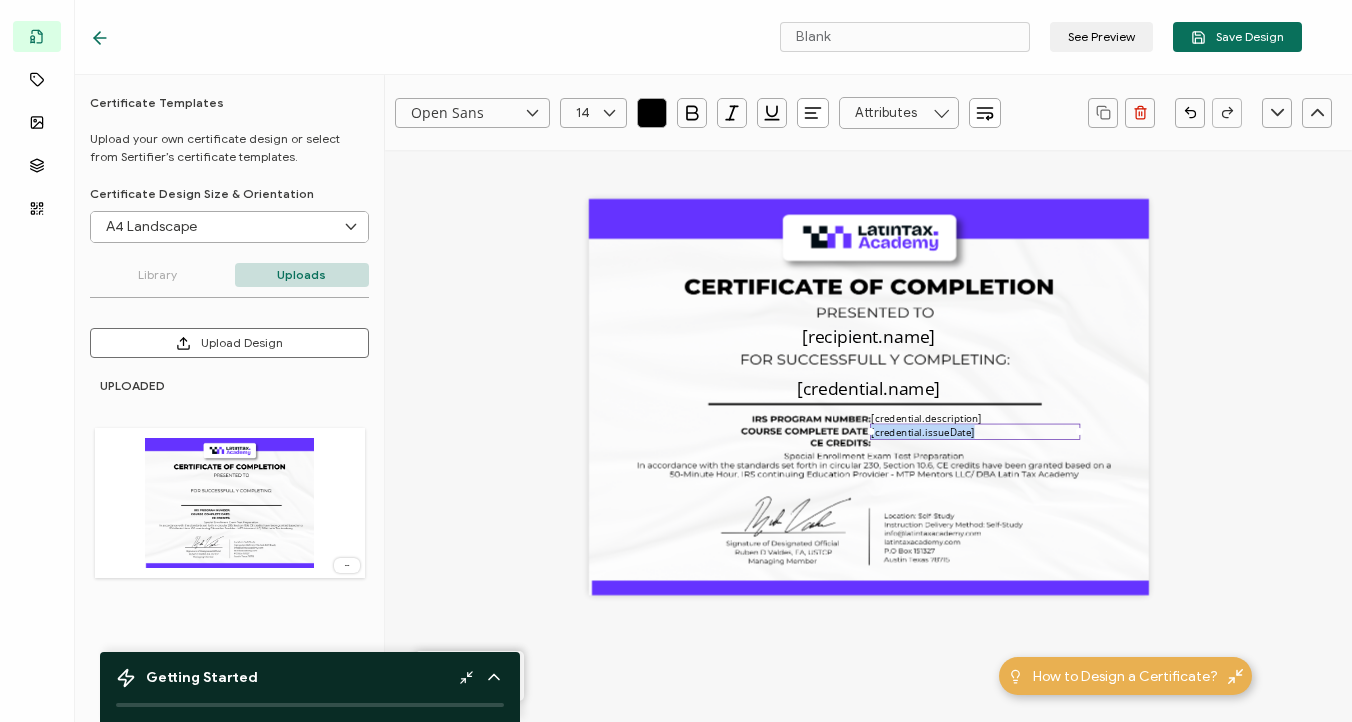 click on "[credential.issueDate]" at bounding box center (975, 431) 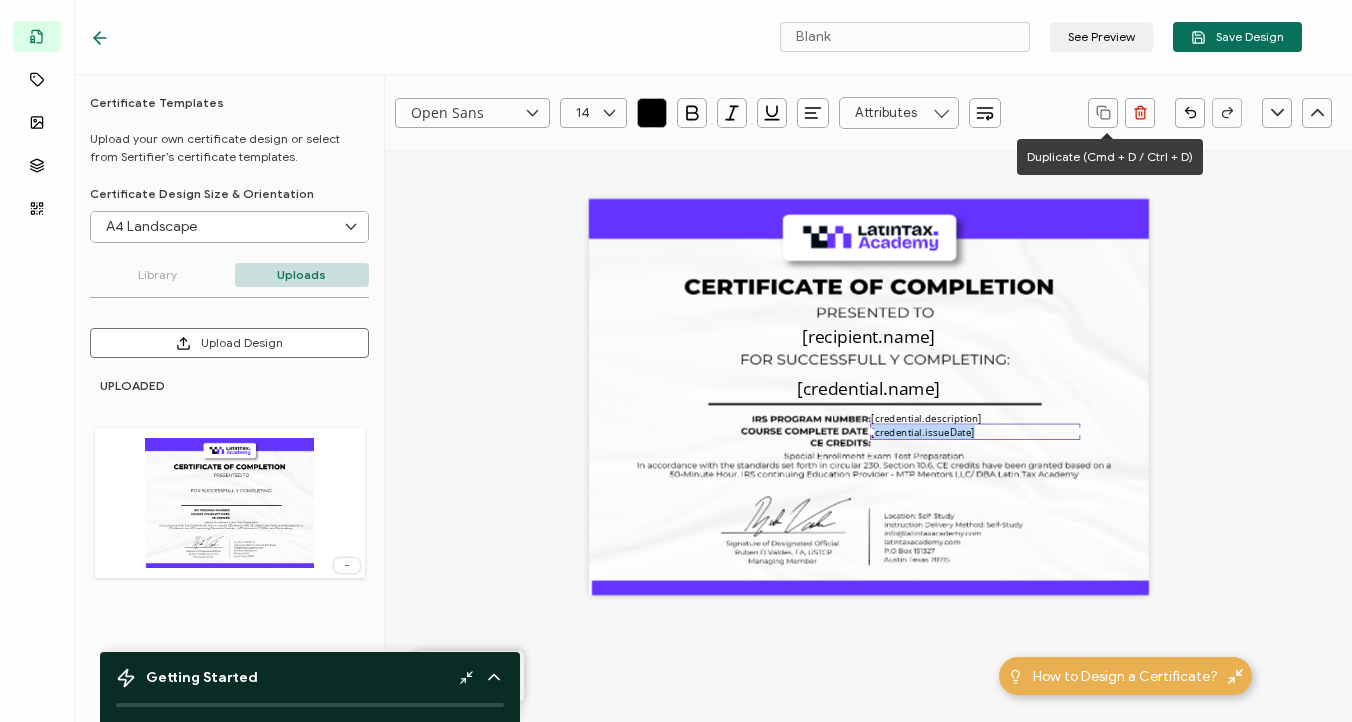 click 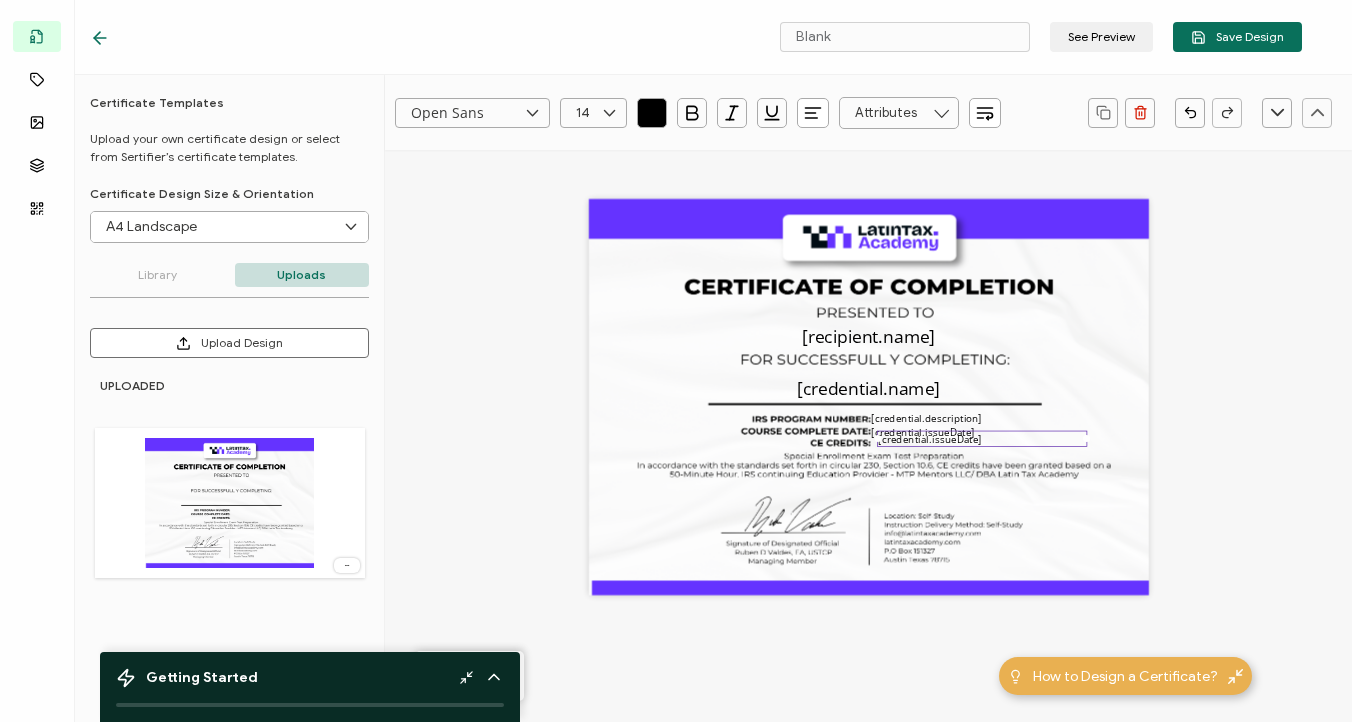 click on "[recipient.name]         [credential.name]         [credential.issueDate]         [credential.name]                 [credential.issueDate]" at bounding box center (868, 421) 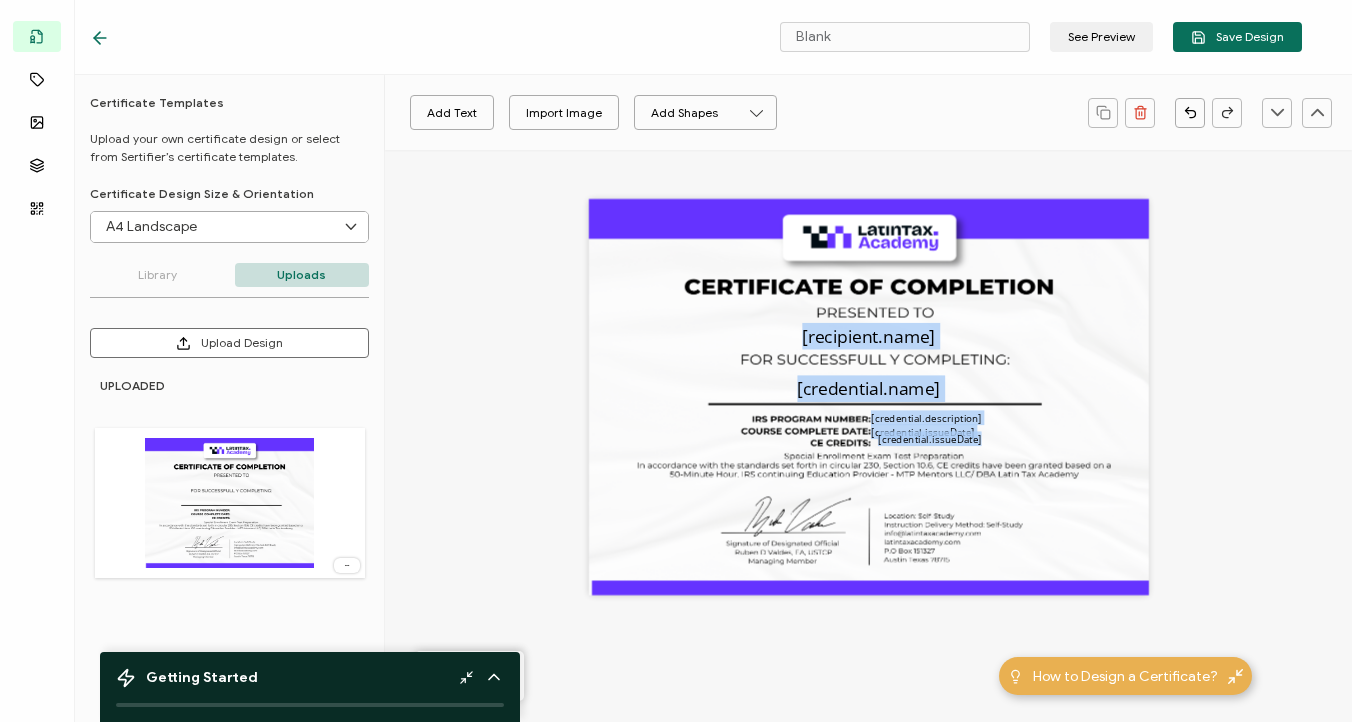 drag, startPoint x: 1016, startPoint y: 439, endPoint x: 1014, endPoint y: 455, distance: 16.124516 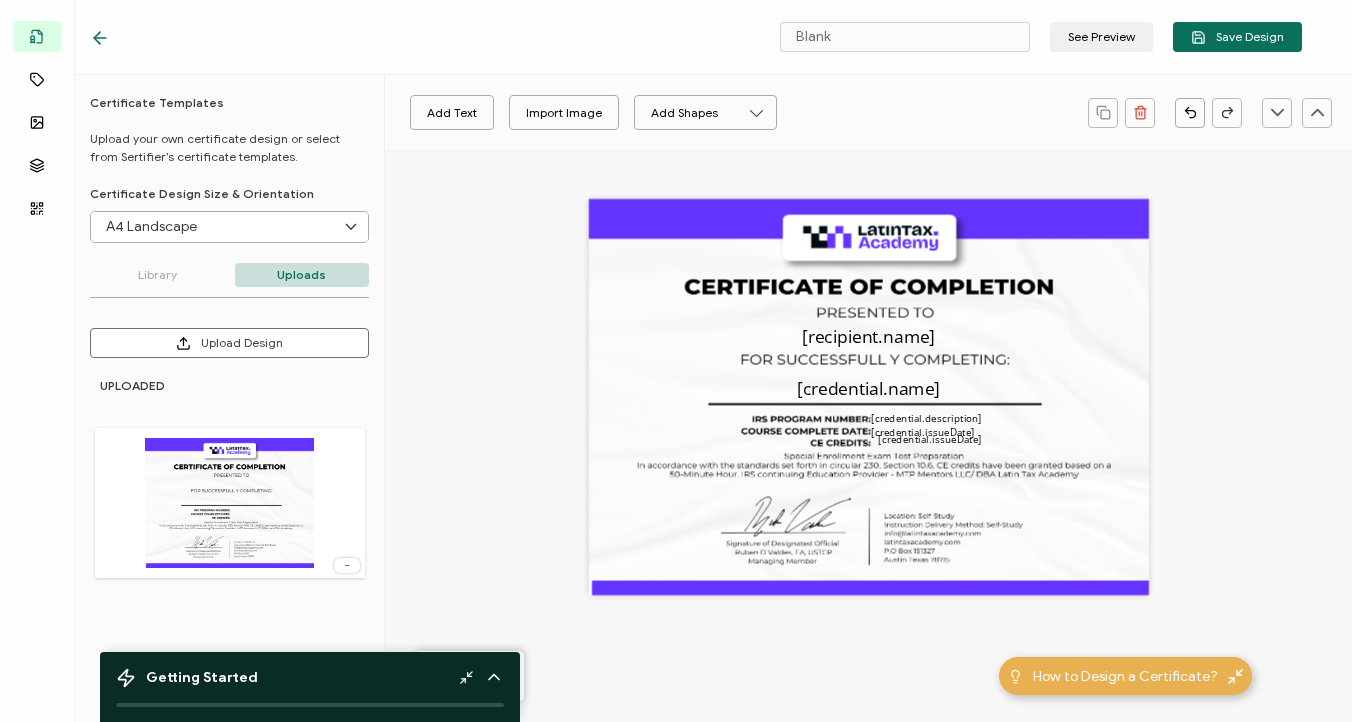 click on "[recipient.name]         [credential.name]         [credential.issueDate]         [credential.name]                 [credential.issueDate]" at bounding box center (869, 397) 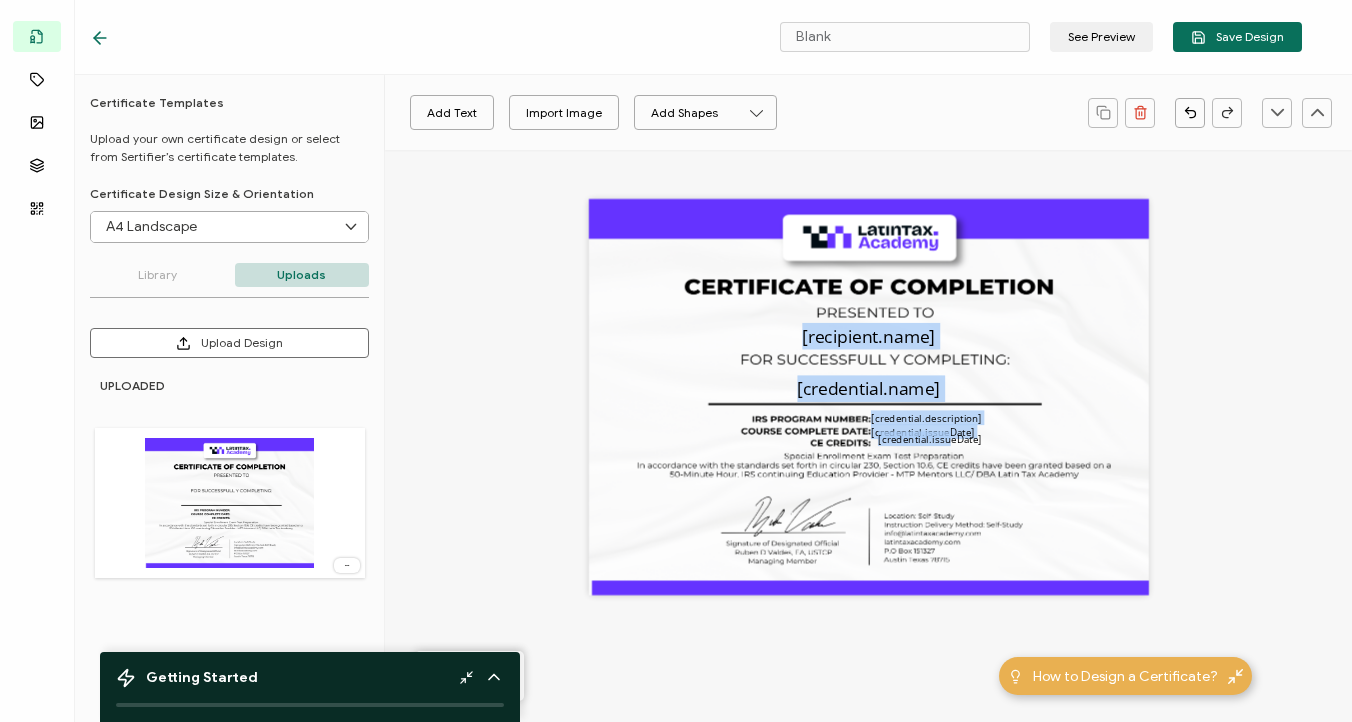 drag, startPoint x: 944, startPoint y: 439, endPoint x: 938, endPoint y: 452, distance: 14.3178215 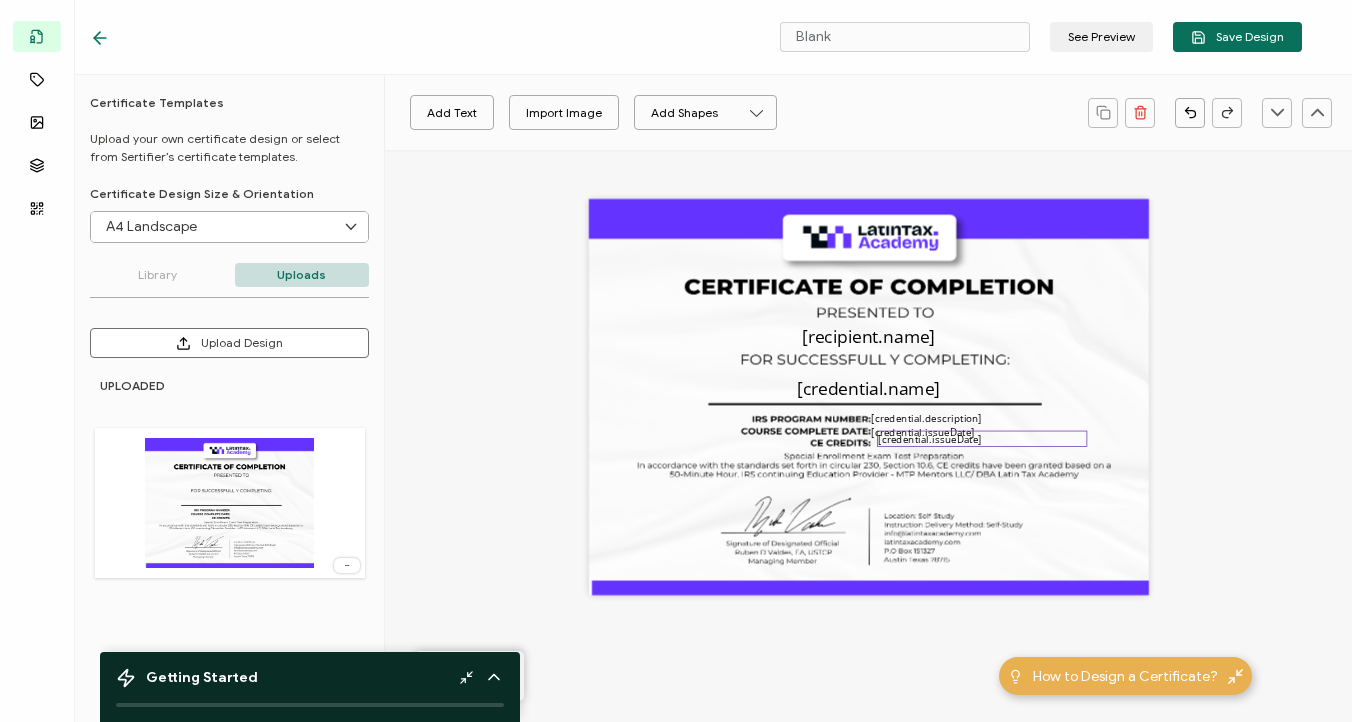 click on "[credential.issueDate]" at bounding box center (982, 438) 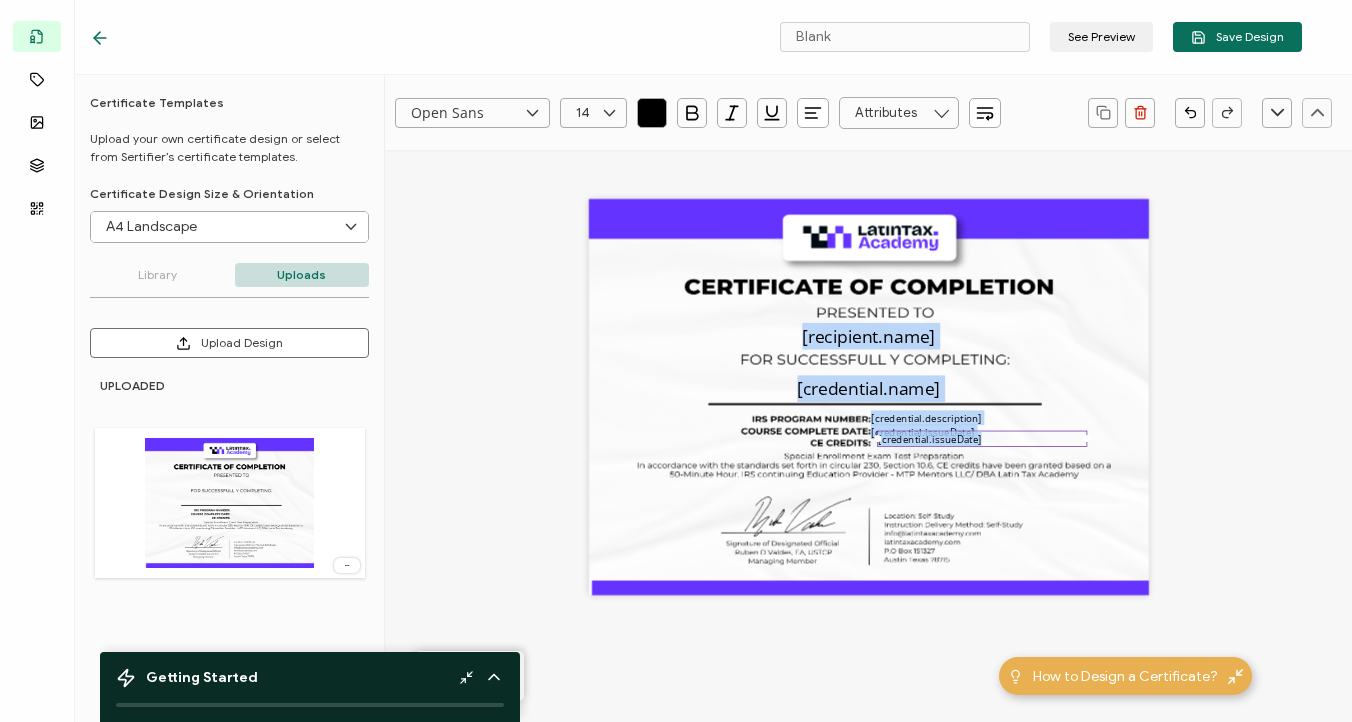 drag, startPoint x: 1046, startPoint y: 438, endPoint x: 1042, endPoint y: 451, distance: 13.601471 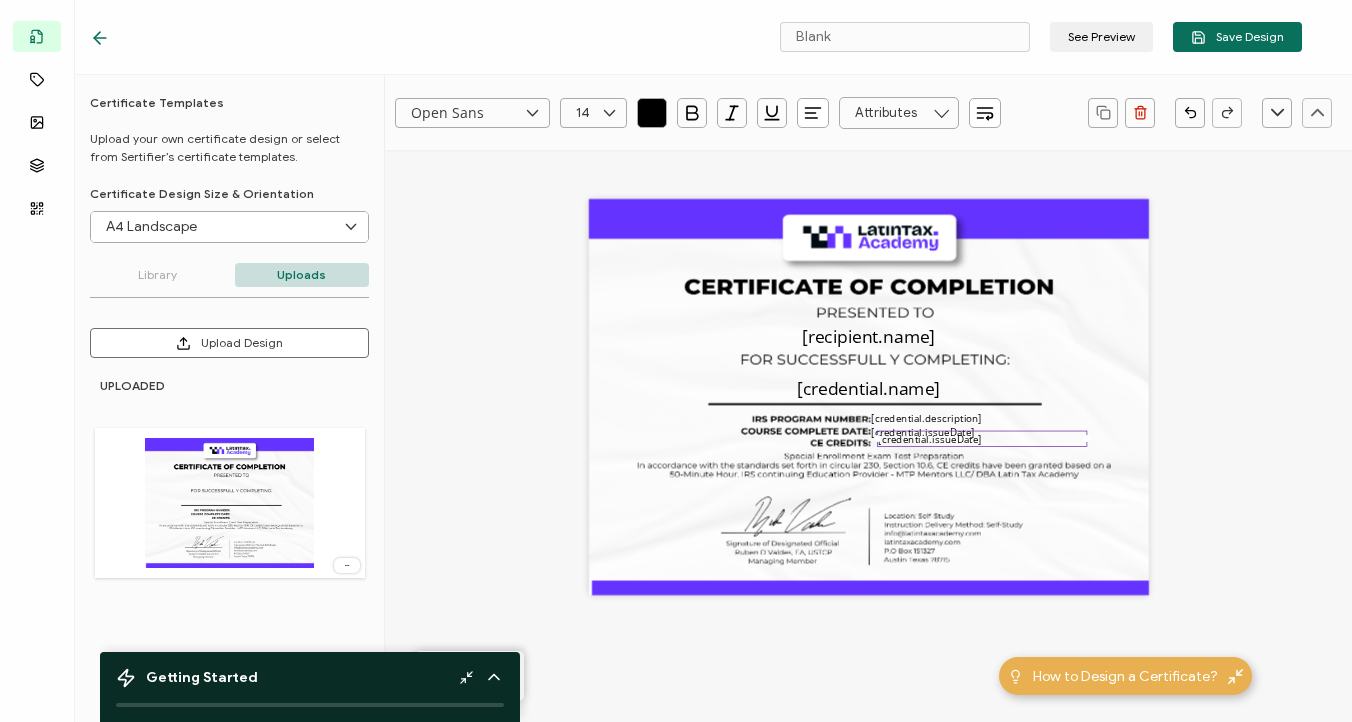 click on "Open Sans Alright Sans Amita Archivo Black Arial Arimo Blinker Caveat Charm Charmonman Cinzel EB Garamond Farro Fira Sans Gelasio Gilroy Great Vibes Grenze Hanken Grotesk Inconsolata Josefin Sans Kolektif House Kufam Lato Libre Caslon Text Lora Lugrasimo Markazi Text Merienda Merriweather Montserrat Muli Noto Sans Noto Serif Nunito Open Sans Open Sans Condensed Orbitron Oswald Playfair Display Poppins PT Sans PT Sans Narrow PT Serif Quicksand Raleway Red Hat Display Roboto Roboto Condensed Roboto Slab Rubik Slabo 27px Source Sans Pro Spartan Tajawal Titillium Web Ubuntu UnifrakturCook UnifrakturMaguntia Work Sans   14 0 1 2 3 4 5 6 7 8 9 10 11 12 13 14 15 16 17 18 19 20 21 22 23 24 25 26 27 28 29 30 31 32 33 34 35 36 37 38 39 40 41 42 43 44 45 46 47 48 49 50 51 52 53 54 55 56 57 58 59 60 61 62 63 64 65 66 67 68 69 70 71 72 73 74 75 76 77 78 79 80 81 82 83 84 85 86 87 88 89 90 91 92 93 94 95 96 97 98 99                                             RECIPIENT     CREDENTIAL           ISSUER" at bounding box center [868, 538] 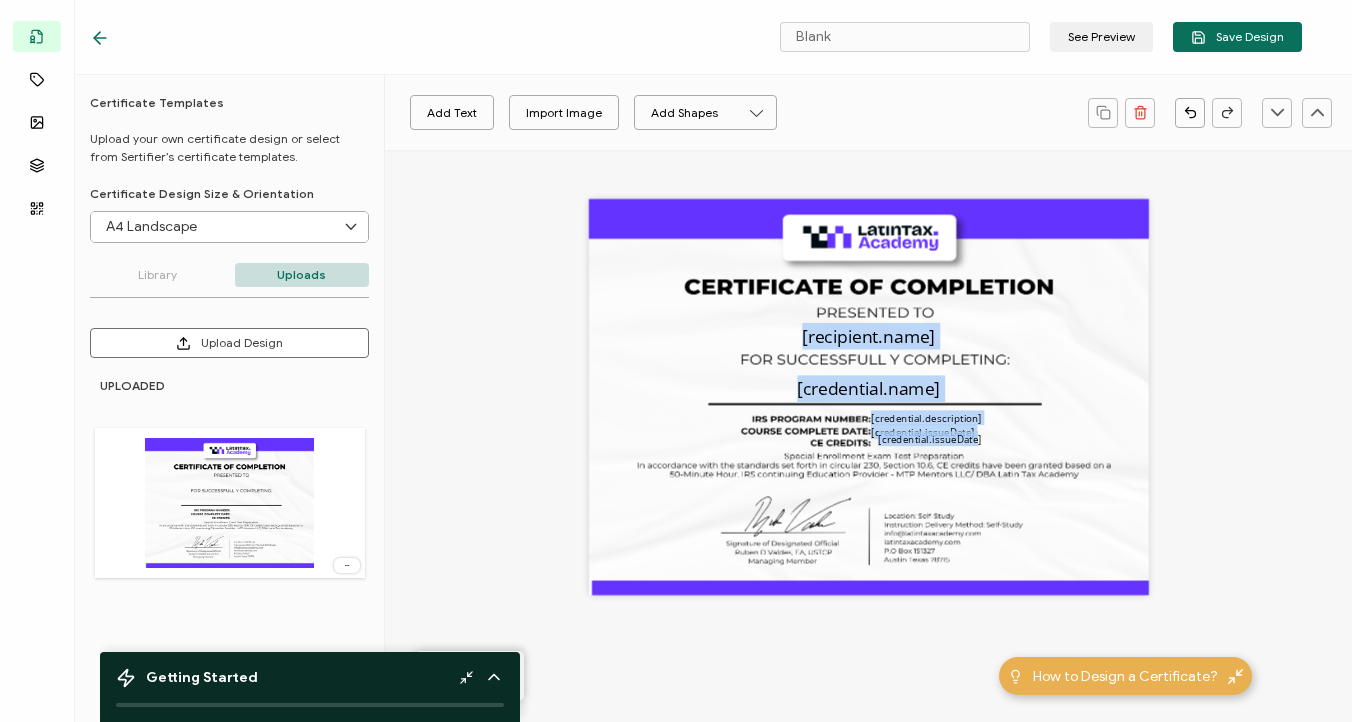 drag, startPoint x: 969, startPoint y: 439, endPoint x: 961, endPoint y: 456, distance: 18.788294 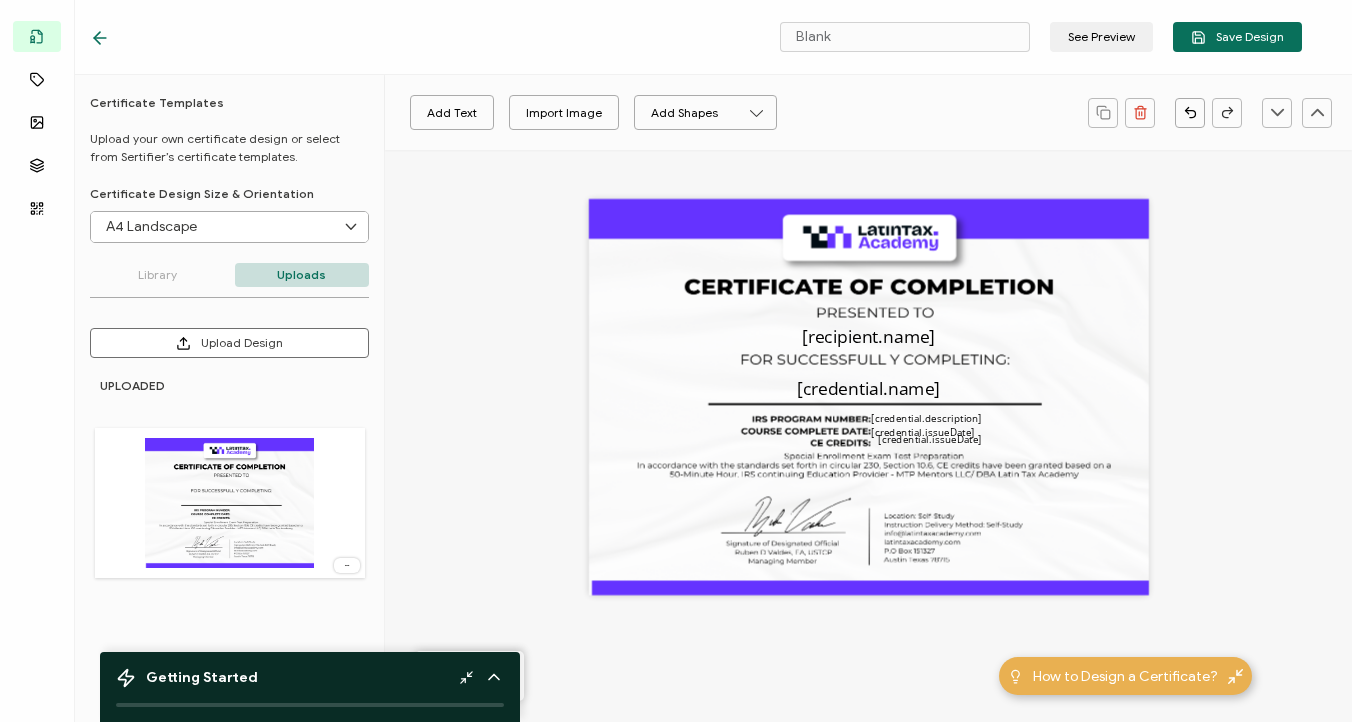 click on "Add Text
Import Image
Add Shapes
Rectangle
Ellipse                   [recipient.name]         [credential.name]         [credential.issueDate]         [credential.name]                 [credential.issueDate]                  70%" at bounding box center (868, 538) 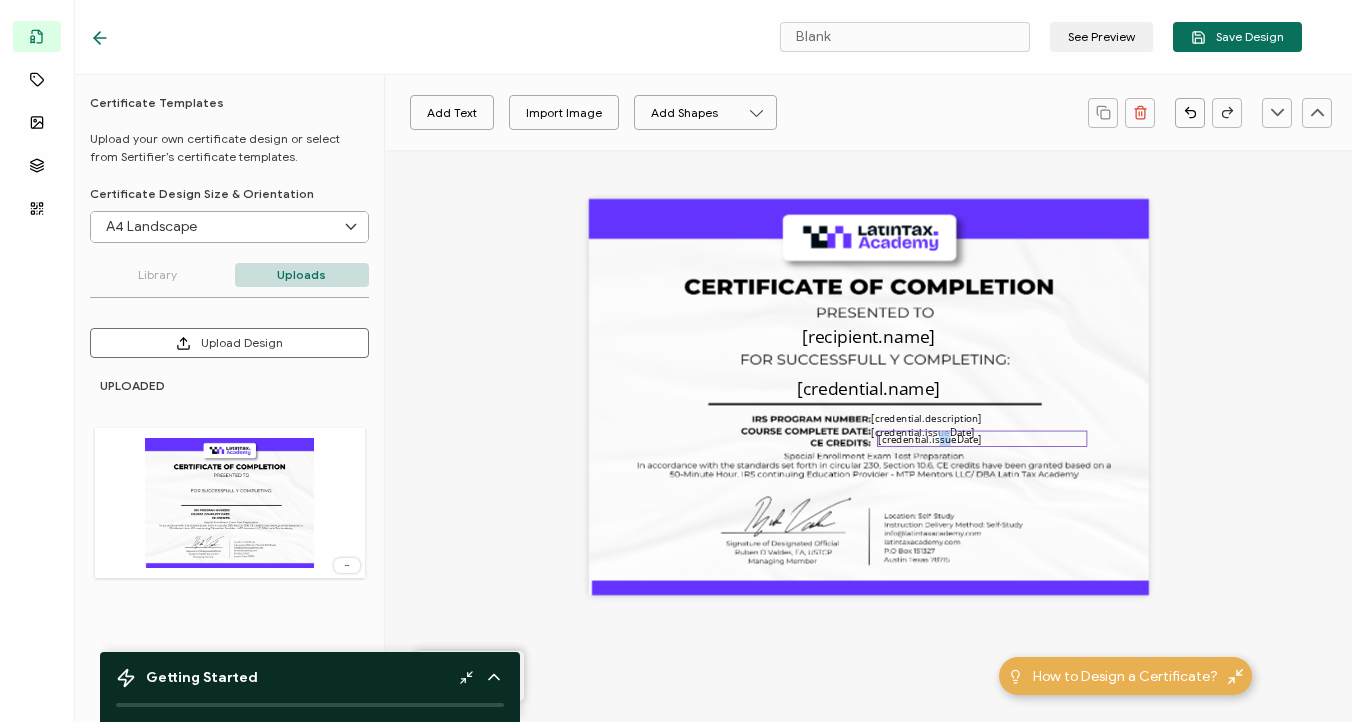 drag, startPoint x: 946, startPoint y: 434, endPoint x: 934, endPoint y: 436, distance: 12.165525 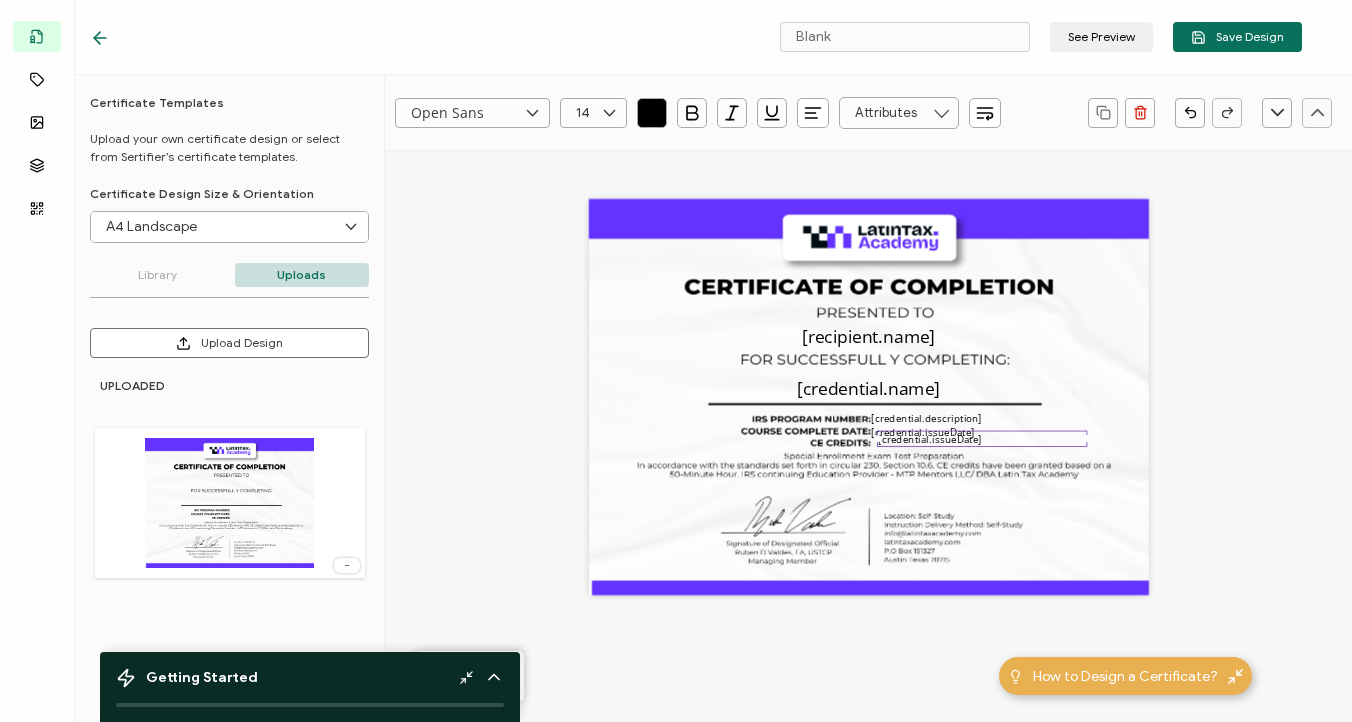 click on "[recipient.name]         [credential.name]         [credential.issueDate]         [credential.name]                 [credential.issueDate]" at bounding box center (868, 421) 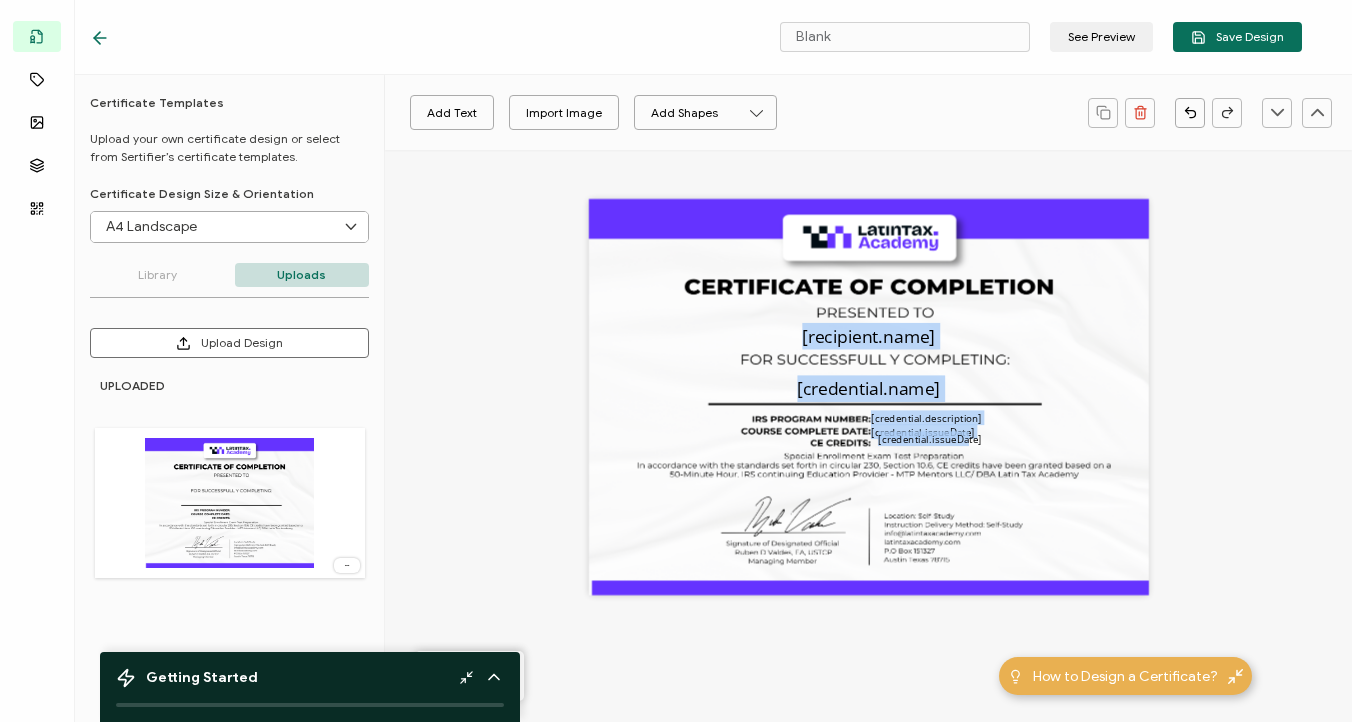 drag, startPoint x: 960, startPoint y: 441, endPoint x: 946, endPoint y: 450, distance: 16.643316 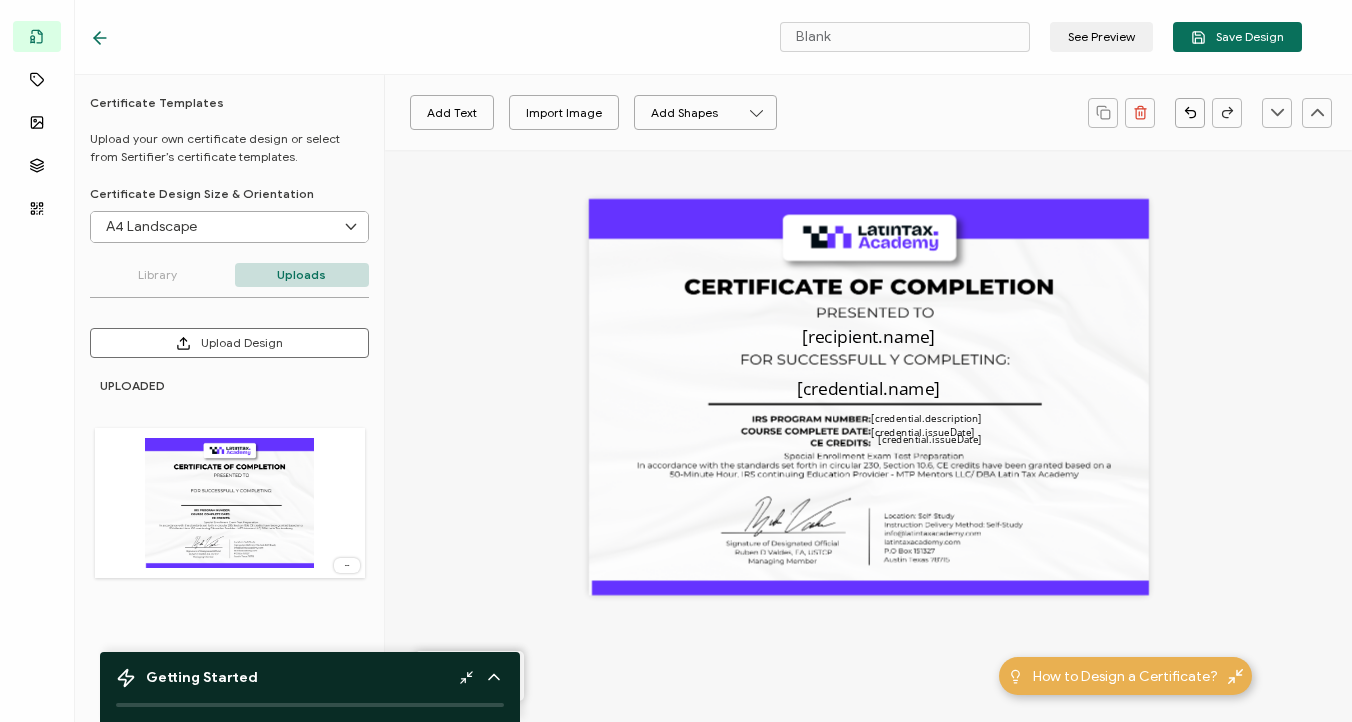 click on "[recipient.name]         [credential.name]         [credential.issueDate]         [credential.name]                 [credential.issueDate]" at bounding box center [868, 421] 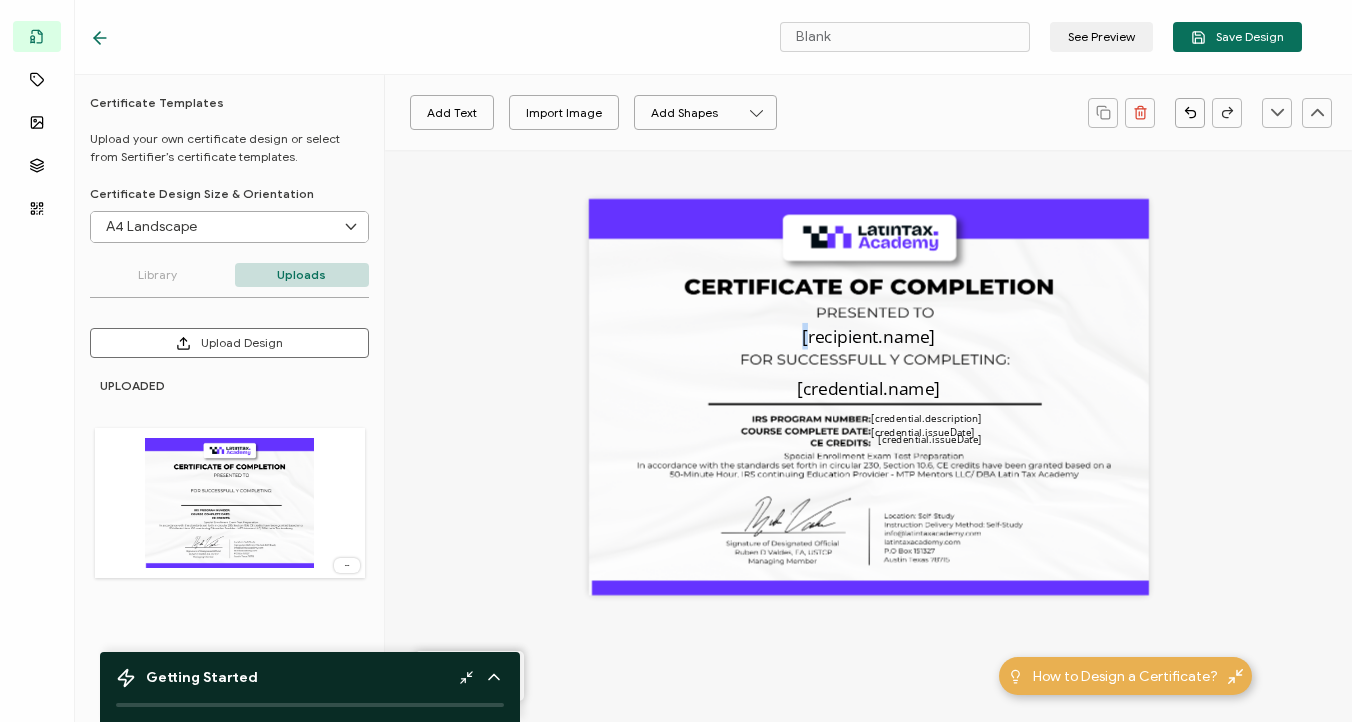 click on "[recipient.name]         [credential.name]         [credential.issueDate]         [credential.name]                 [credential.issueDate]" at bounding box center (868, 421) 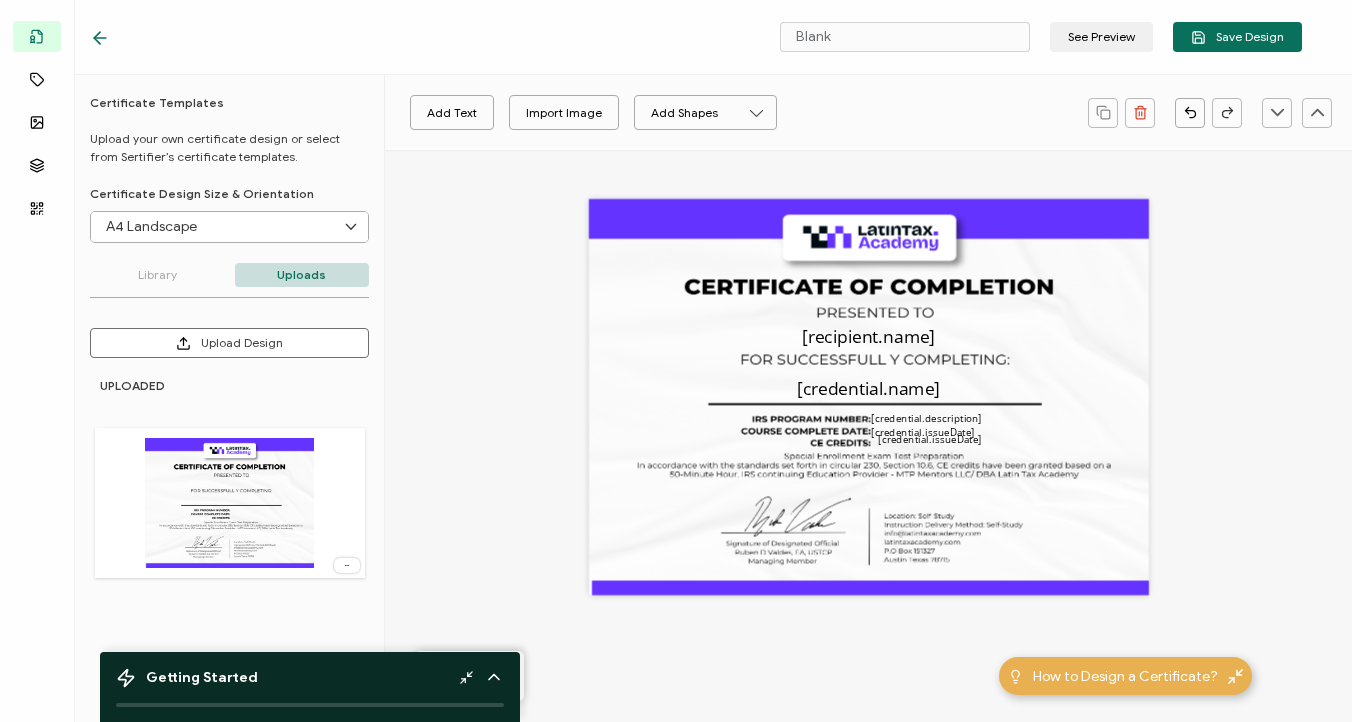 click on "[recipient.name]         [credential.name]         [credential.issueDate]         [credential.name]                 [credential.issueDate]" at bounding box center (868, 421) 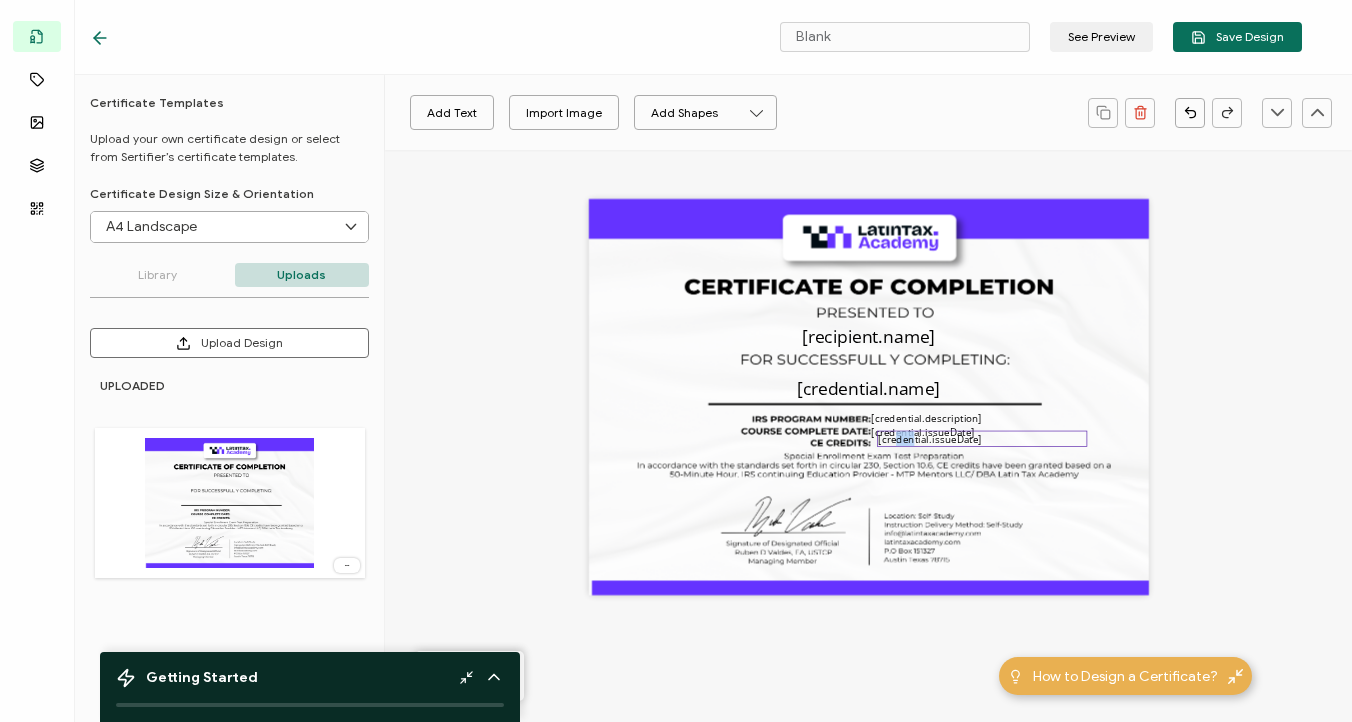 drag, startPoint x: 909, startPoint y: 435, endPoint x: 892, endPoint y: 442, distance: 18.384777 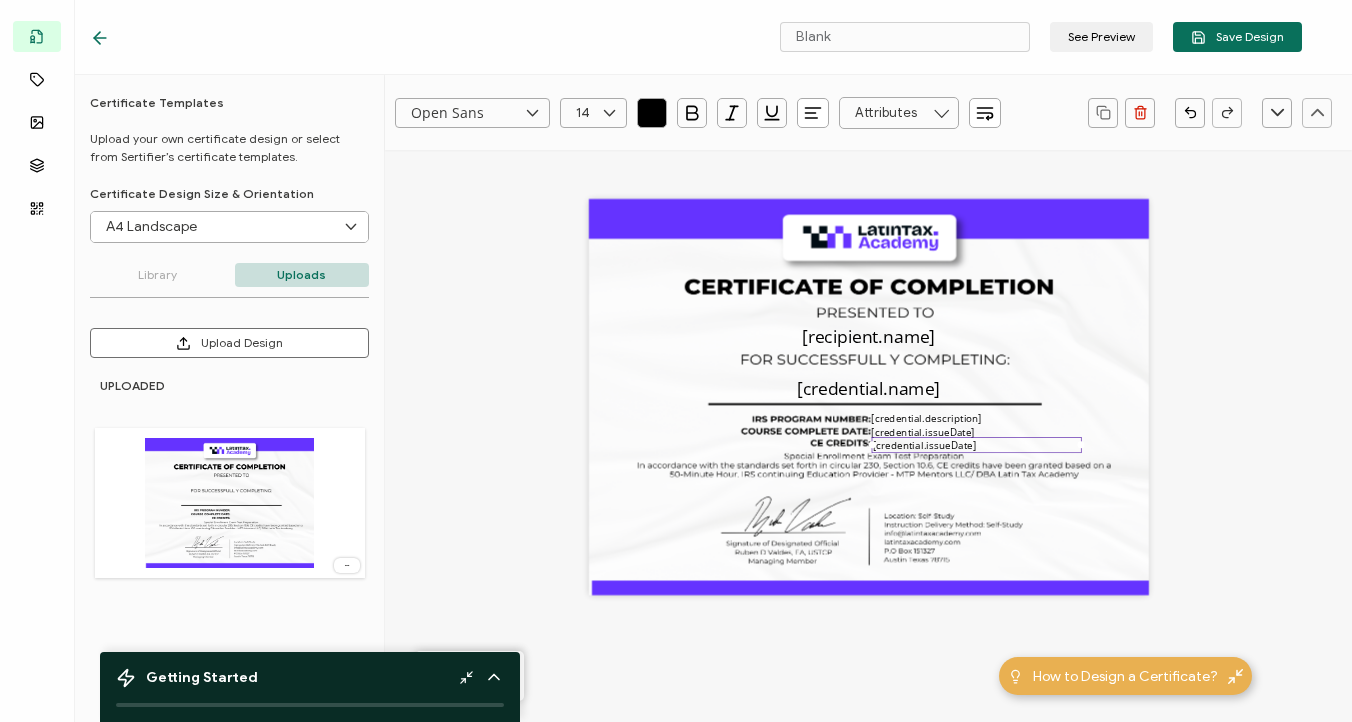 click at bounding box center [941, 113] 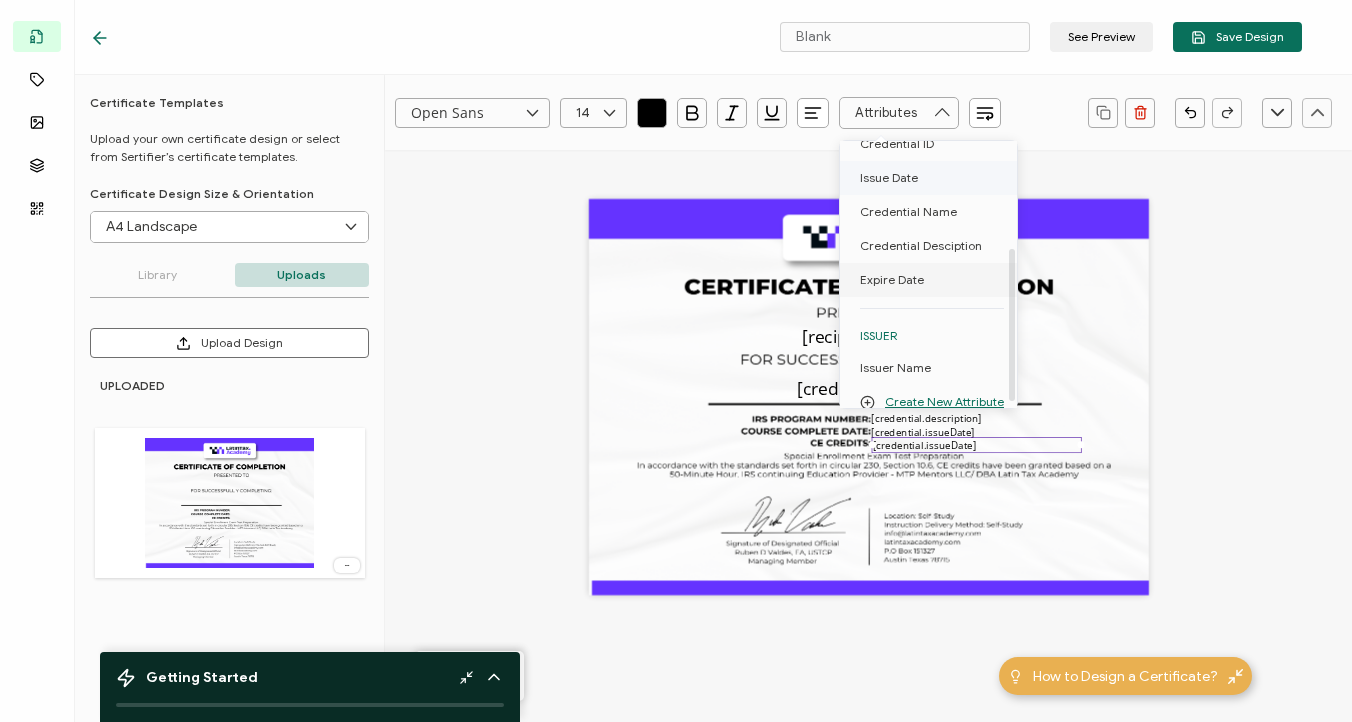 scroll, scrollTop: 192, scrollLeft: 0, axis: vertical 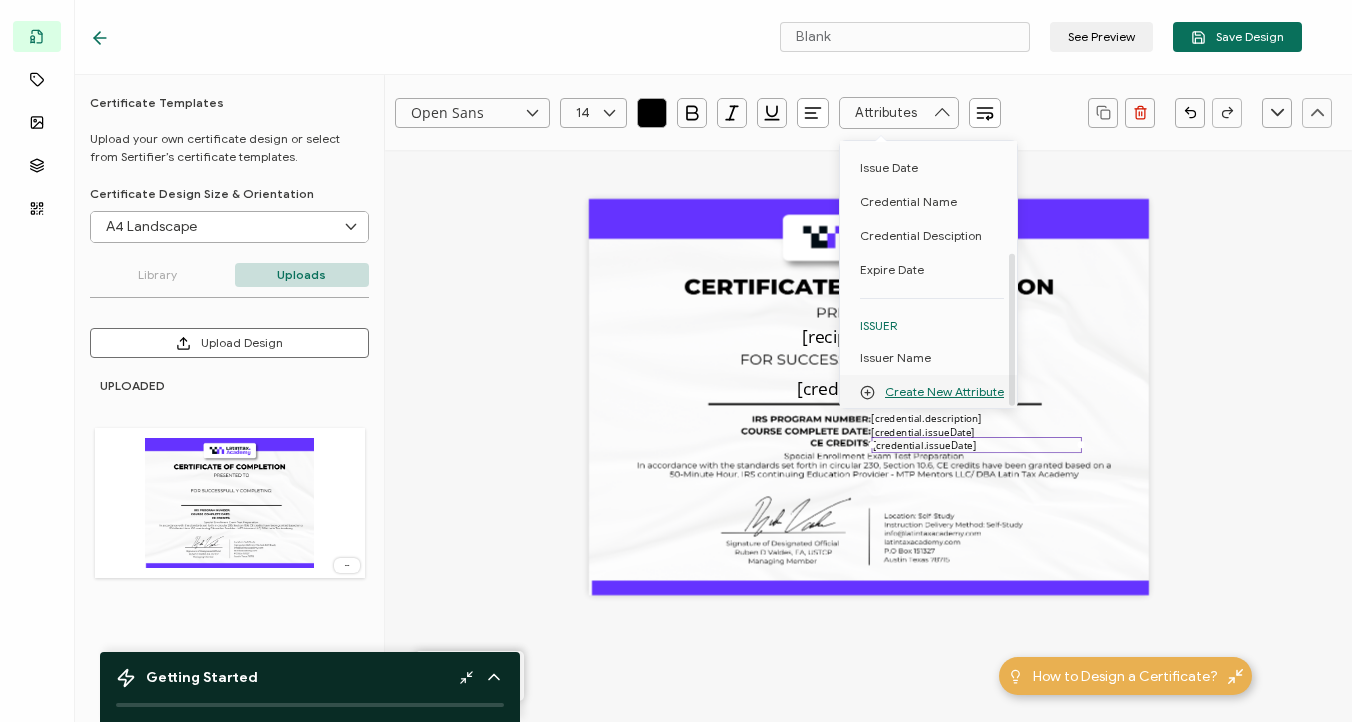 click on "Create New Attribute" at bounding box center (944, 392) 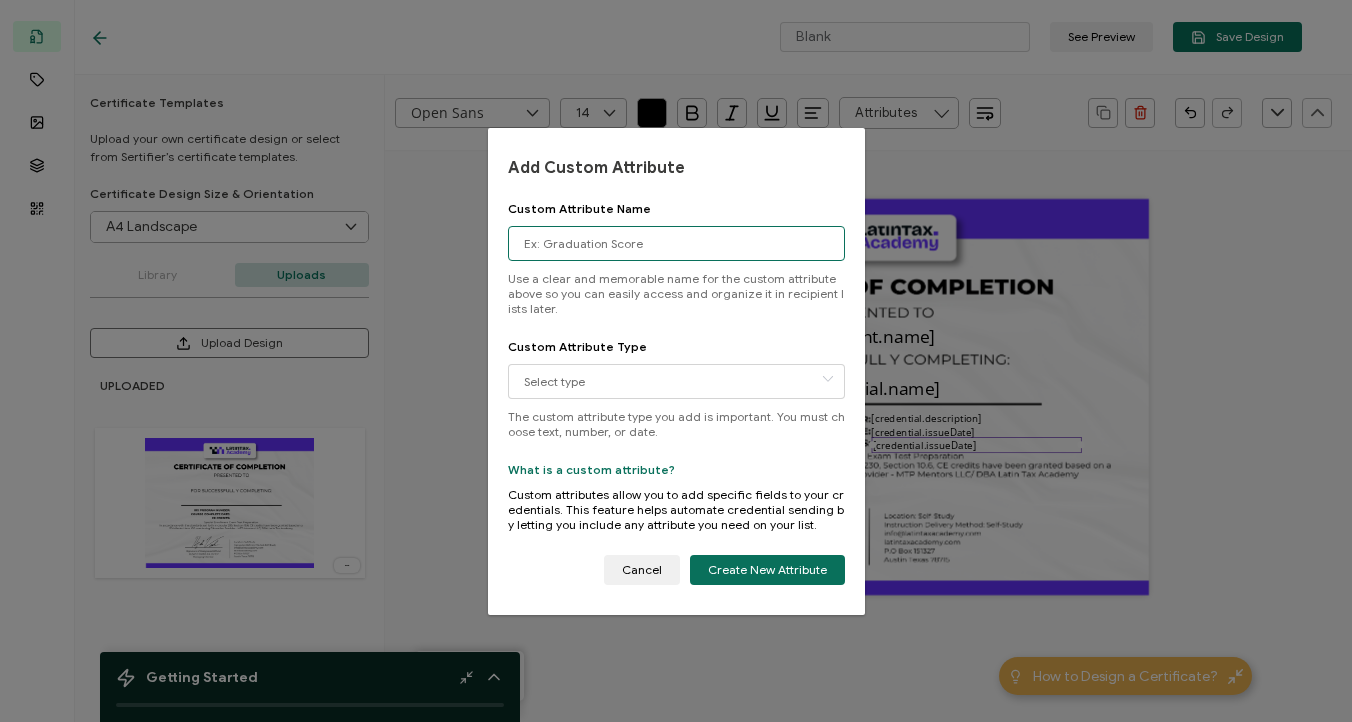 click at bounding box center (676, 243) 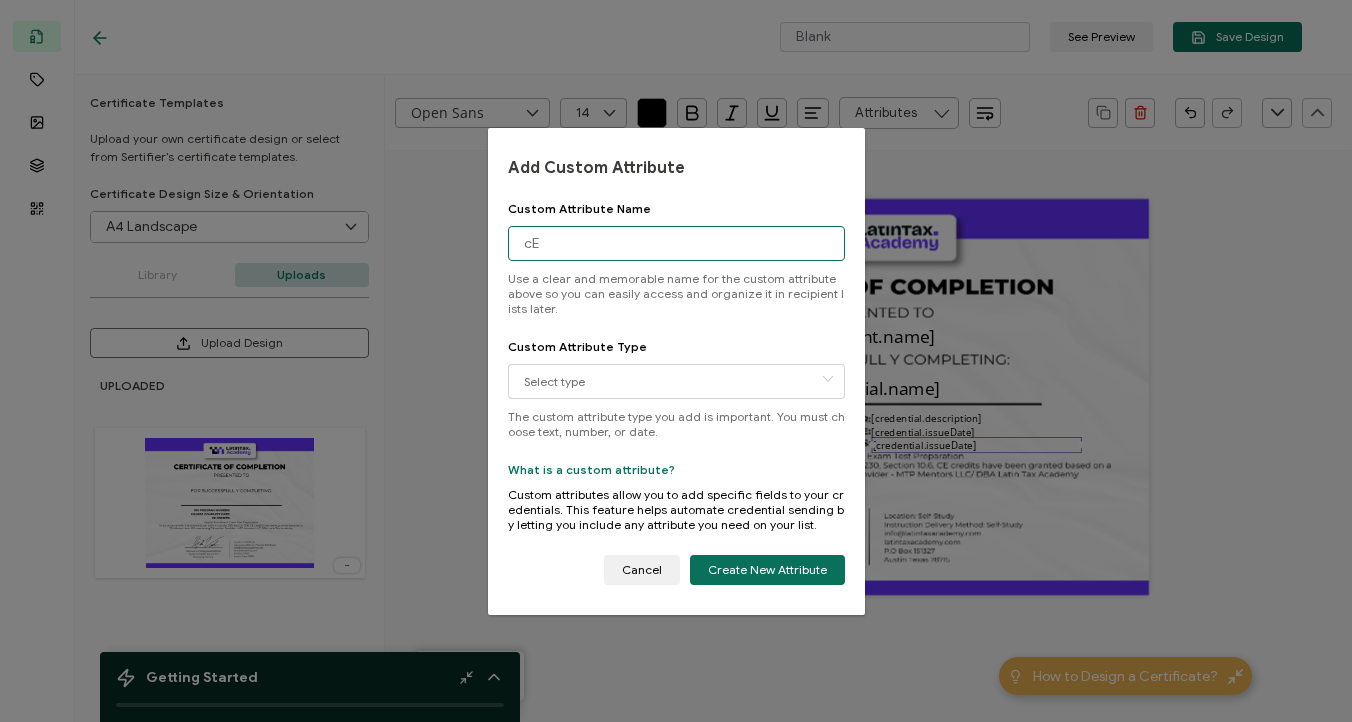 type on "c" 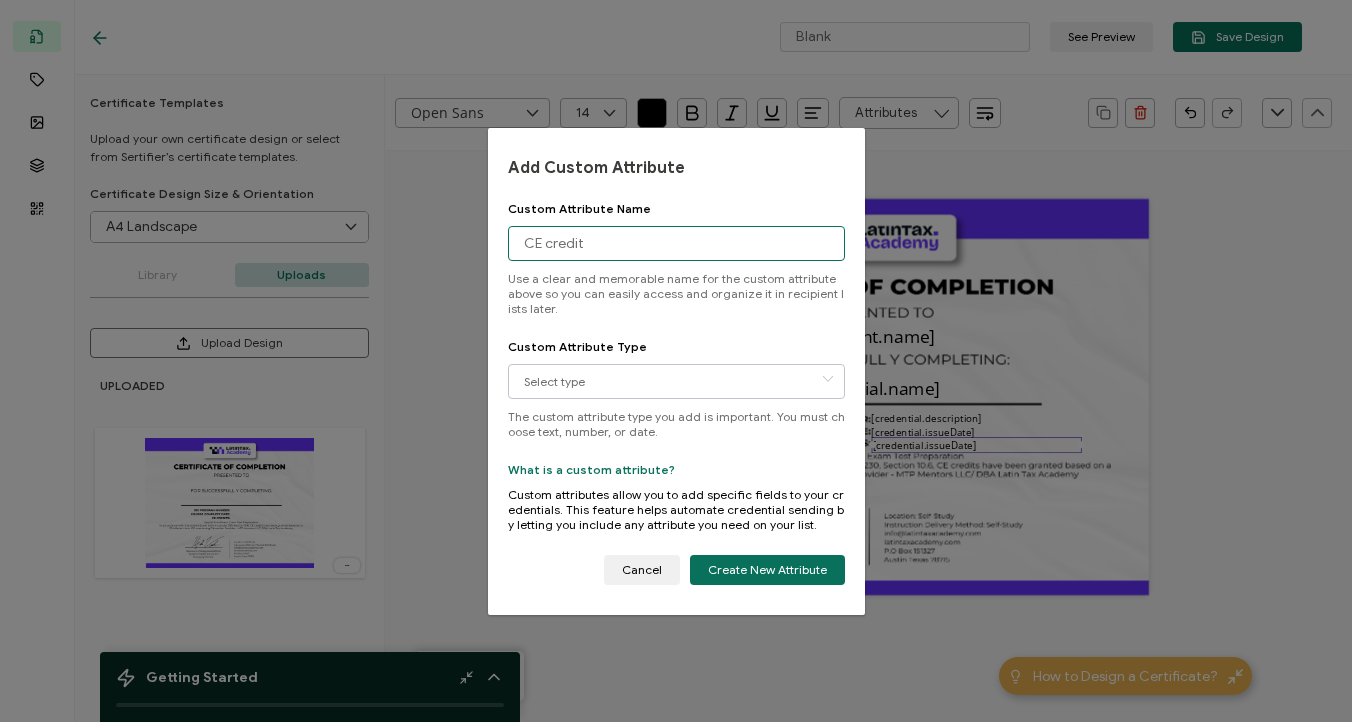 type on "CE credit" 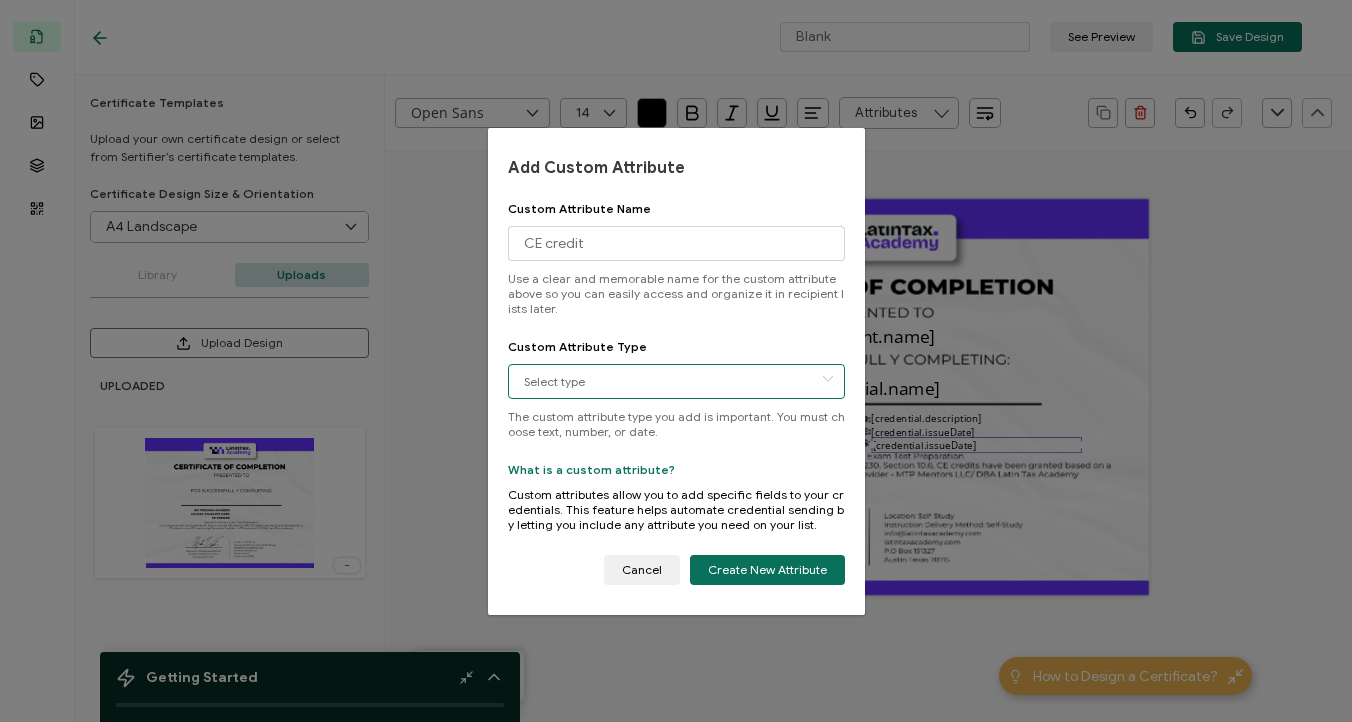click at bounding box center [676, 381] 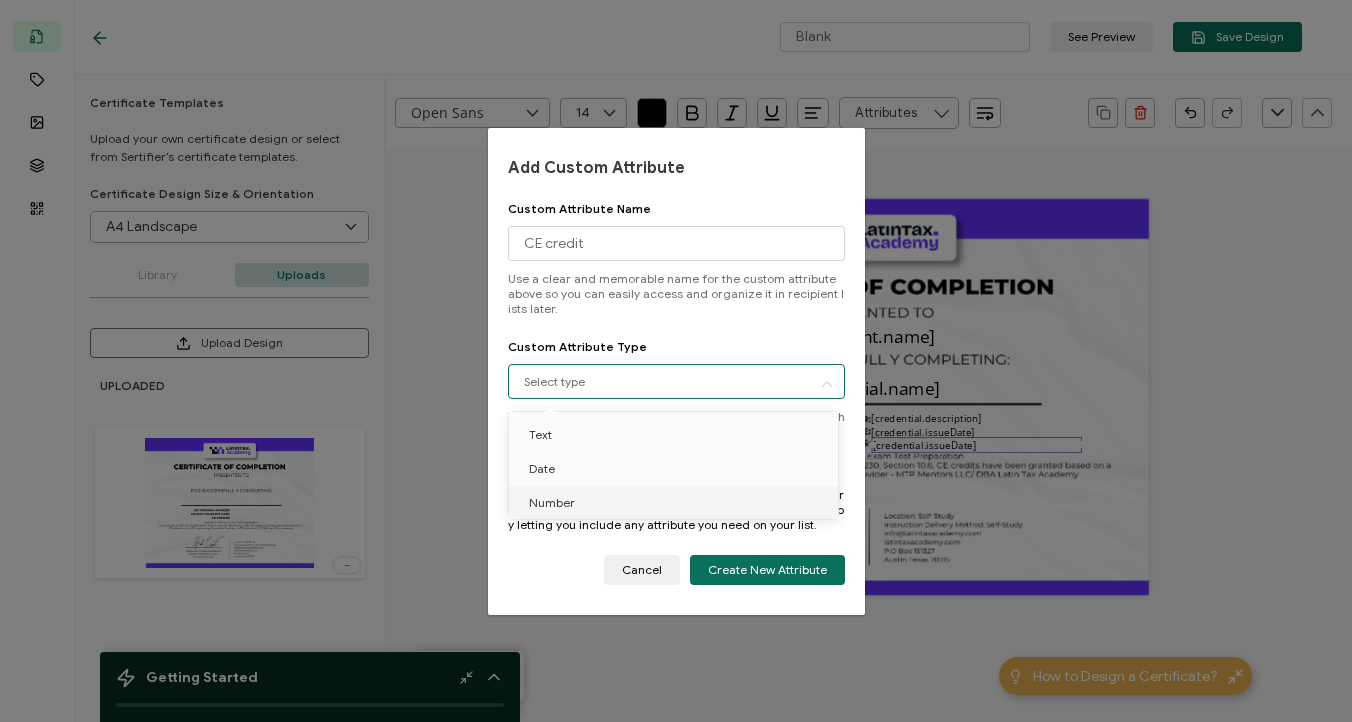 click on "Number" at bounding box center (677, 503) 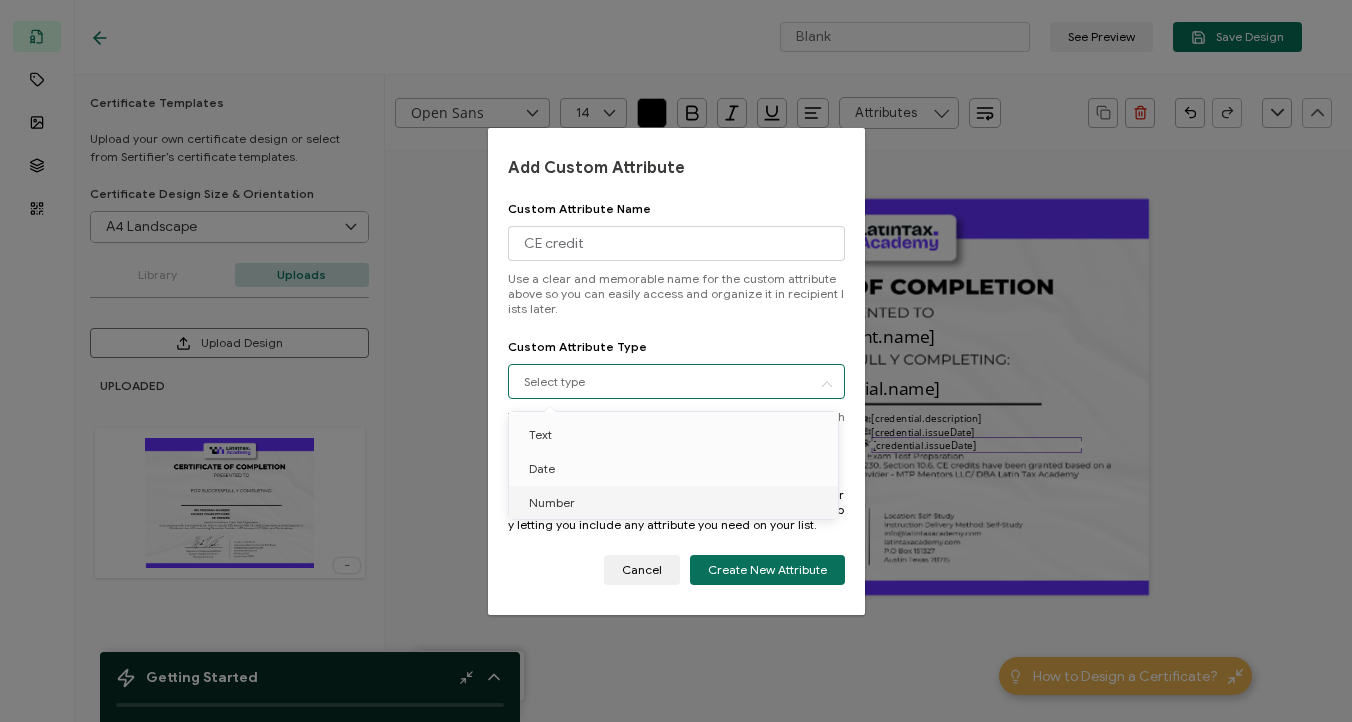 type on "Number" 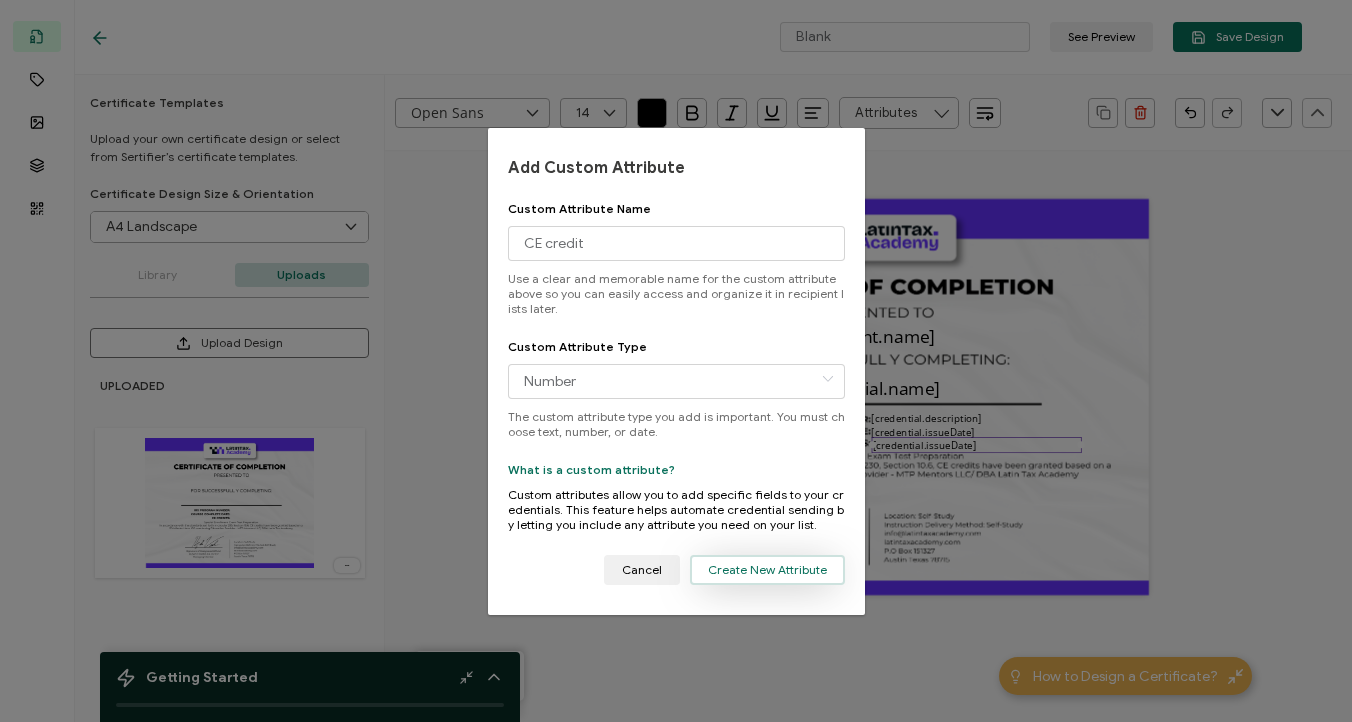 click on "Create New Attribute" at bounding box center [767, 570] 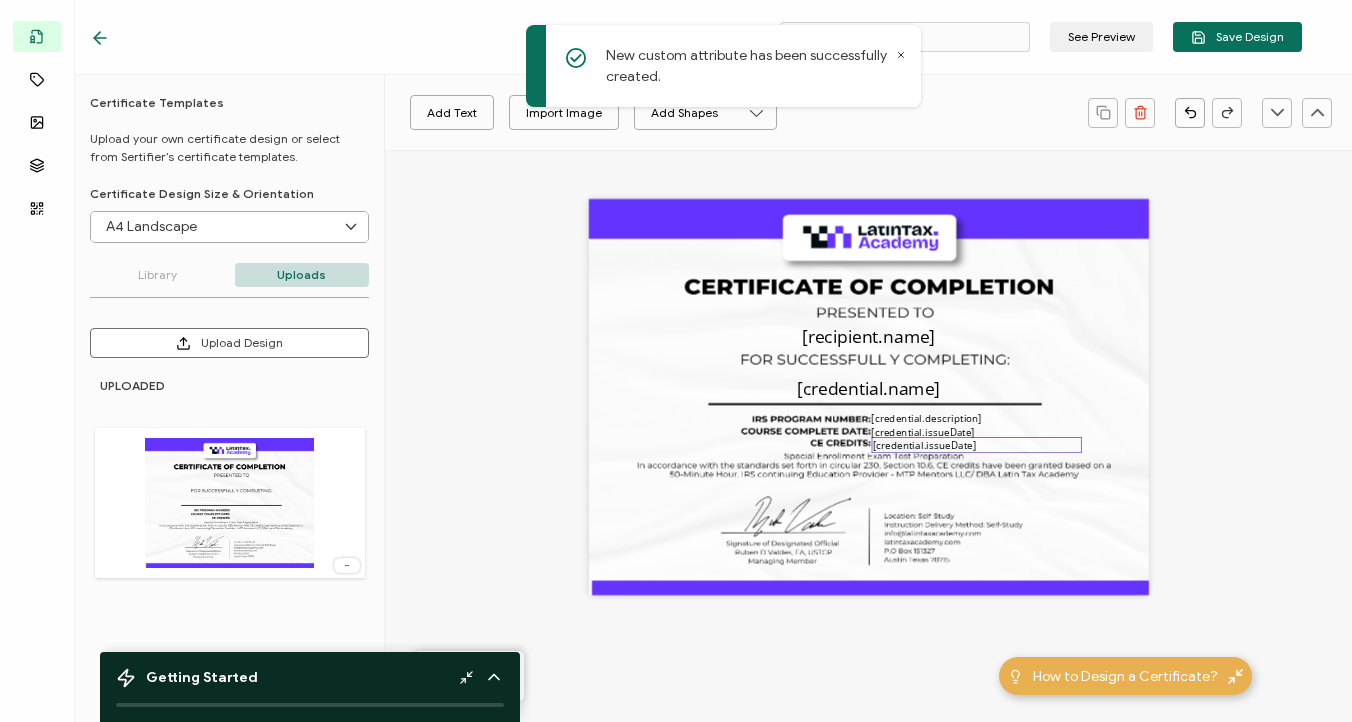 click on "[credential.issueDate]" at bounding box center [925, 444] 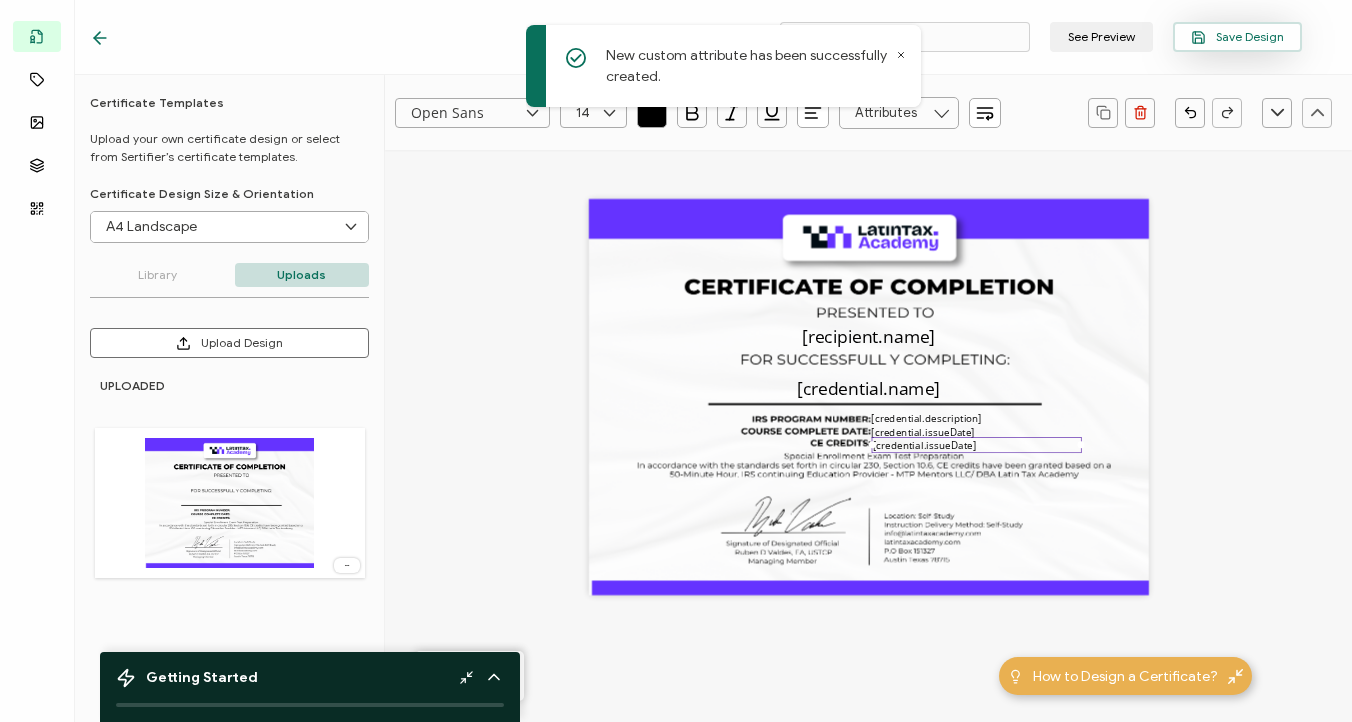 click on "Save Design" at bounding box center [1237, 37] 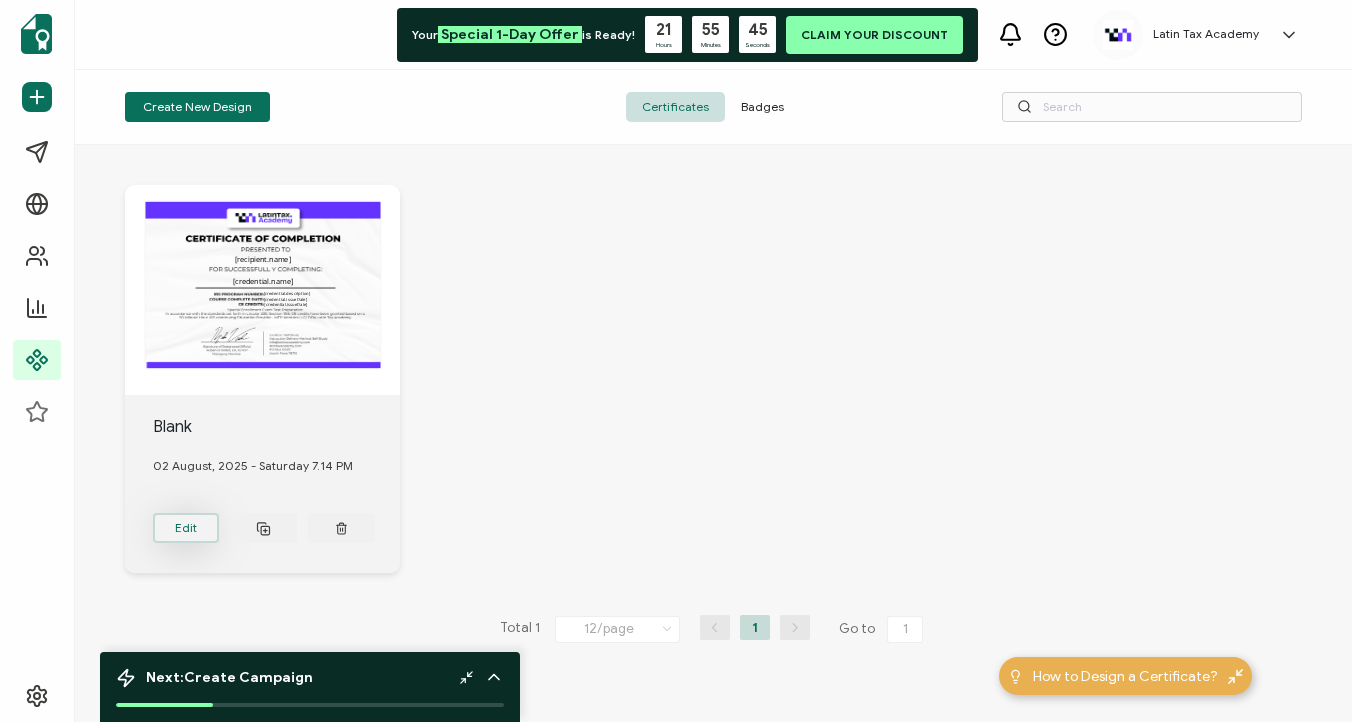 click on "Edit" at bounding box center [186, 528] 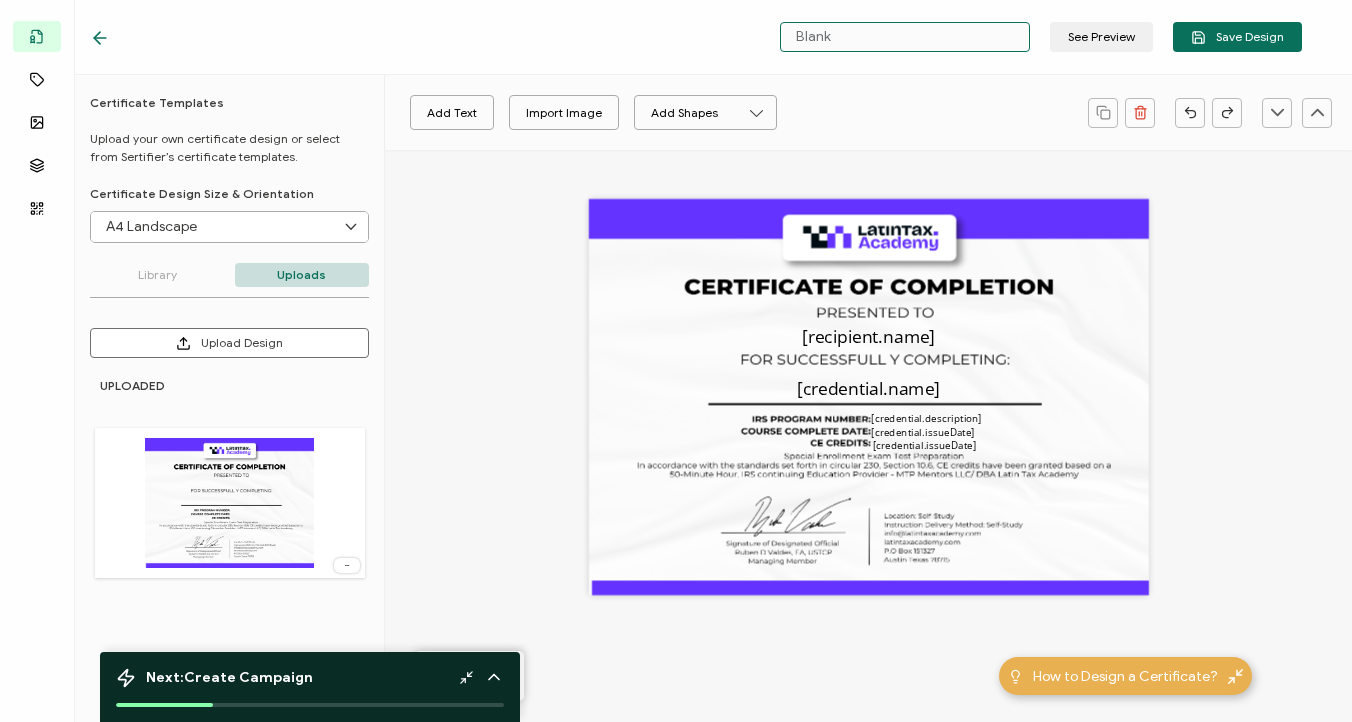 click on "Blank" at bounding box center [905, 37] 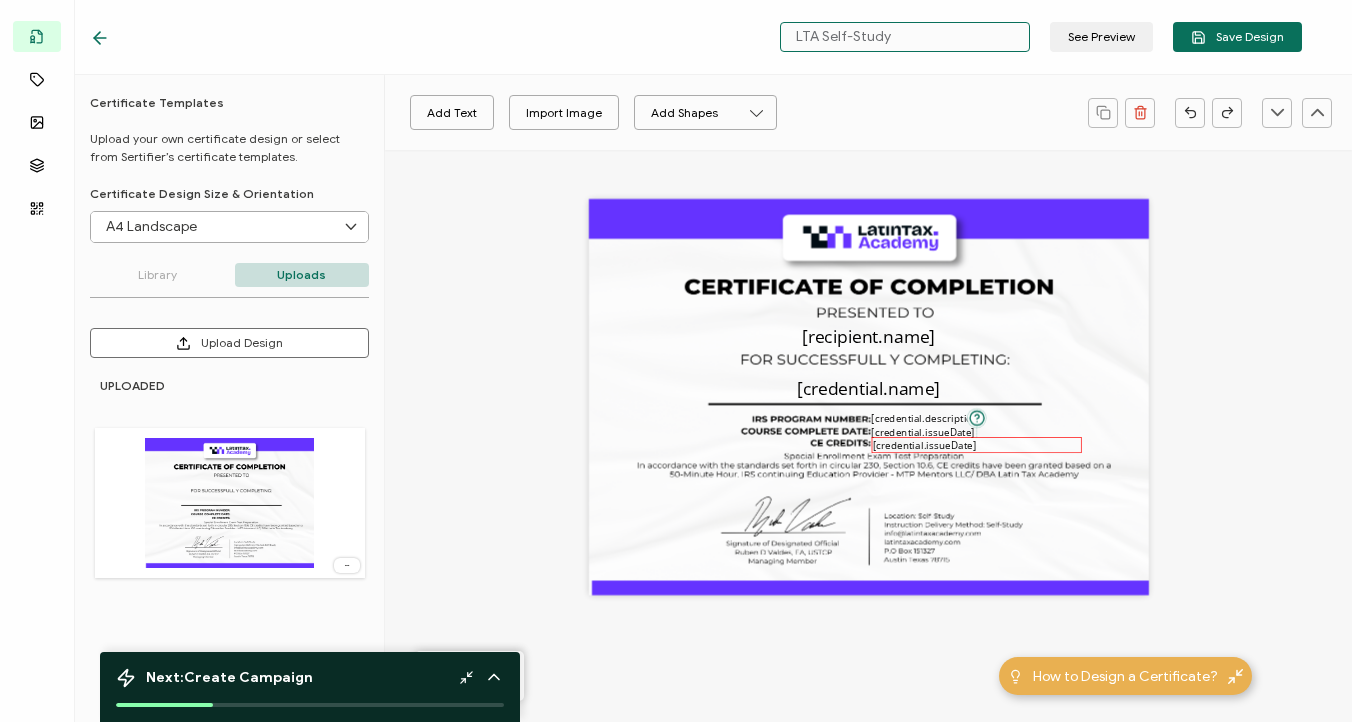 click on "[credential.issueDate]" at bounding box center (925, 444) 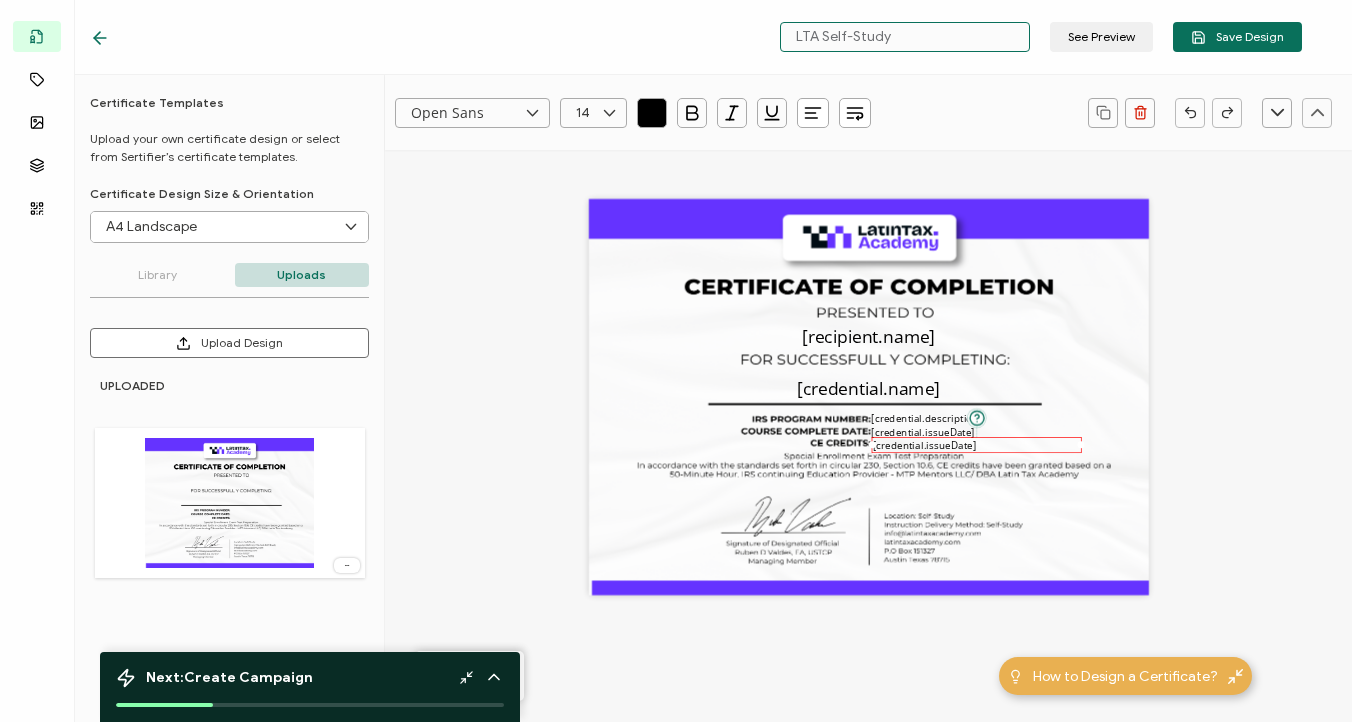 click on "[credential.issueDate]" at bounding box center [925, 444] 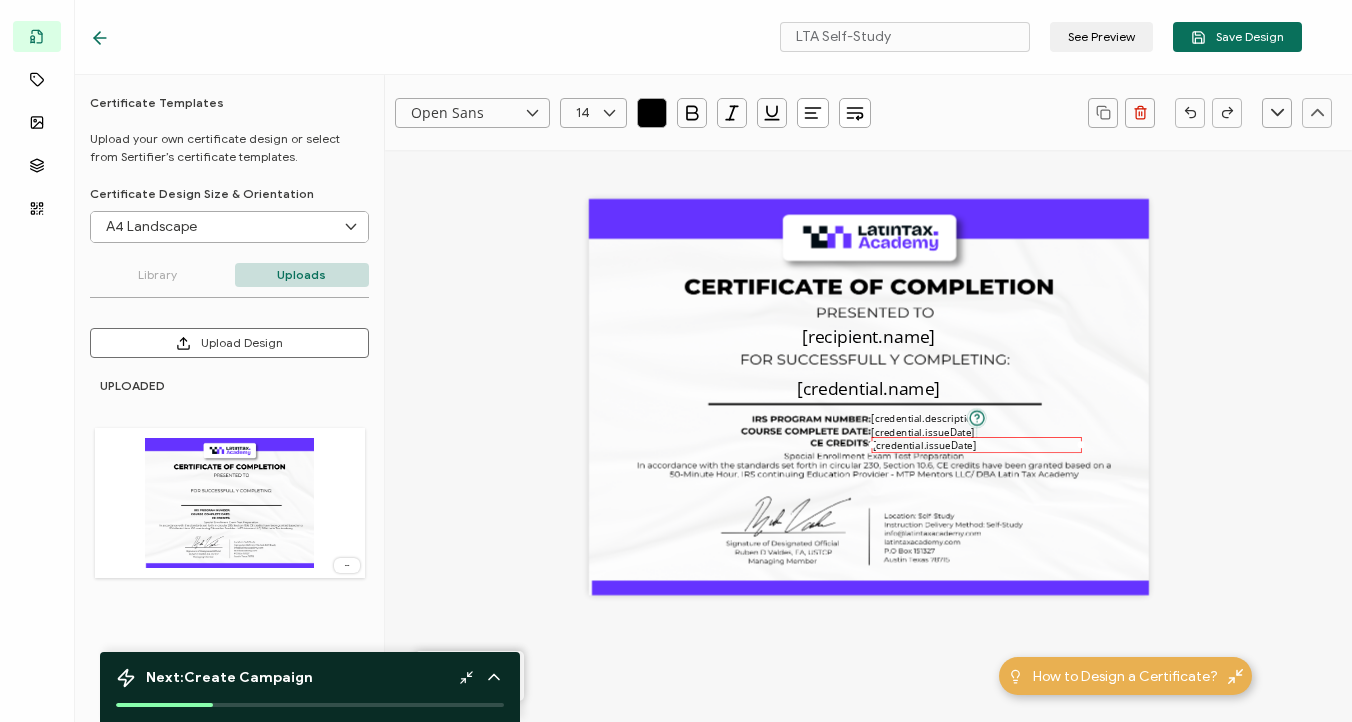 click on "Open Sans Alright Sans Amita Archivo Black Arial Arimo Blinker Caveat Charm Charmonman Cinzel EB Garamond Farro Fira Sans Gelasio Gilroy Great Vibes Grenze Hanken Grotesk Inconsolata Josefin Sans Kolektif House Kufam Lato Libre Caslon Text Lora Lugrasimo Markazi Text Merienda Merriweather Montserrat Muli Noto Sans Noto Serif Nunito Open Sans Open Sans Condensed Orbitron Oswald Playfair Display Poppins PT Sans PT Sans Narrow PT Serif Quicksand Raleway Red Hat Display Roboto Roboto Condensed Roboto Slab Rubik Slabo 27px Source Sans Pro Spartan Tajawal Titillium Web Ubuntu UnifrakturCook UnifrakturMaguntia Work Sans   14 0 1 2 3 4 5 6 7 8 9 10 11 12 13 14 15 16 17 18 19 20 21 22 23 24 25 26 27 28 29 30 31 32 33 34 35 36 37 38 39 40 41 42 43 44 45 46 47 48 49 50 51 52 53 54 55 56 57 58 59 60 61 62 63 64 65 66 67 68 69 70 71 72 73 74 75 76 77 78 79 80 81 82 83 84 85 86 87 88 89 90 91 92 93 94 95 96 97 98 99                                                                               [recipient.name]" at bounding box center (868, 538) 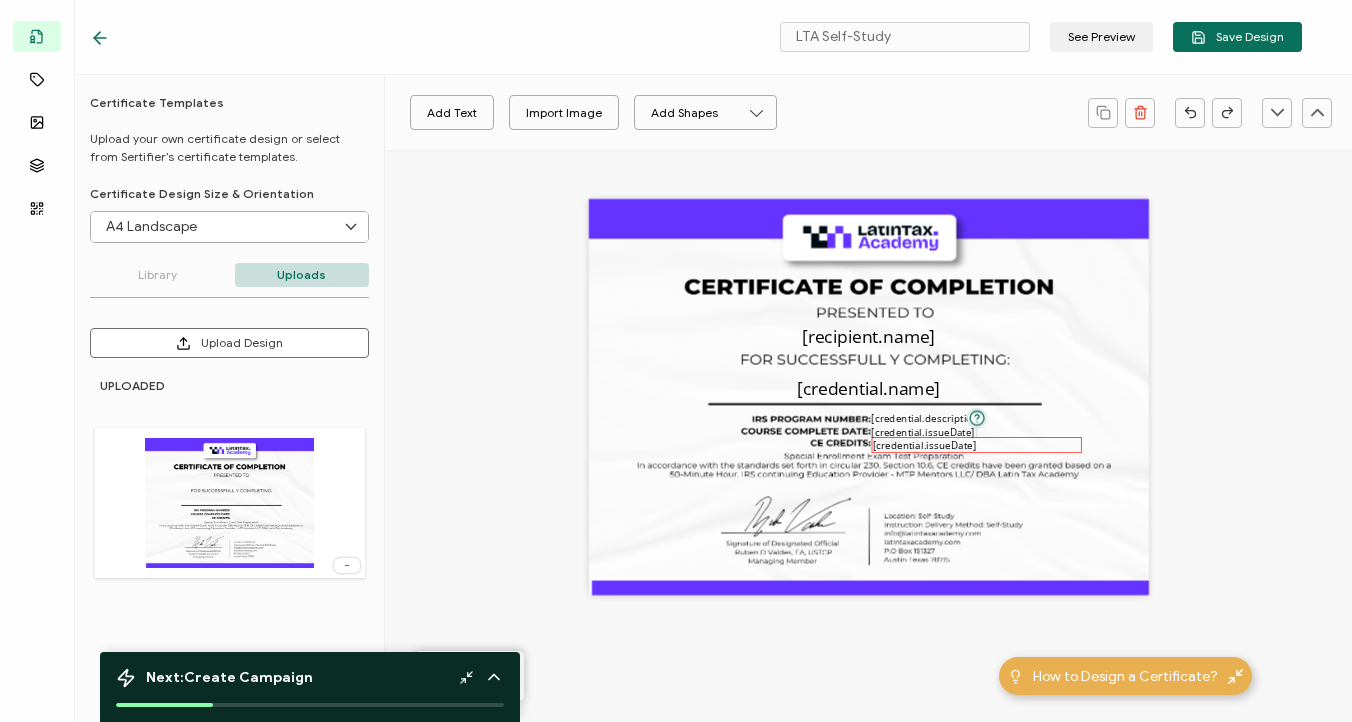 click on "[credential.issueDate]" at bounding box center [925, 444] 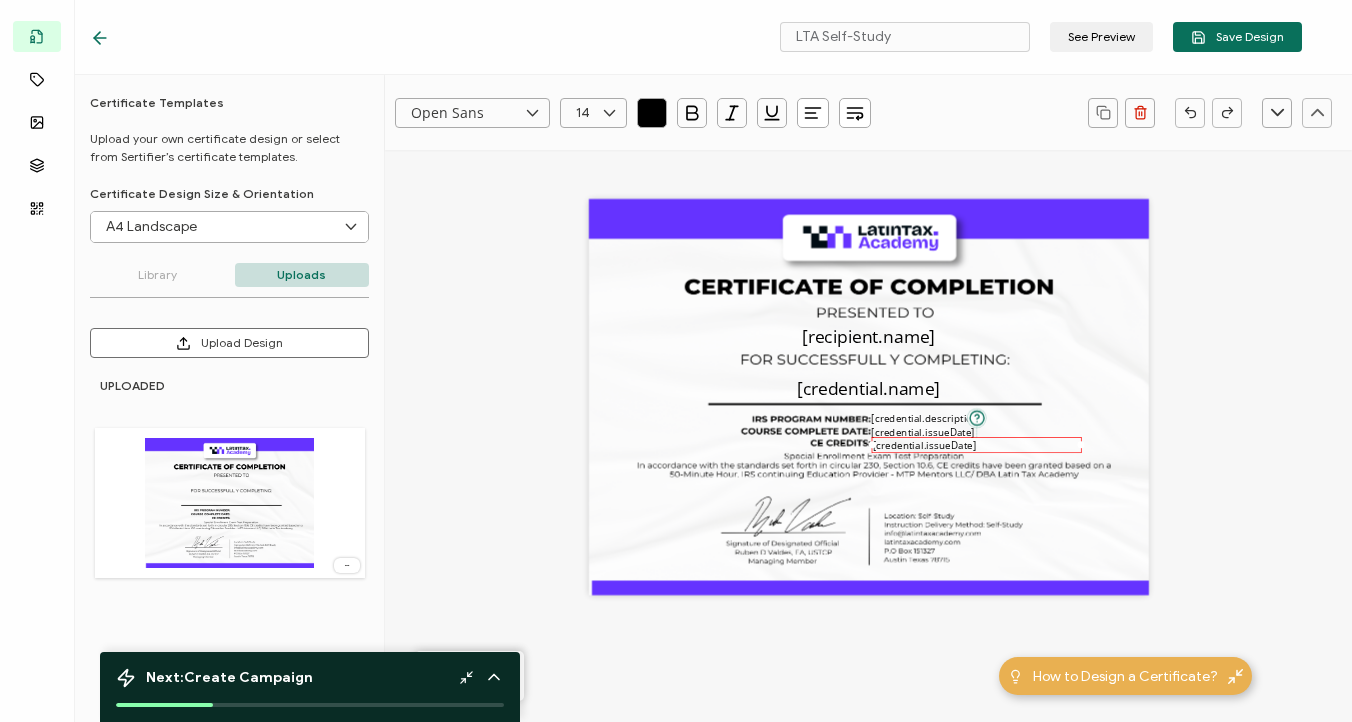 click on "[credential.issueDate]" at bounding box center [925, 444] 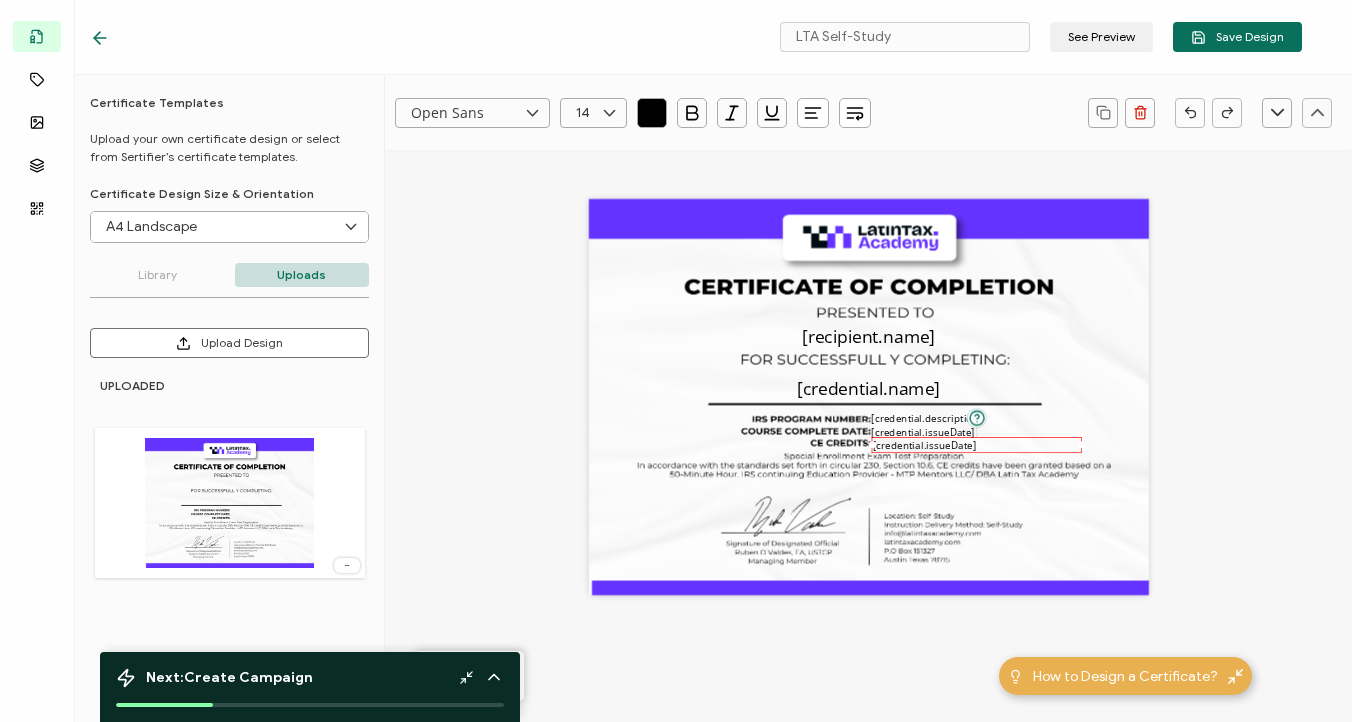 click on "[credential.issueDate]" at bounding box center [925, 444] 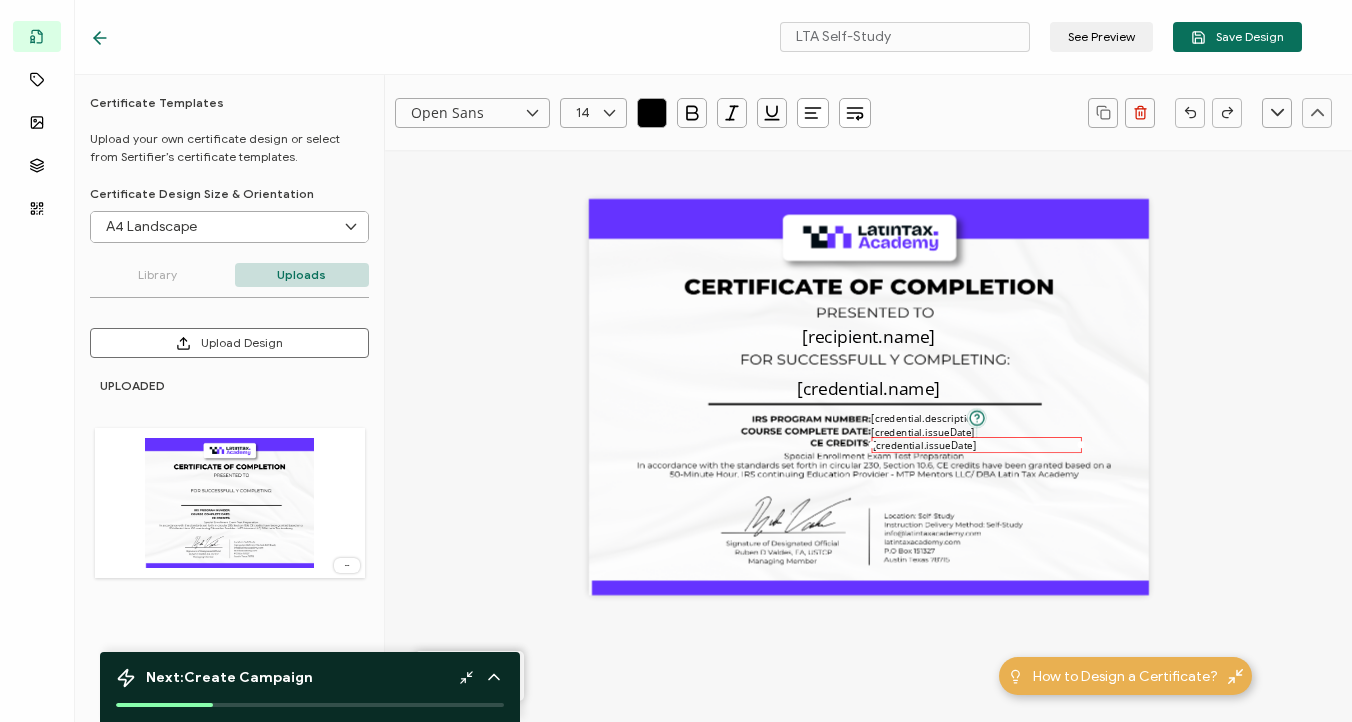 click on "[credential.issueDate]" at bounding box center [925, 444] 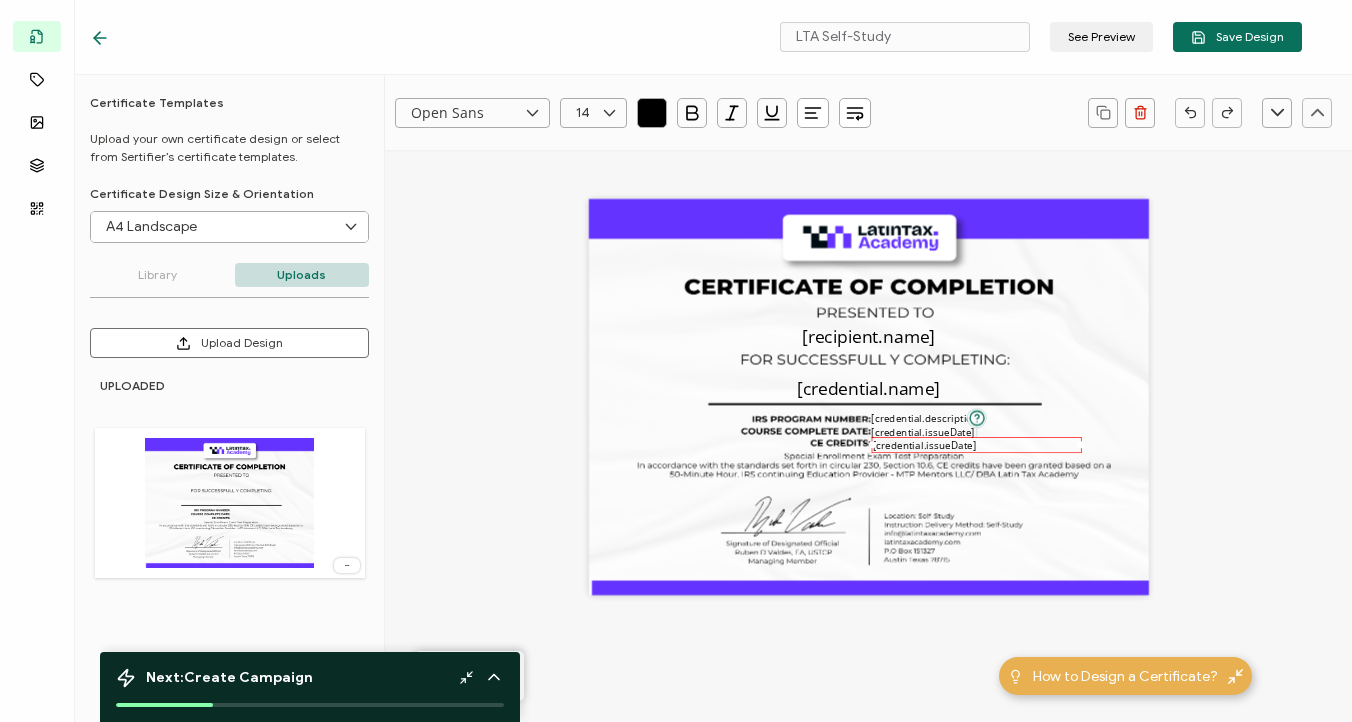 click on "[credential.issueDate]" at bounding box center (925, 444) 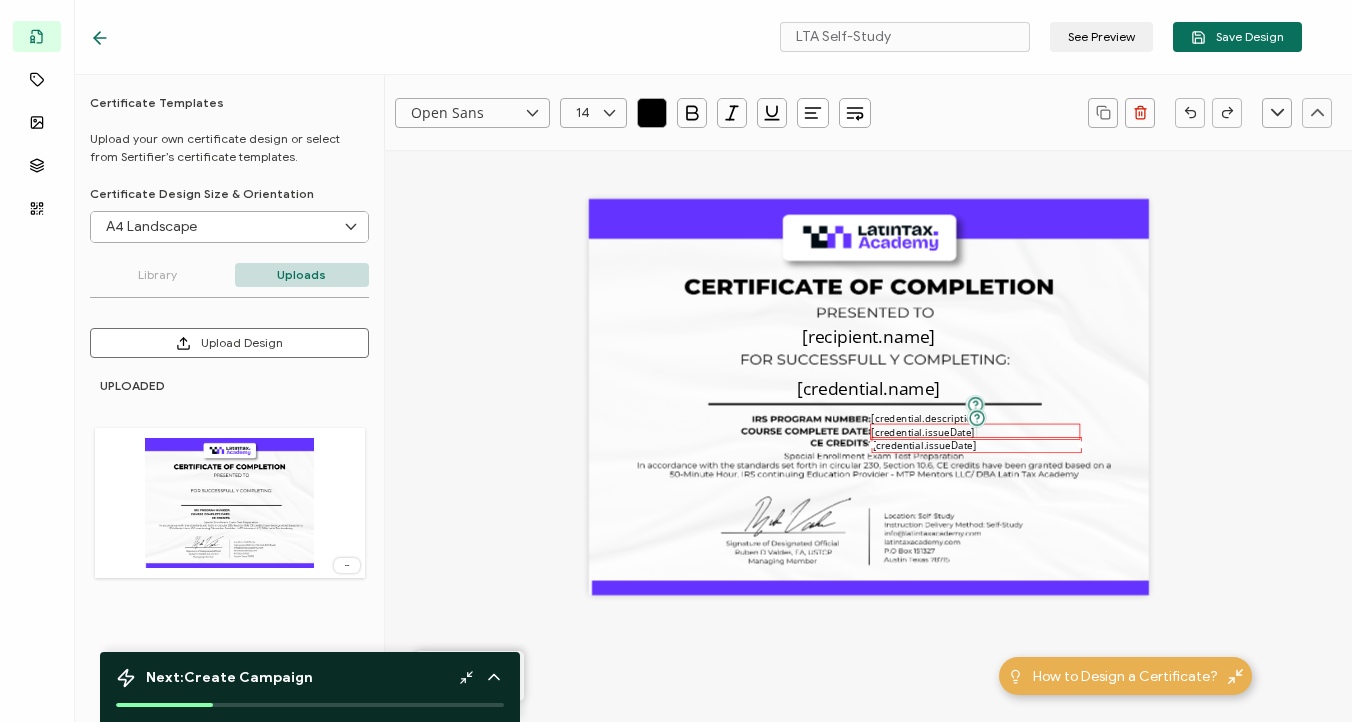 click on "[credential.issueDate]" at bounding box center [923, 431] 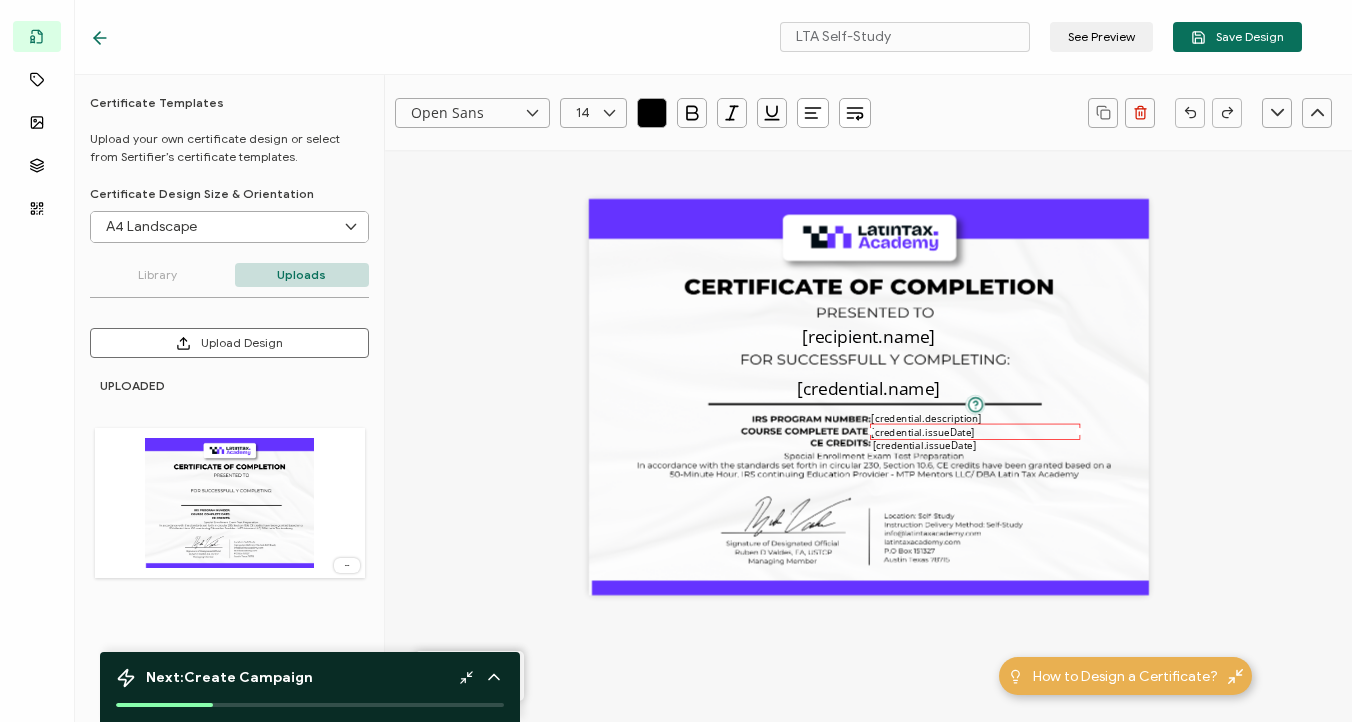 click on "[credential.issueDate]" at bounding box center [923, 431] 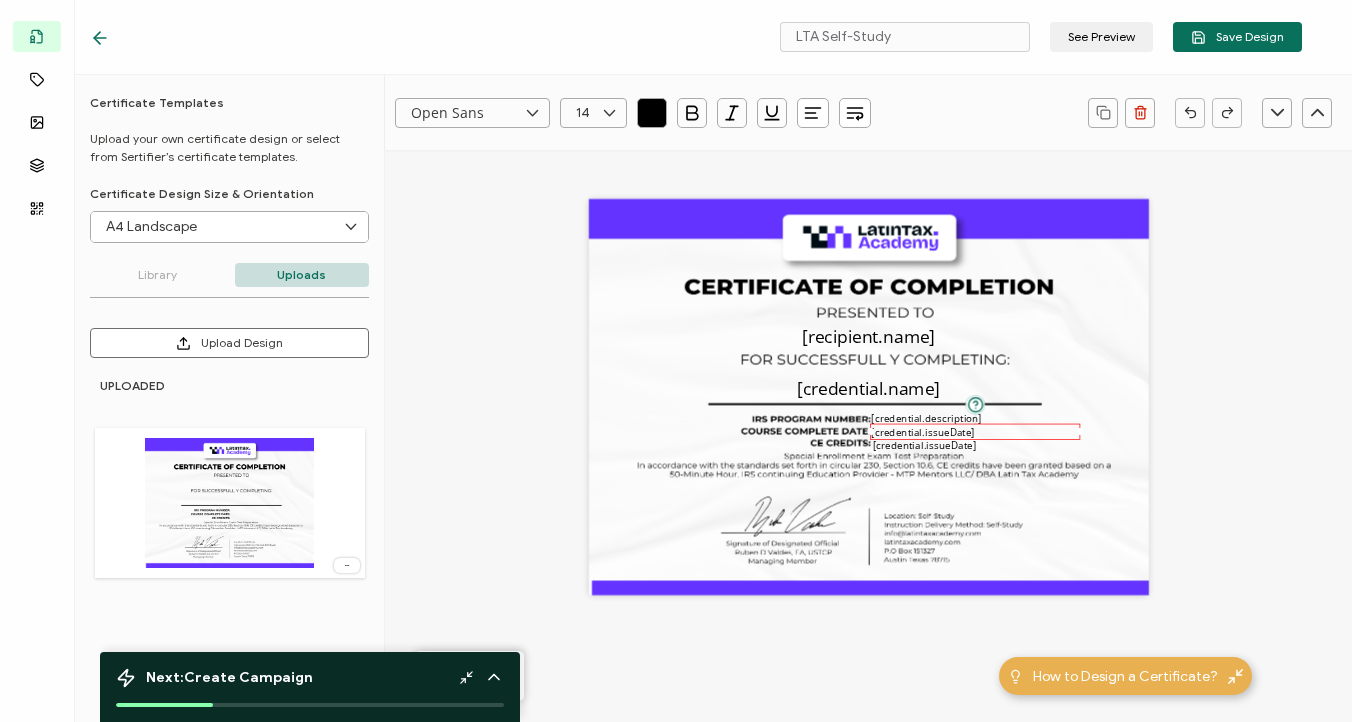 click on "[credential.issueDate]" at bounding box center [923, 431] 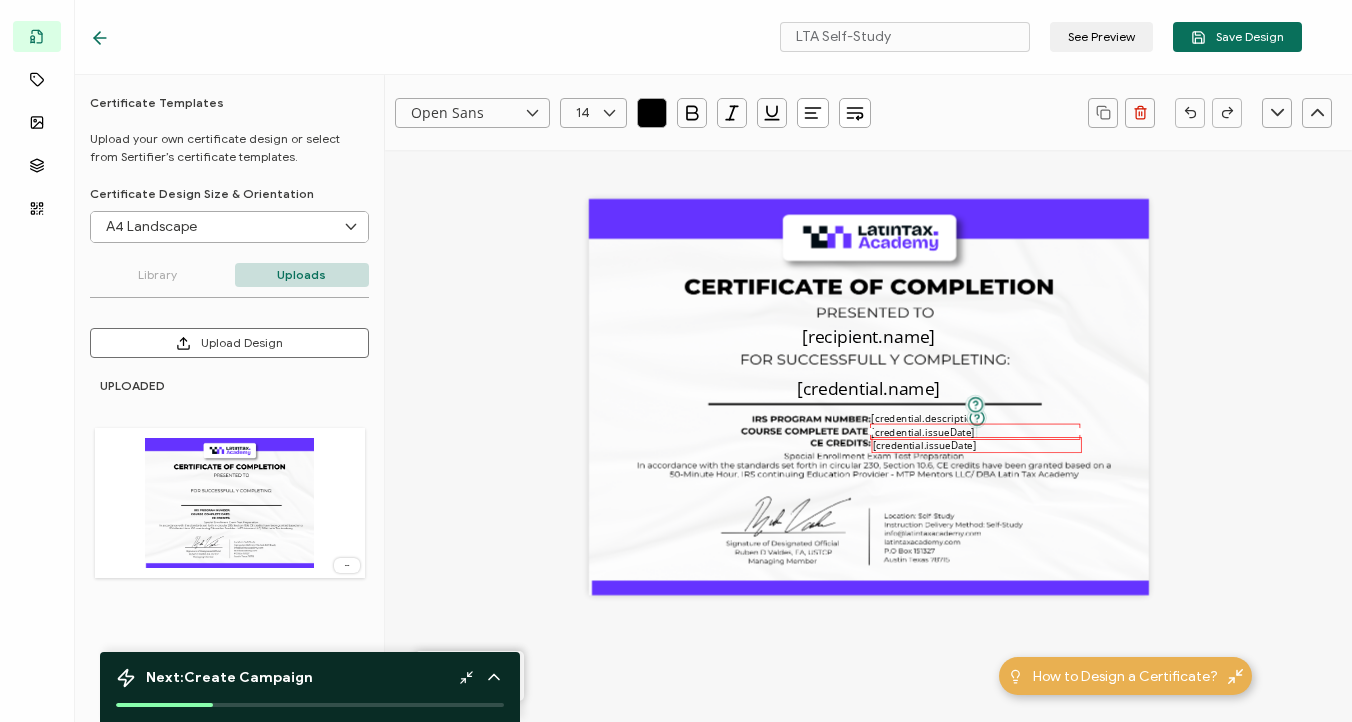 click on "[credential.issueDate]" at bounding box center (925, 444) 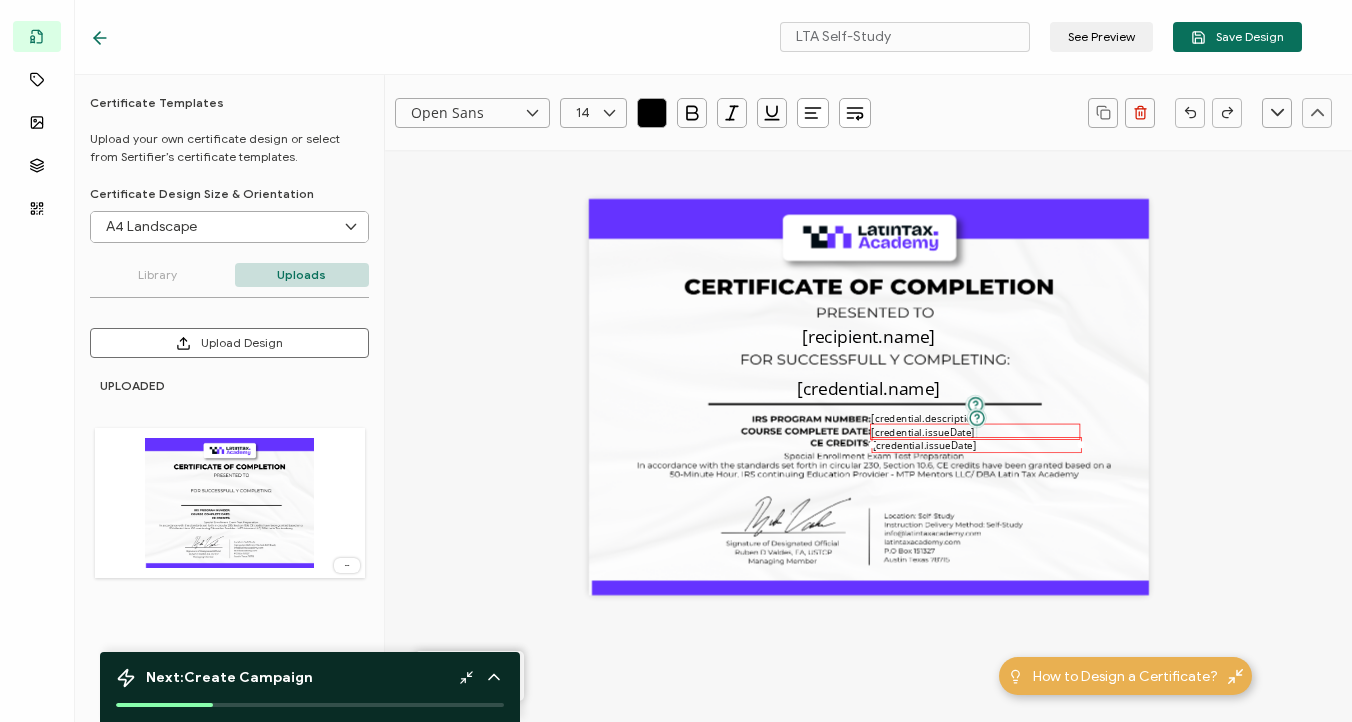 click on "[credential.issueDate]" at bounding box center [923, 431] 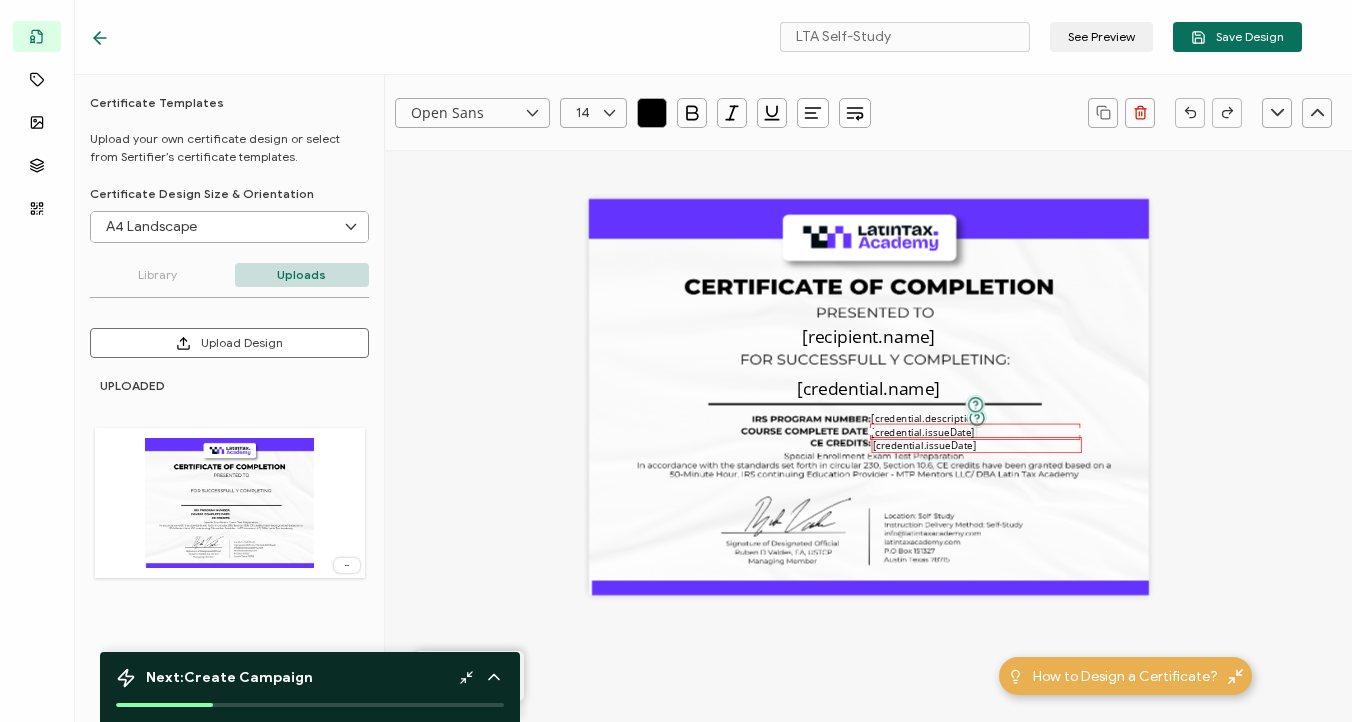click on "[credential.issueDate]" at bounding box center [925, 444] 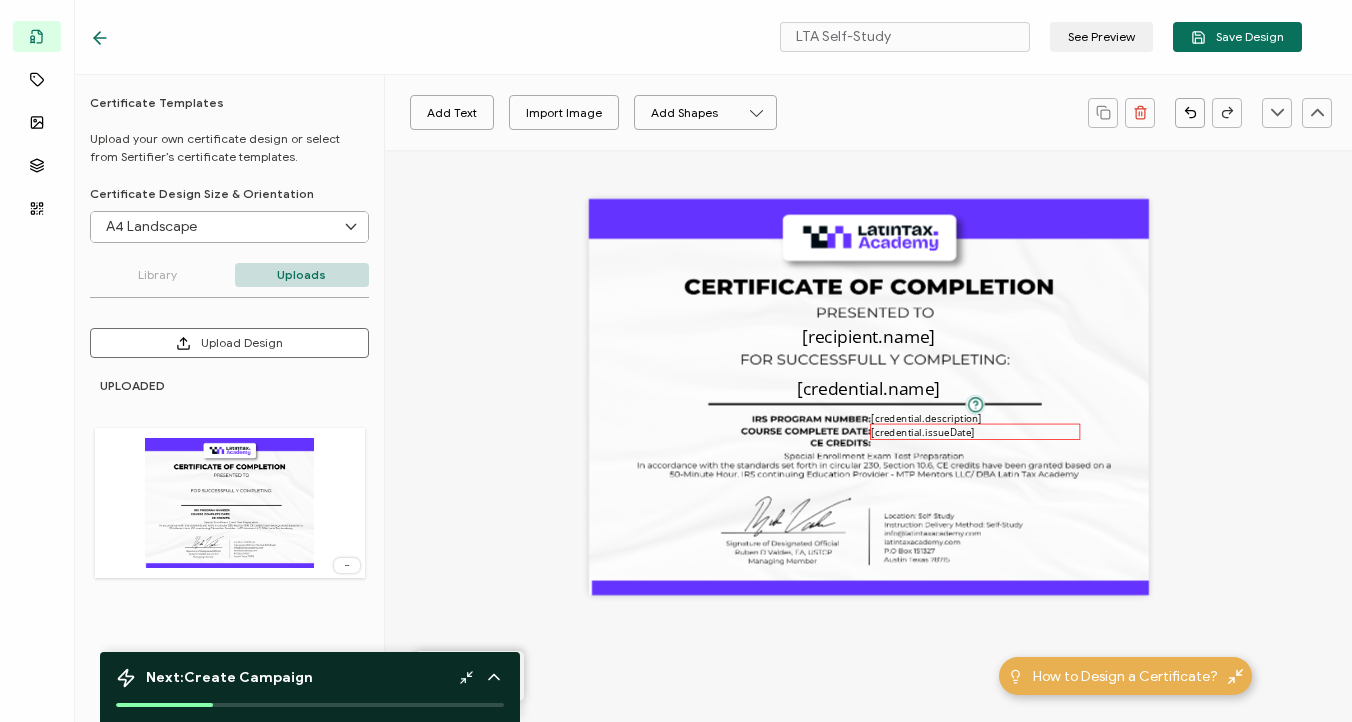 click on "[credential.issueDate]" at bounding box center [923, 431] 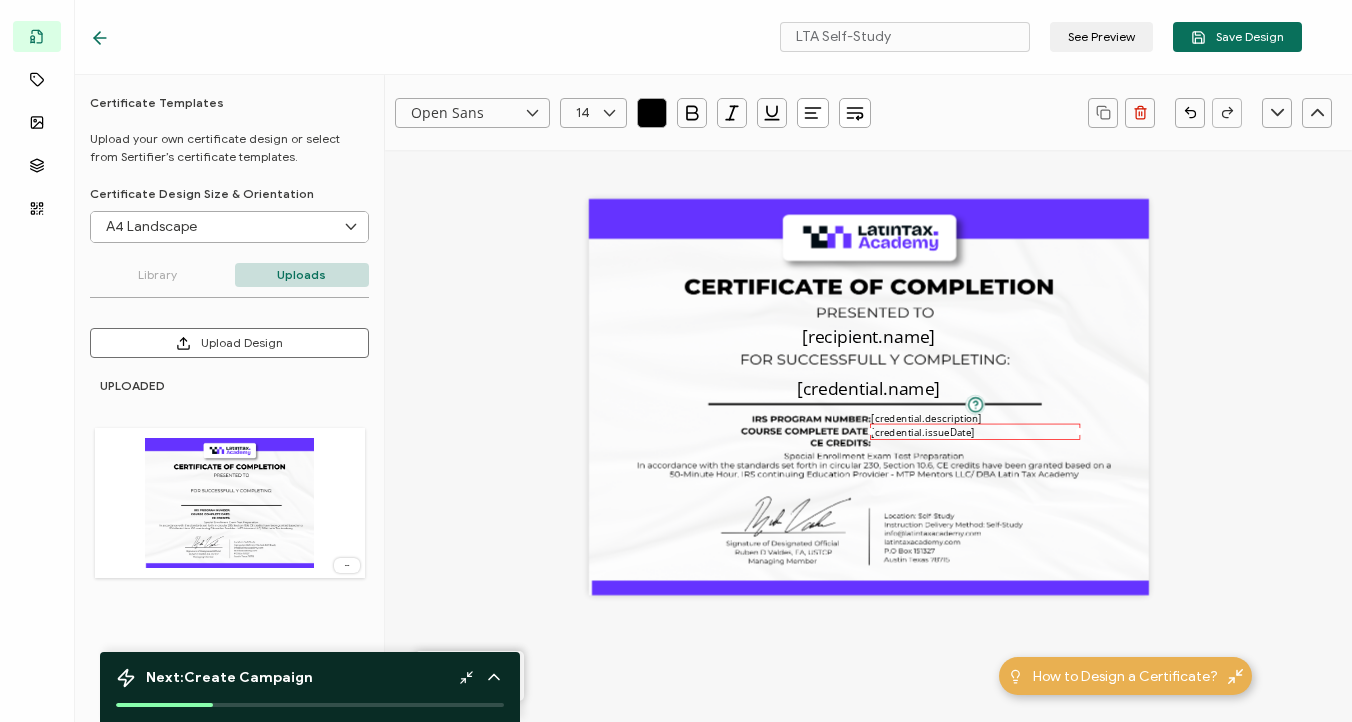click on "The recipient’s full name, which will be automatically filled based on the information uploaded when adding recipients or lists.   [recipient.name]       The name of the credential, which can be edited during the creation or editing of the credential campaign details.   [credential.name]         [credential.issueDate]       The description of the credential, which can be edited under Credential Details while setting up the campaign. This will be automatically included in the credential design.   [credential.name]" at bounding box center [868, 421] 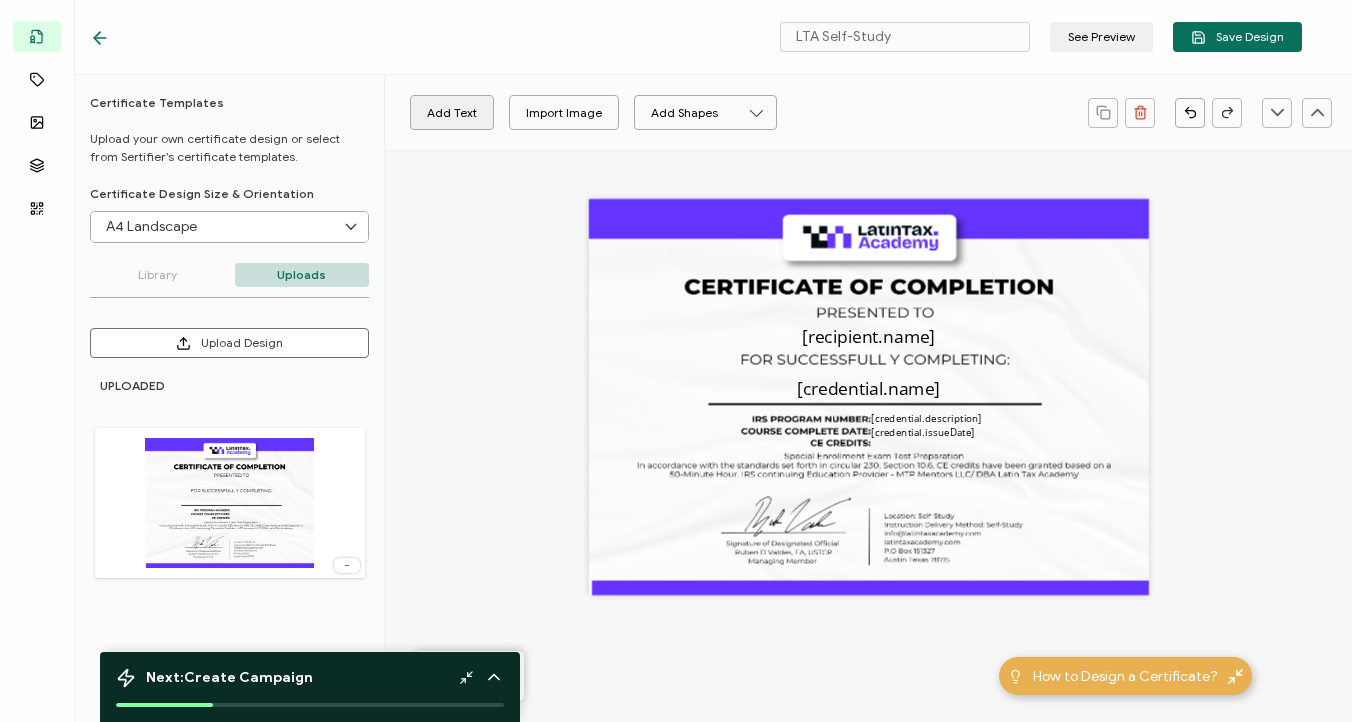 click on "Add Text" at bounding box center (452, 112) 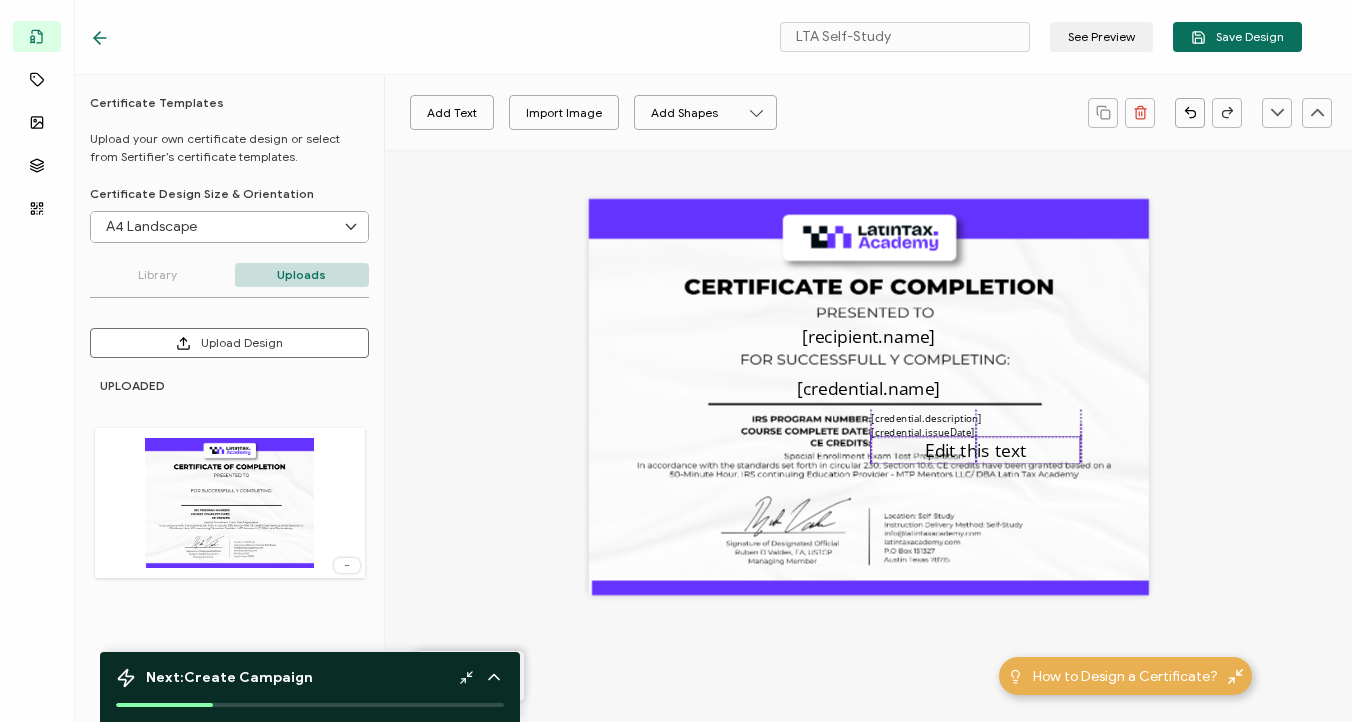 drag, startPoint x: 878, startPoint y: 400, endPoint x: 986, endPoint y: 451, distance: 119.43617 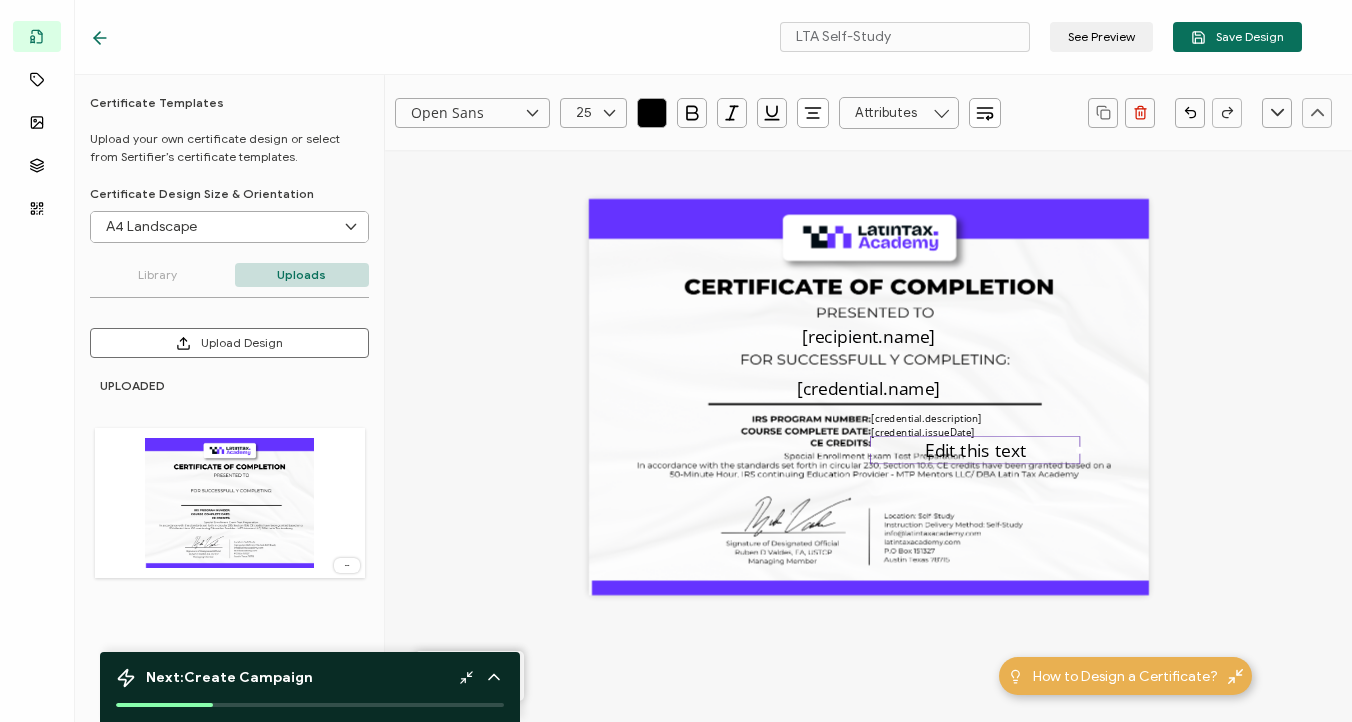 click at bounding box center (609, 113) 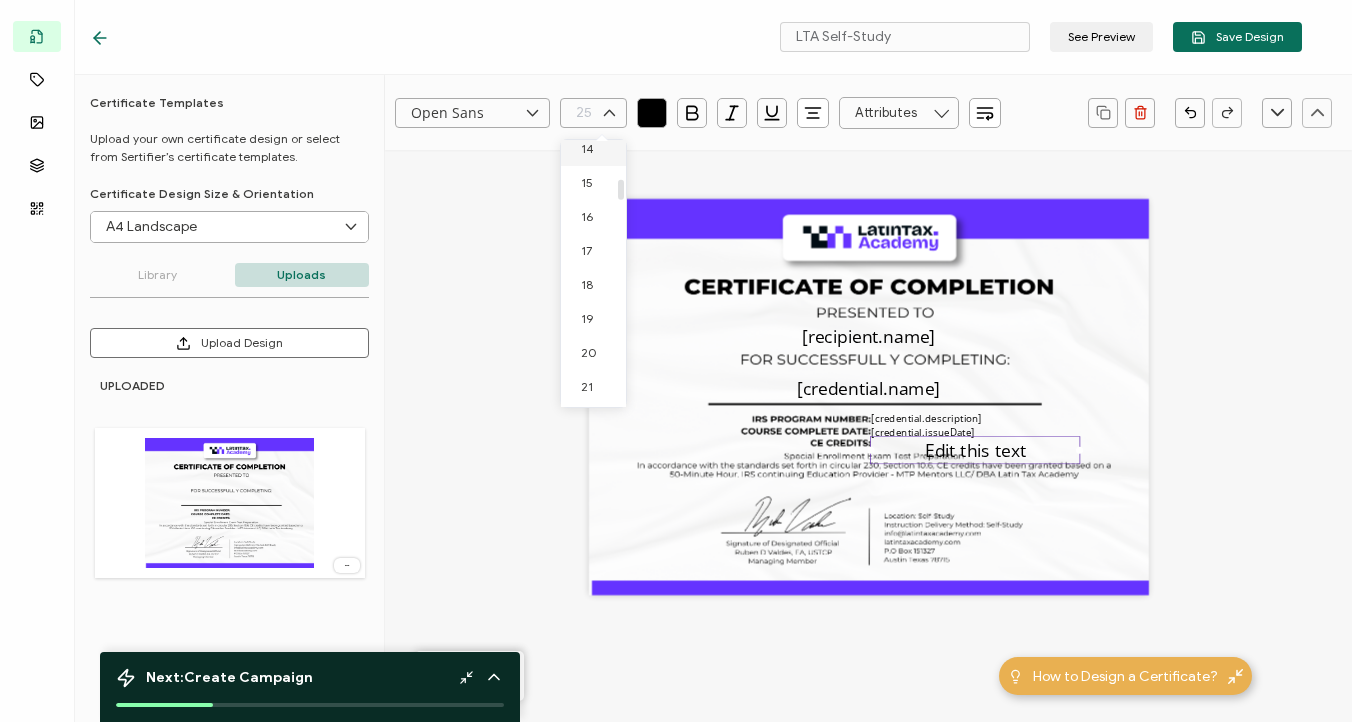 click on "14" at bounding box center (597, 149) 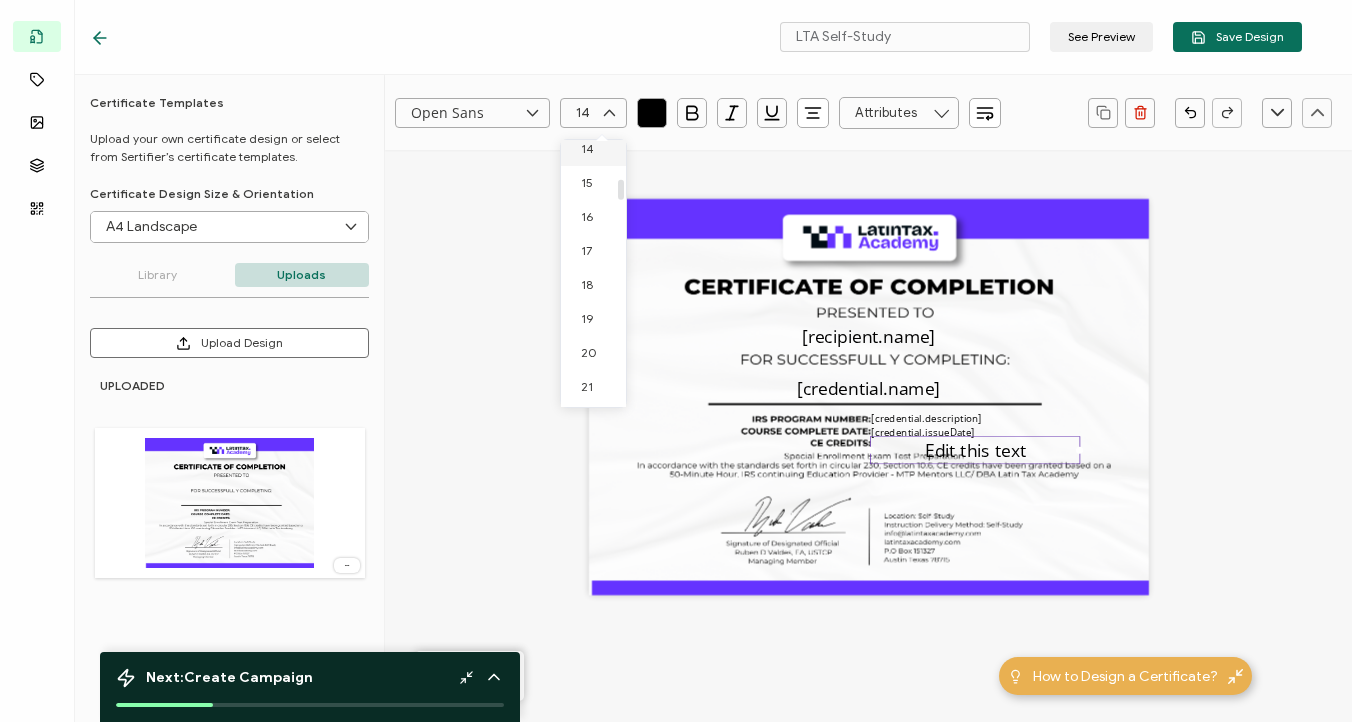 scroll, scrollTop: 482, scrollLeft: 0, axis: vertical 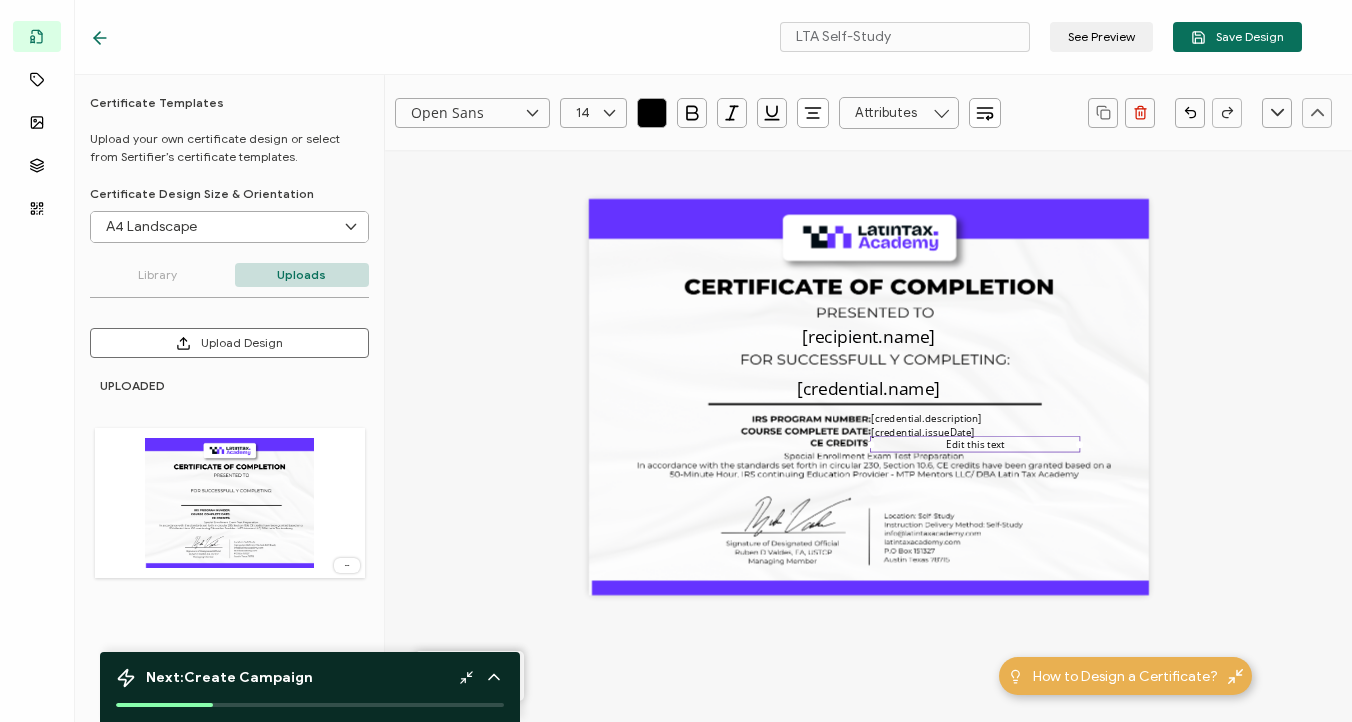 click 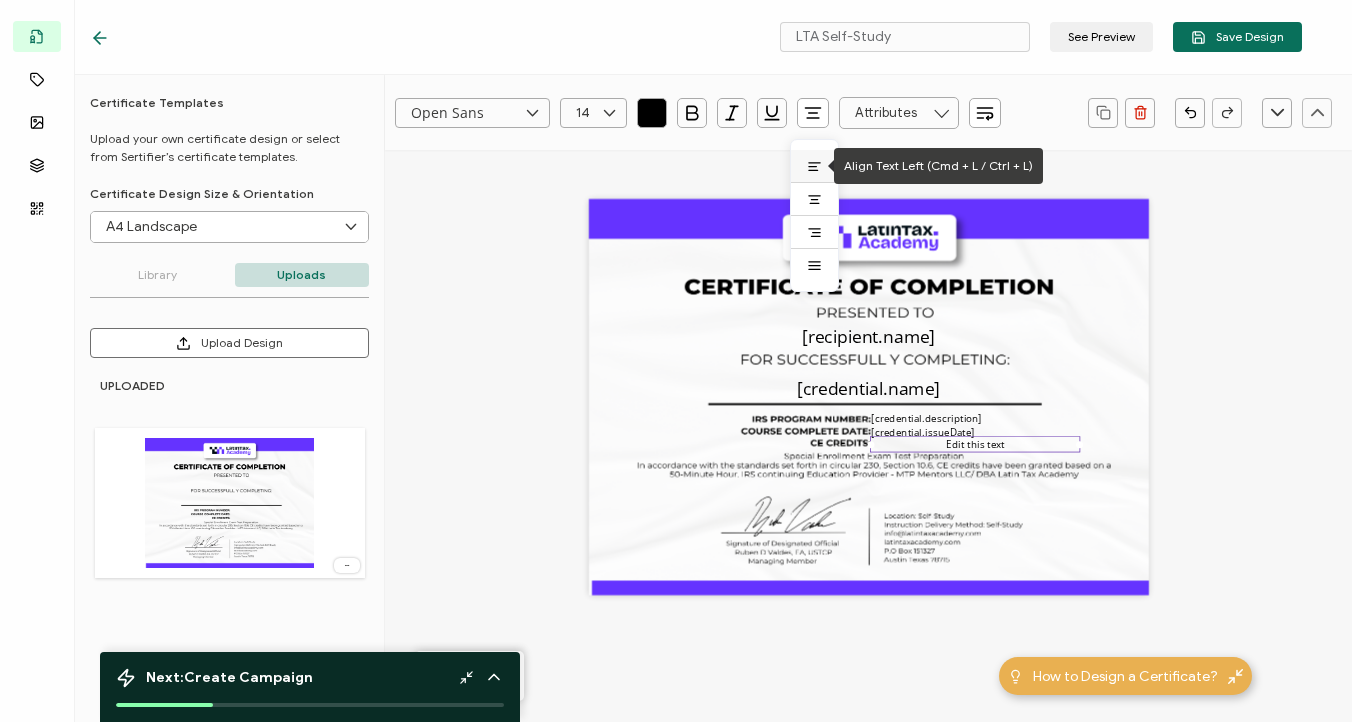 click 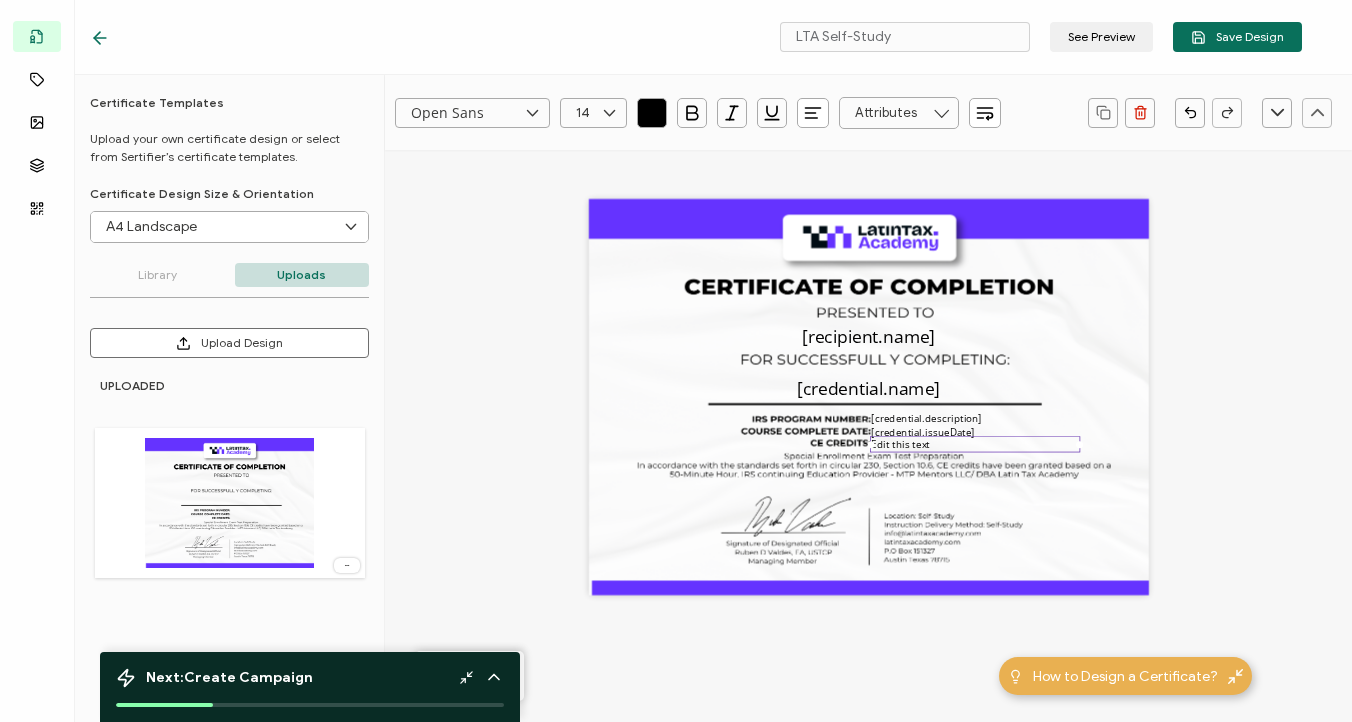 click at bounding box center [941, 113] 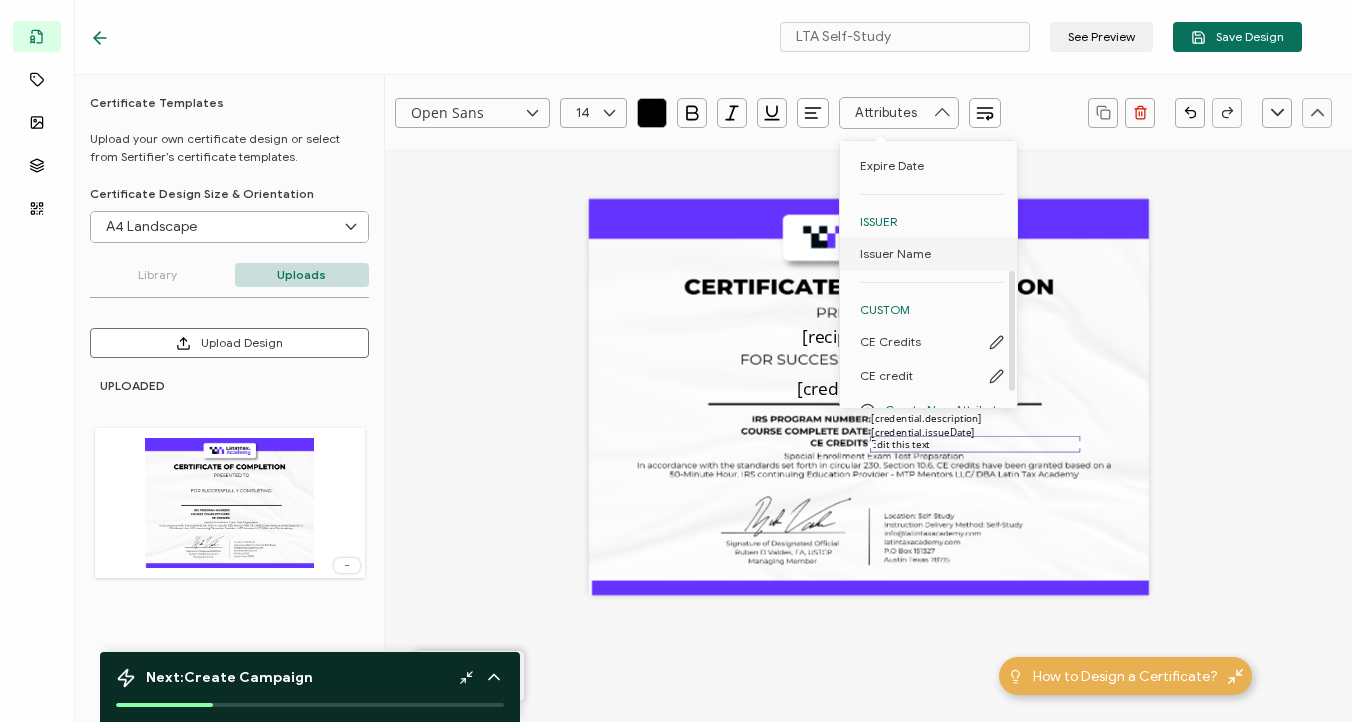 scroll, scrollTop: 314, scrollLeft: 0, axis: vertical 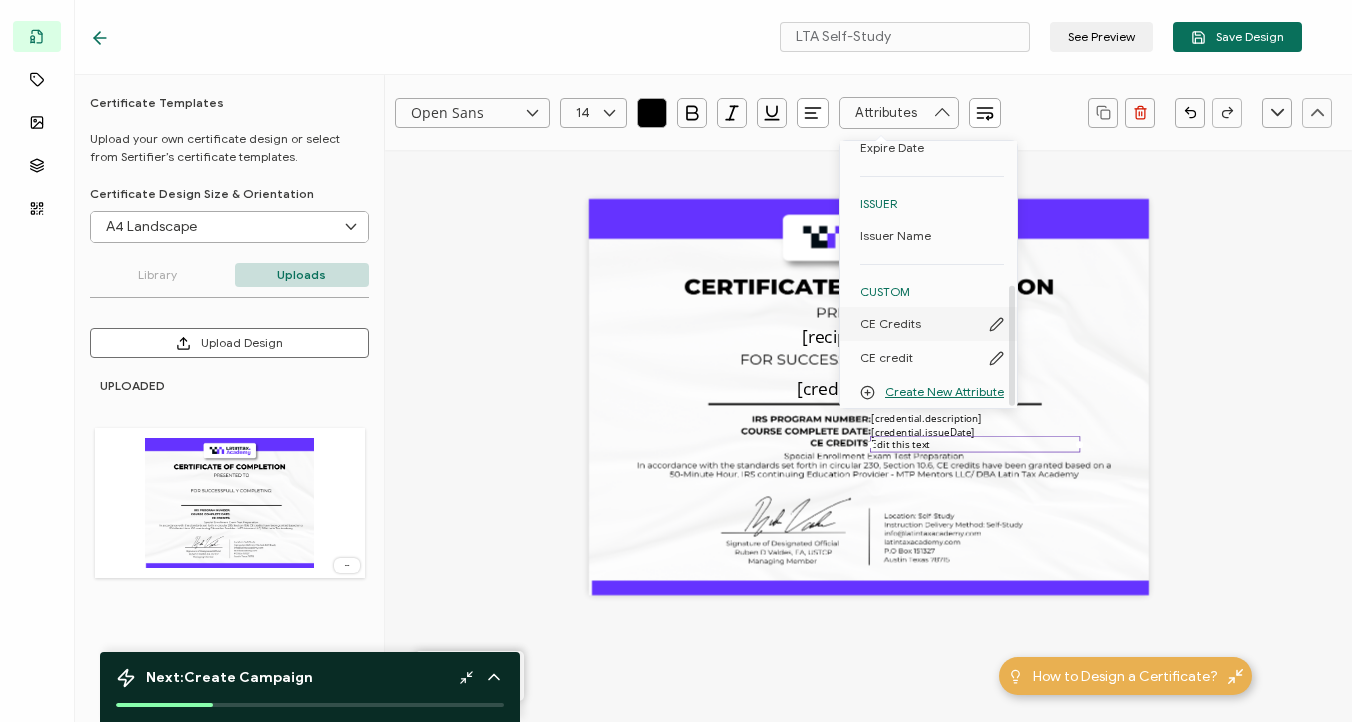 click on "CE Credits" at bounding box center [890, 324] 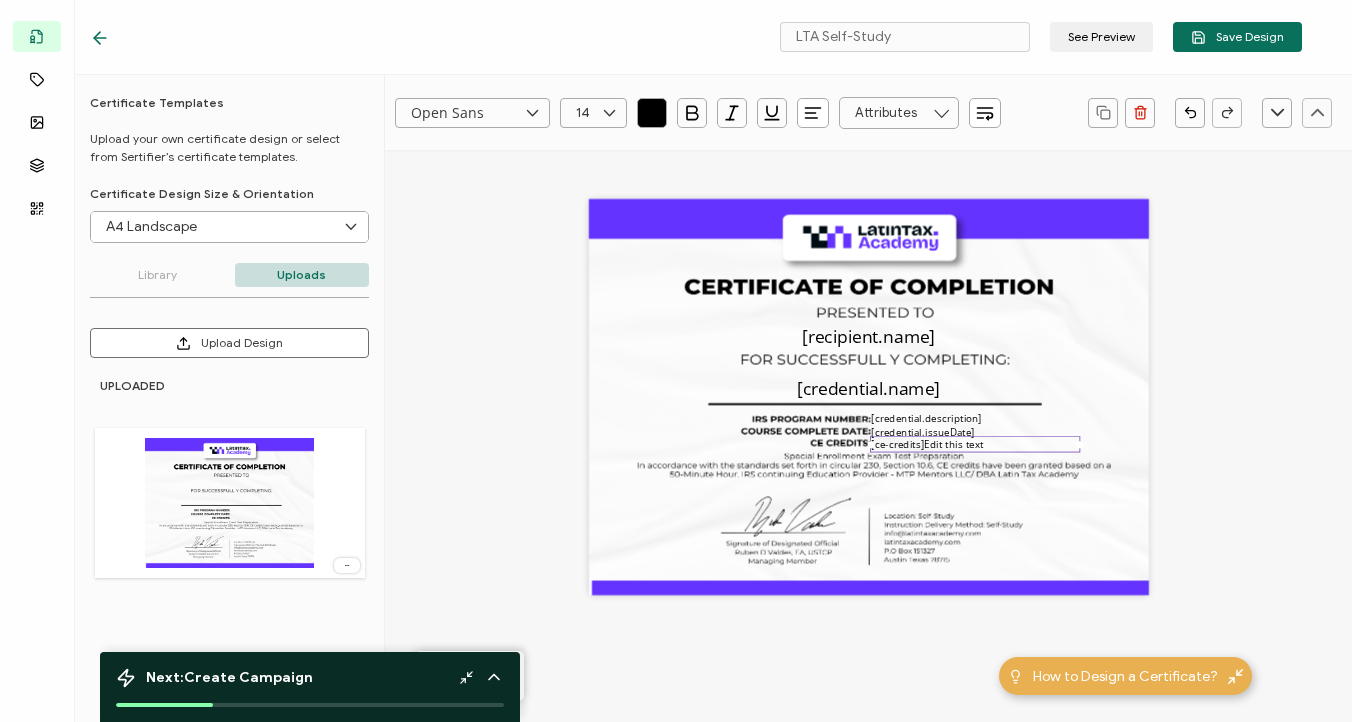 click on "[ce-credits]Edit this text" at bounding box center (975, 444) 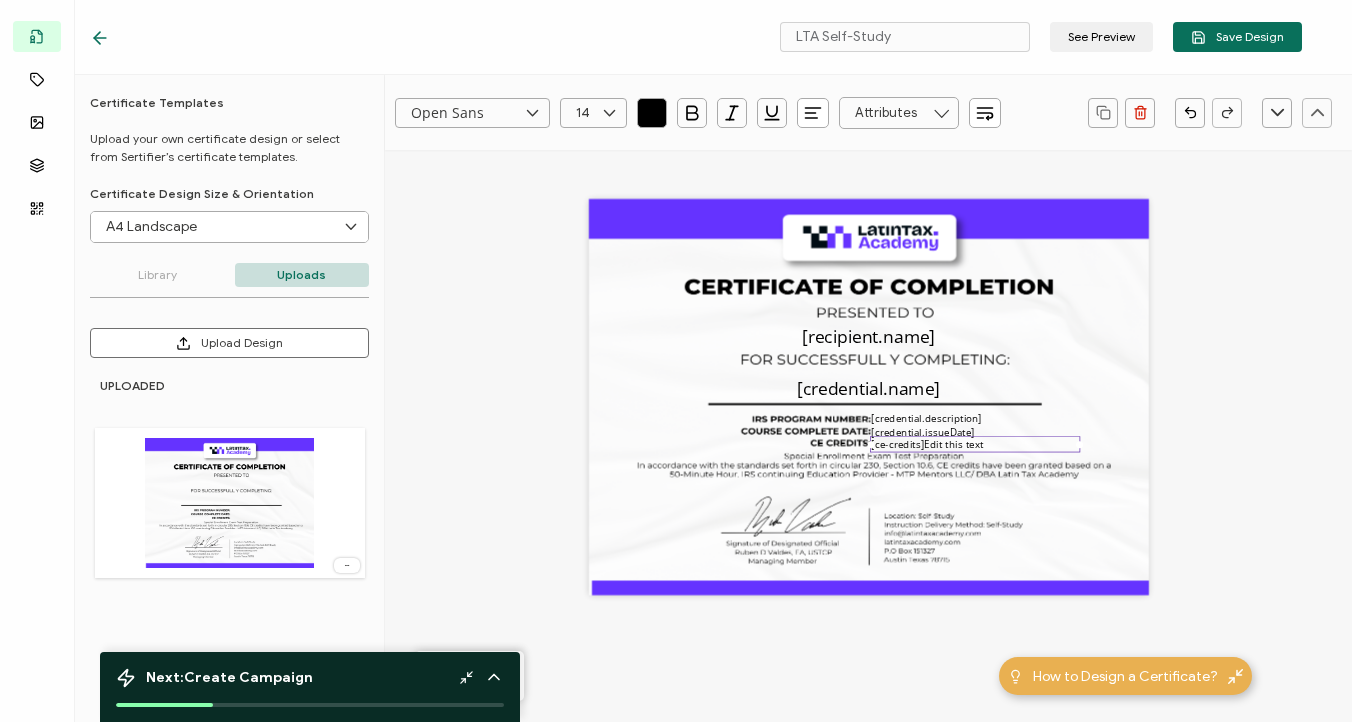 click on "[ce-credits]Edit this text" at bounding box center [975, 444] 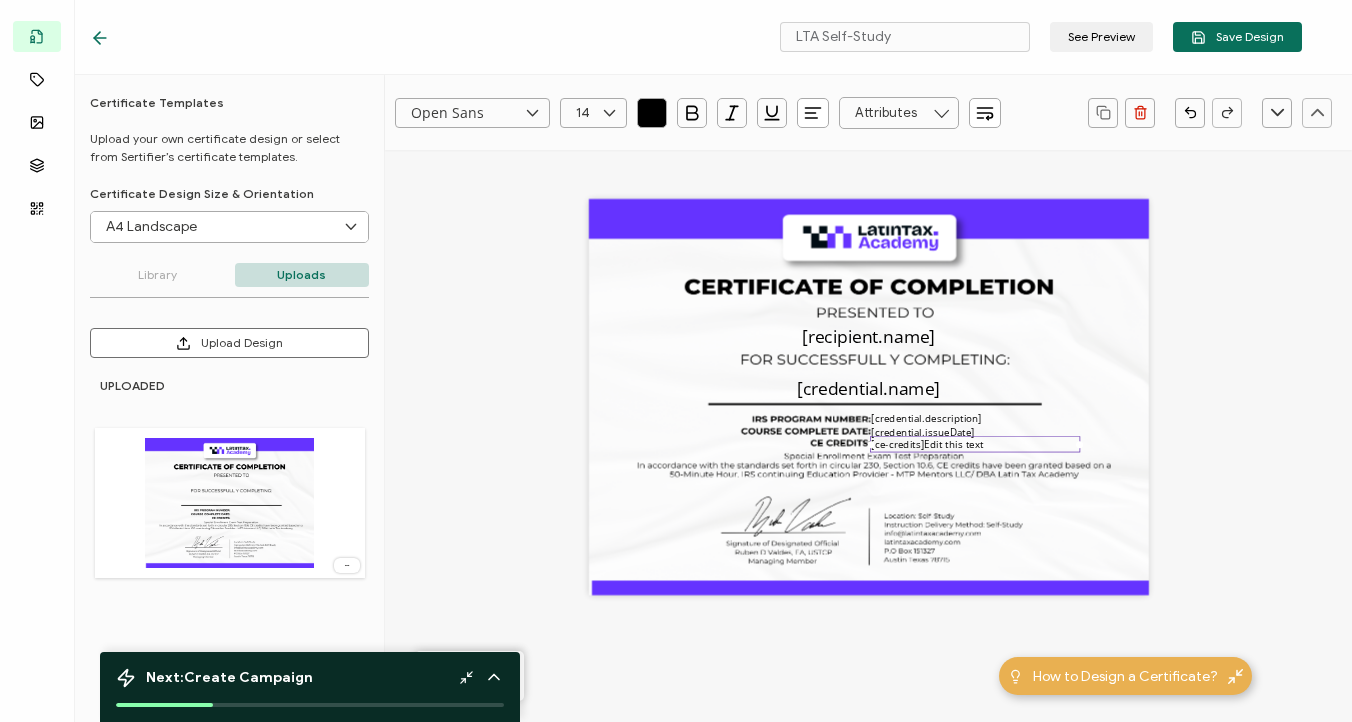 type 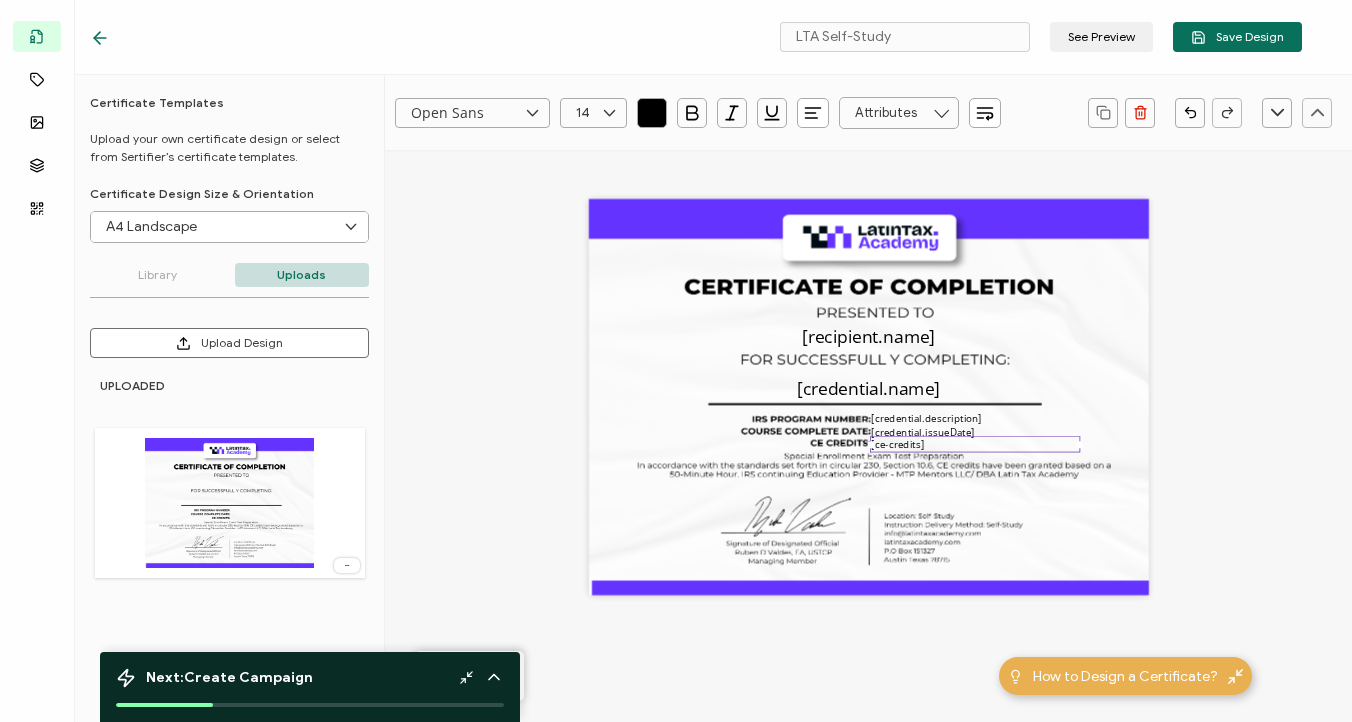 click on "Open Sans Alright Sans Amita Archivo Black Arial Arimo Blinker Caveat Charm Charmonman Cinzel EB Garamond Farro Fira Sans Gelasio Gilroy Great Vibes Grenze Hanken Grotesk Inconsolata Josefin Sans Kolektif House Kufam Lato Libre Caslon Text Lora Lugrasimo Markazi Text Merienda Merriweather Montserrat Muli Noto Sans Noto Serif Nunito Open Sans Open Sans Condensed Orbitron Oswald Playfair Display Poppins PT Sans PT Sans Narrow PT Serif Quicksand Raleway Red Hat Display Roboto Roboto Condensed Roboto Slab Rubik Slabo 27px Source Sans Pro Spartan Tajawal Titillium Web Ubuntu UnifrakturCook UnifrakturMaguntia Work Sans   14                                                         The recipient’s full name, which will be automatically filled based on the information uploaded when adding recipients or lists.   [recipient.name]       The name of the credential, which can be edited during the creation or editing of the credential campaign details.   [credential.name]         [credential.issueDate]" at bounding box center (868, 538) 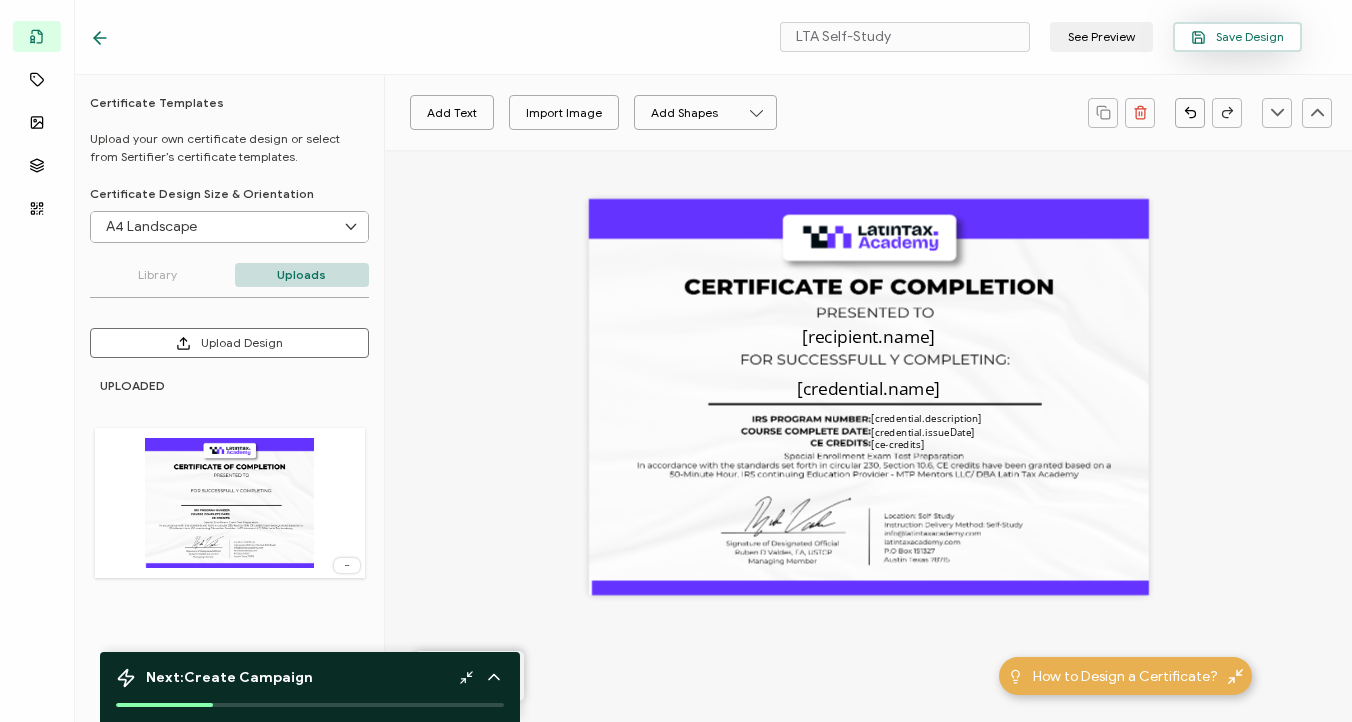 click on "Save Design" at bounding box center [1237, 37] 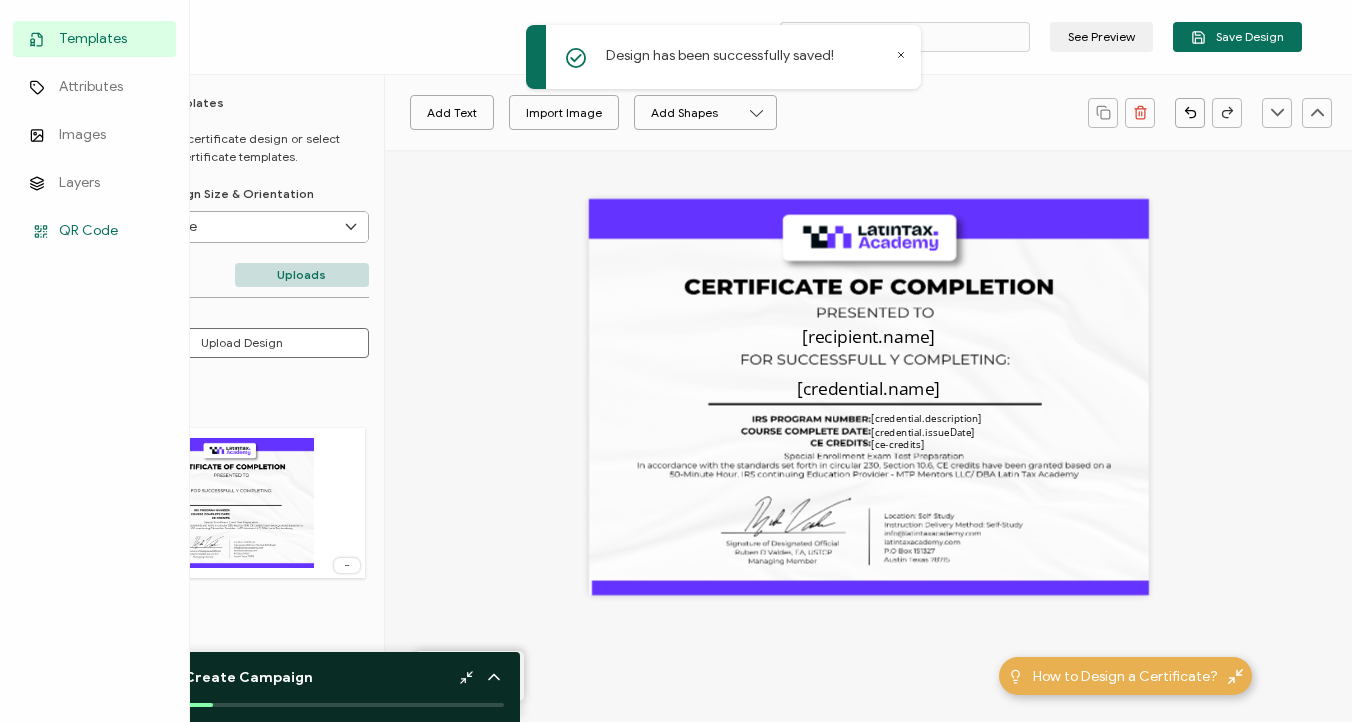 click on "QR Code" at bounding box center (88, 231) 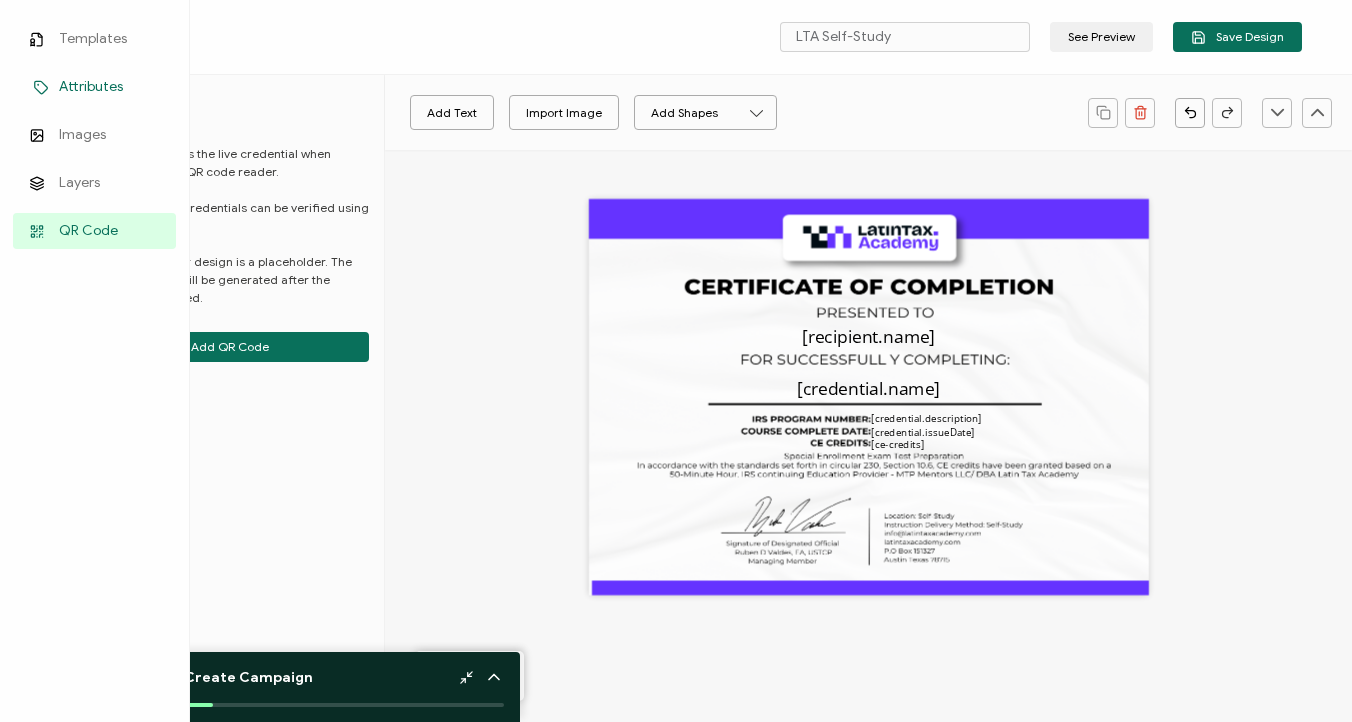 click on "Attributes" at bounding box center [91, 87] 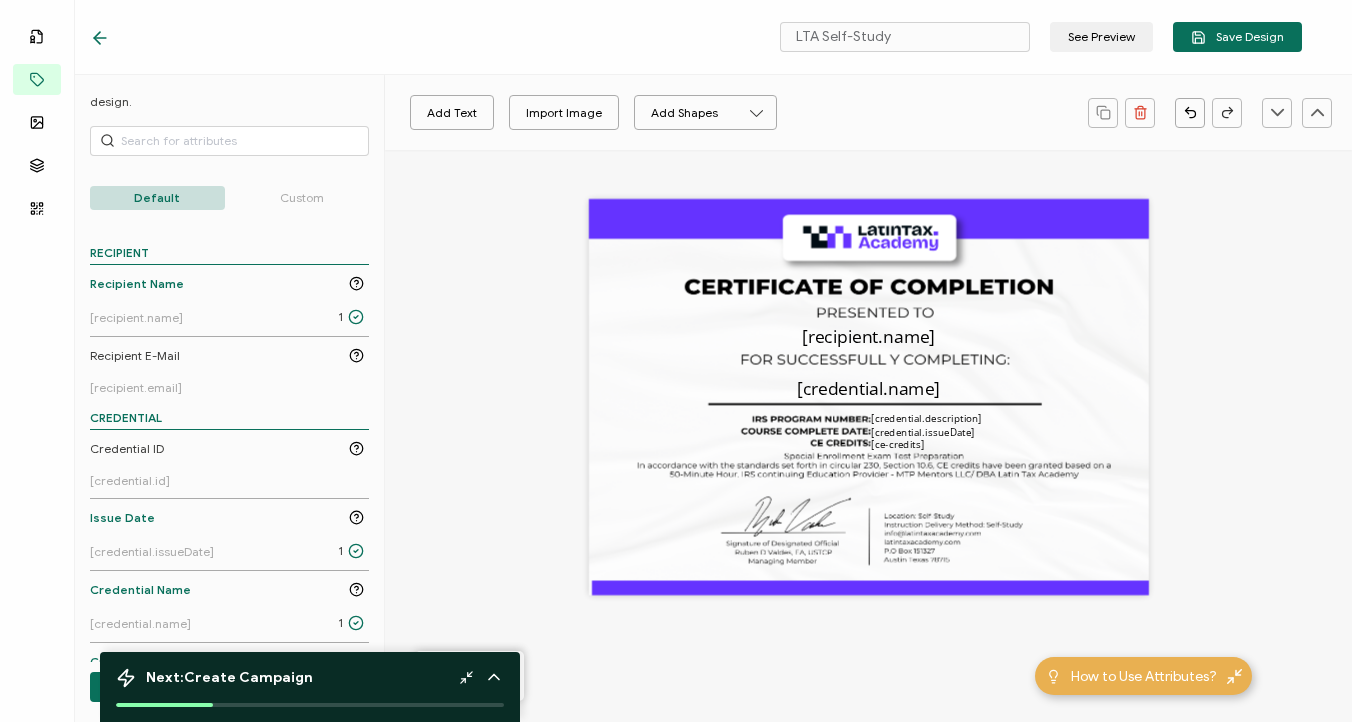 scroll, scrollTop: 45, scrollLeft: 0, axis: vertical 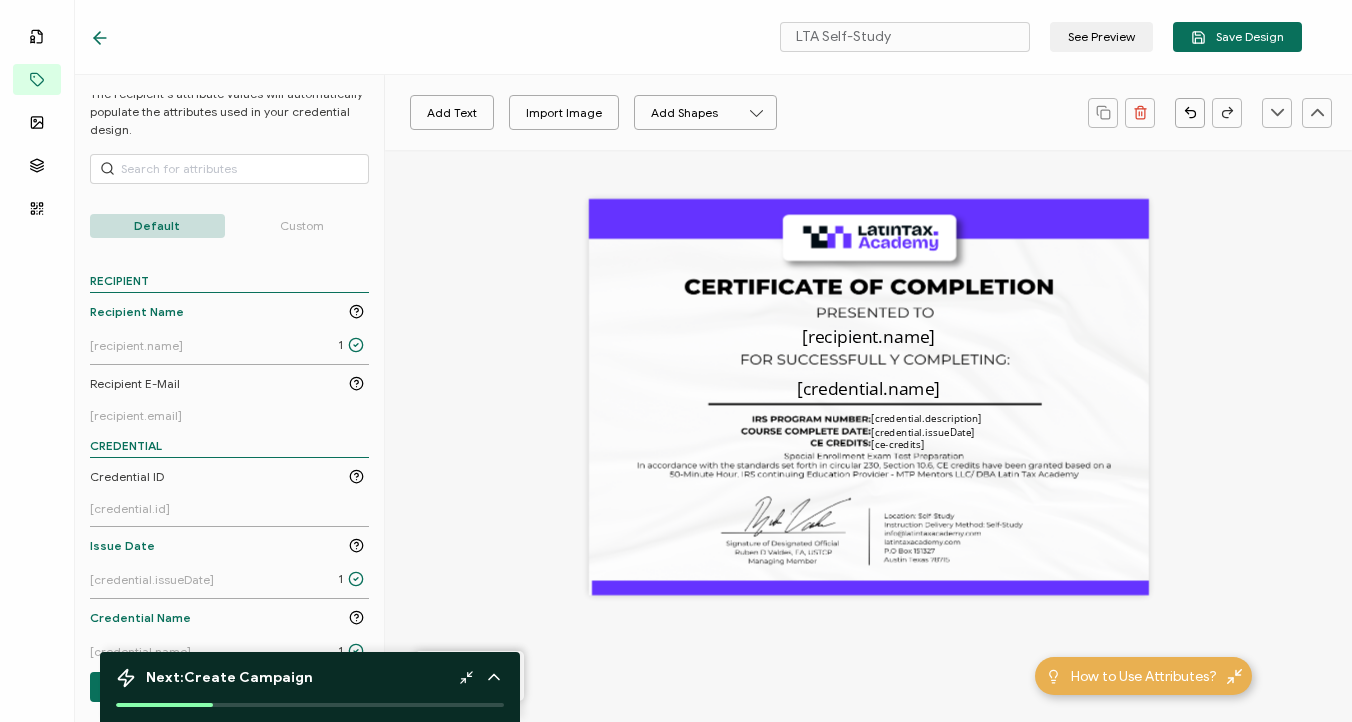 click on "Custom" at bounding box center [302, 226] 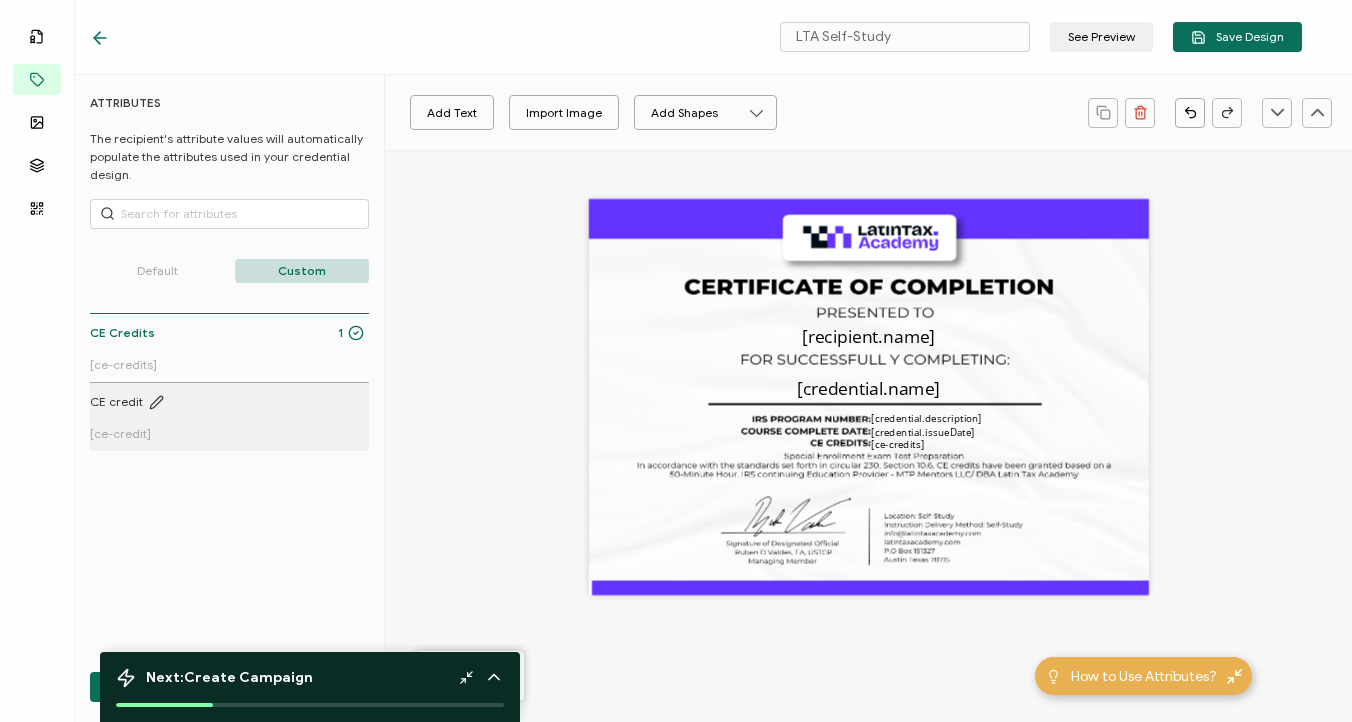 click 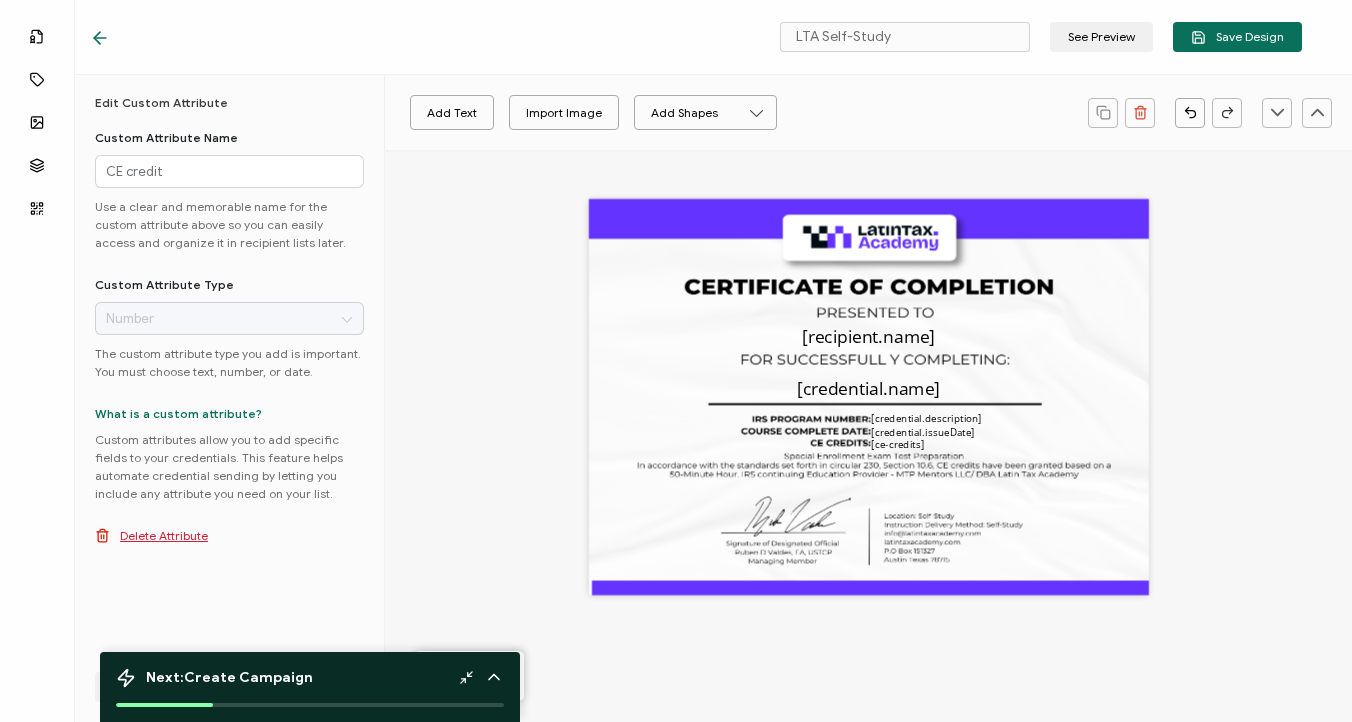 click on "Delete Attribute" at bounding box center [164, 535] 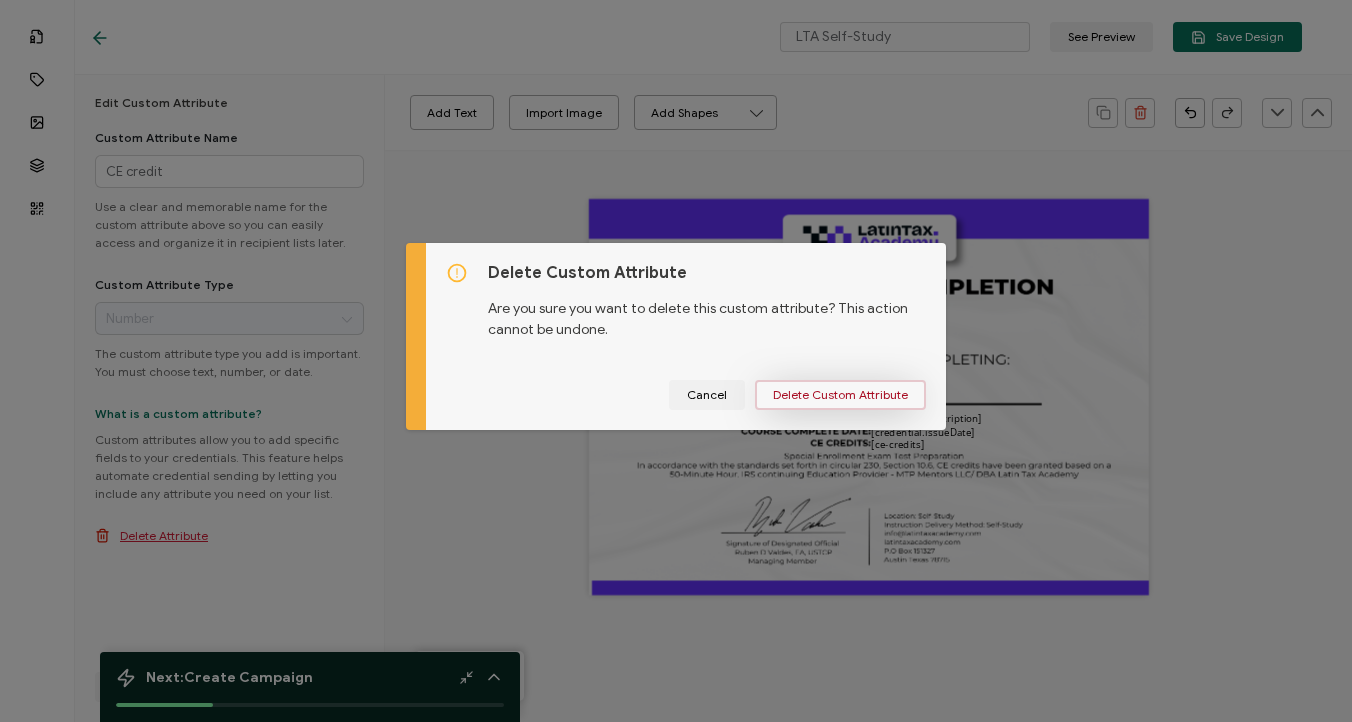 click on "Delete Custom Attribute" at bounding box center [840, 395] 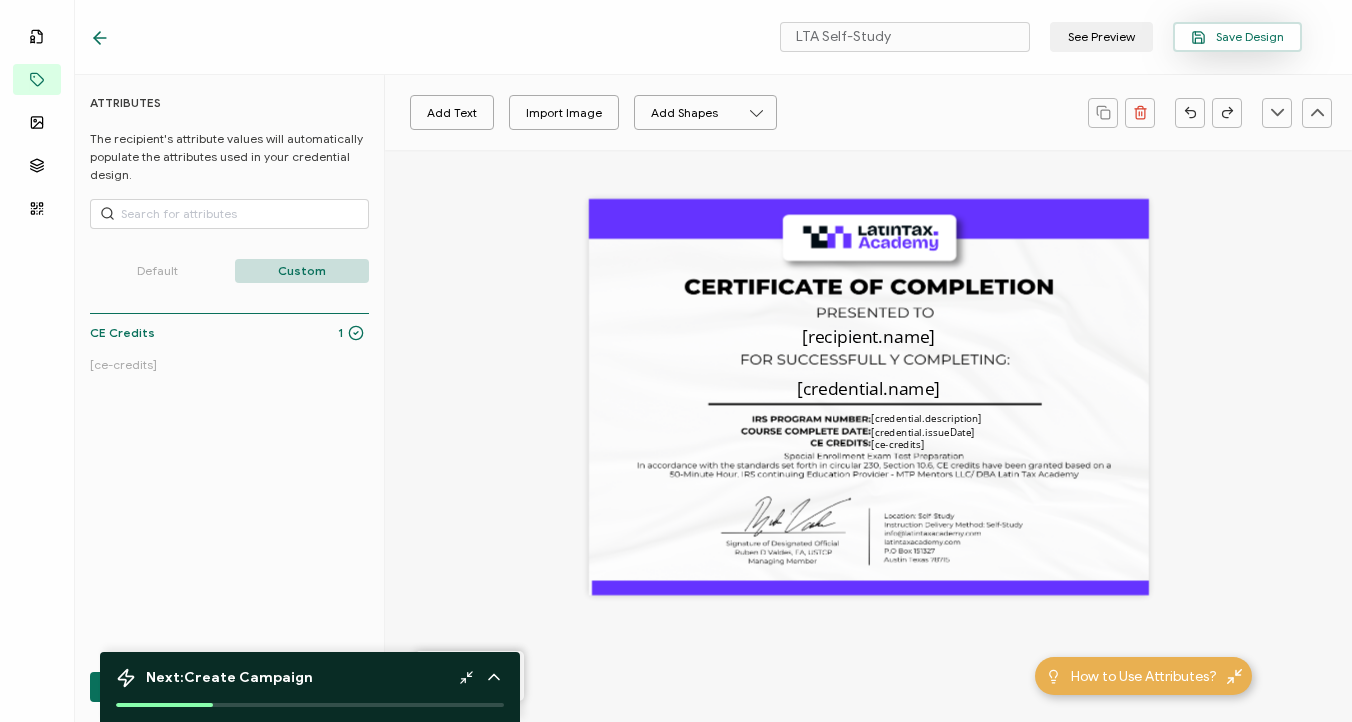 click on "Save Design" at bounding box center (1237, 37) 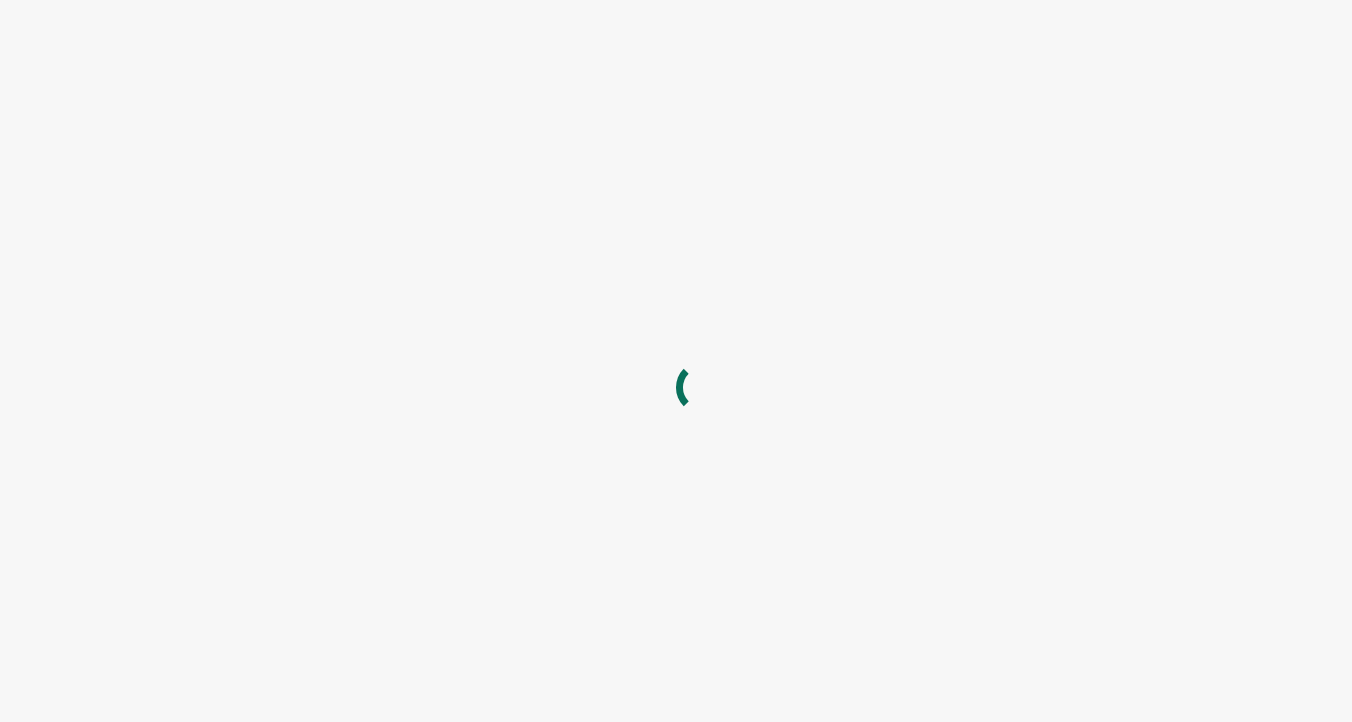 scroll, scrollTop: 0, scrollLeft: 0, axis: both 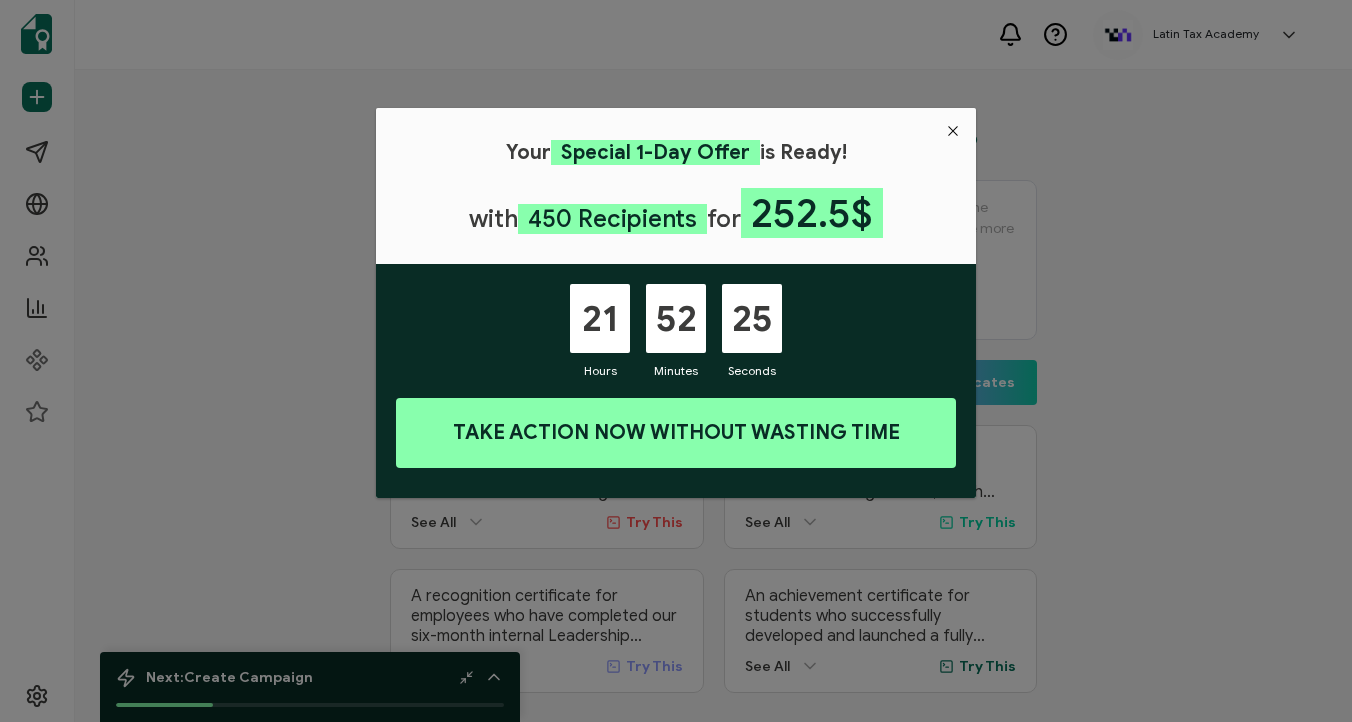 click at bounding box center (953, 131) 